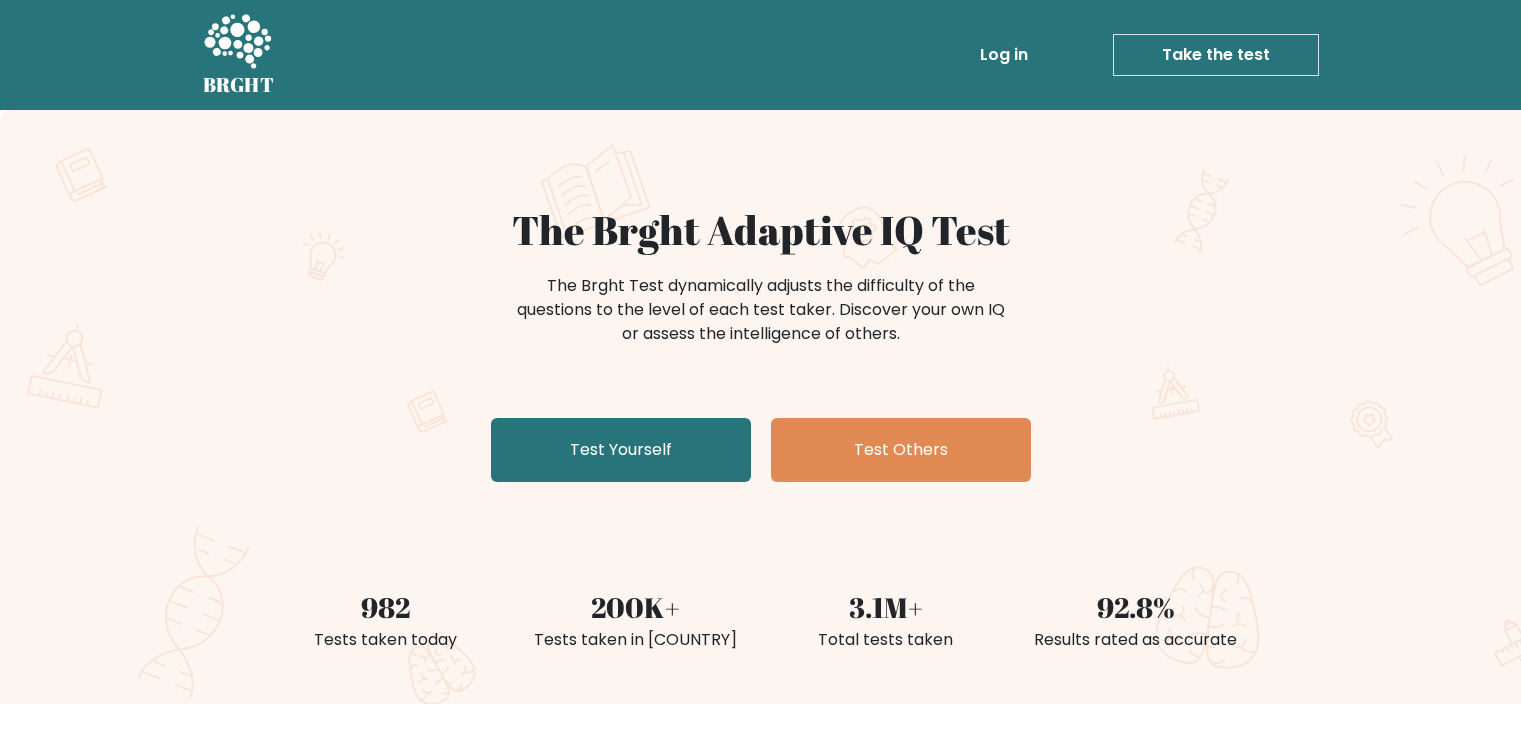 scroll, scrollTop: 0, scrollLeft: 0, axis: both 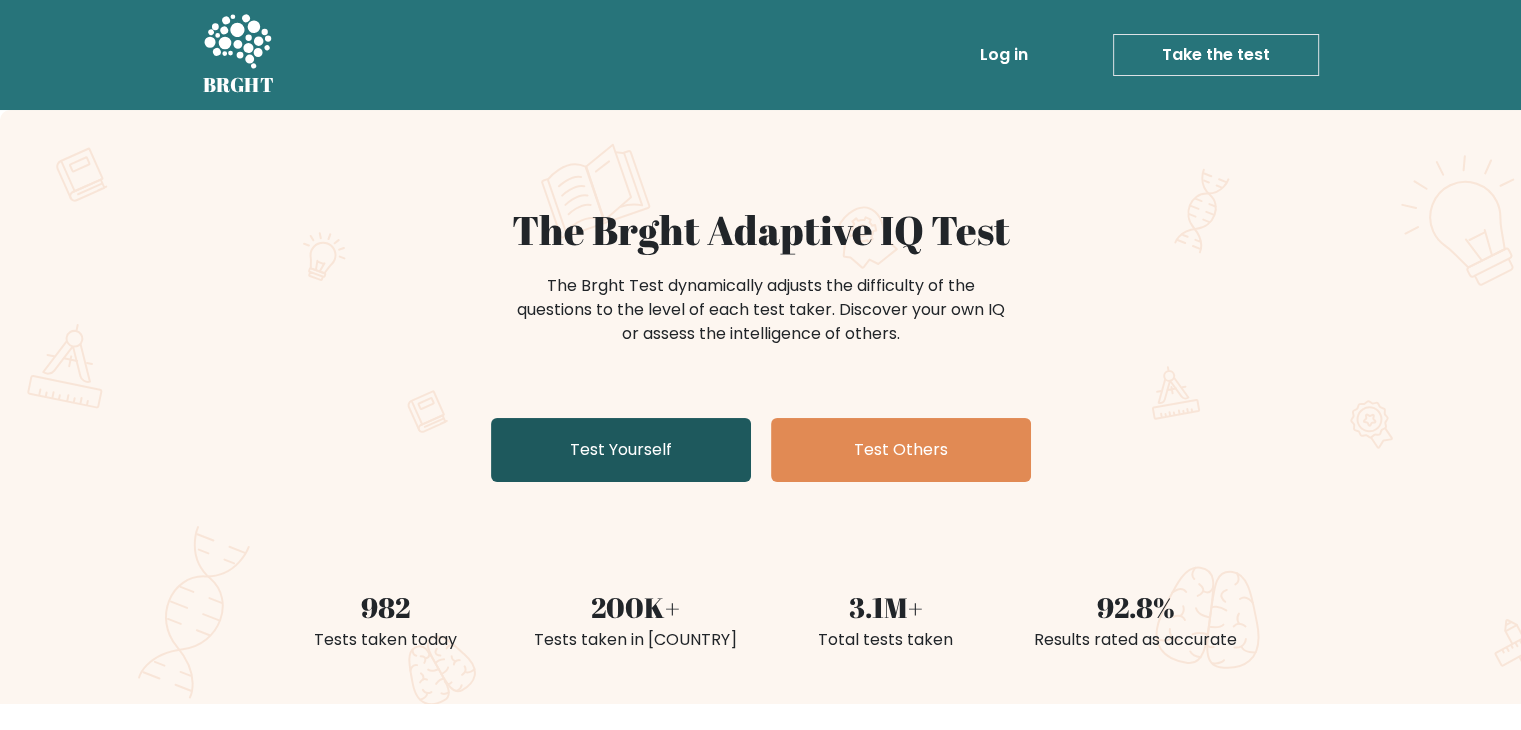 click on "Test Yourself" at bounding box center [621, 450] 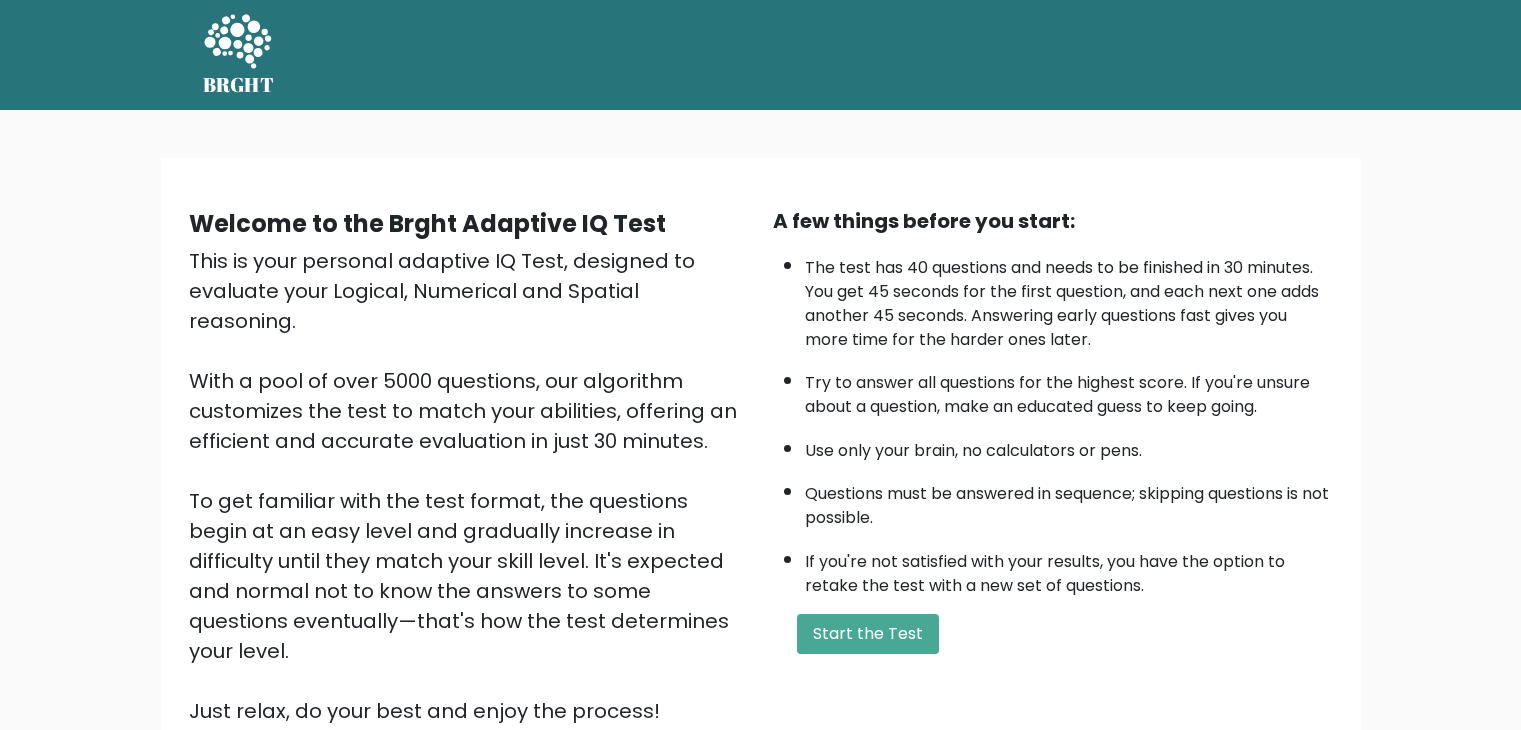 scroll, scrollTop: 0, scrollLeft: 0, axis: both 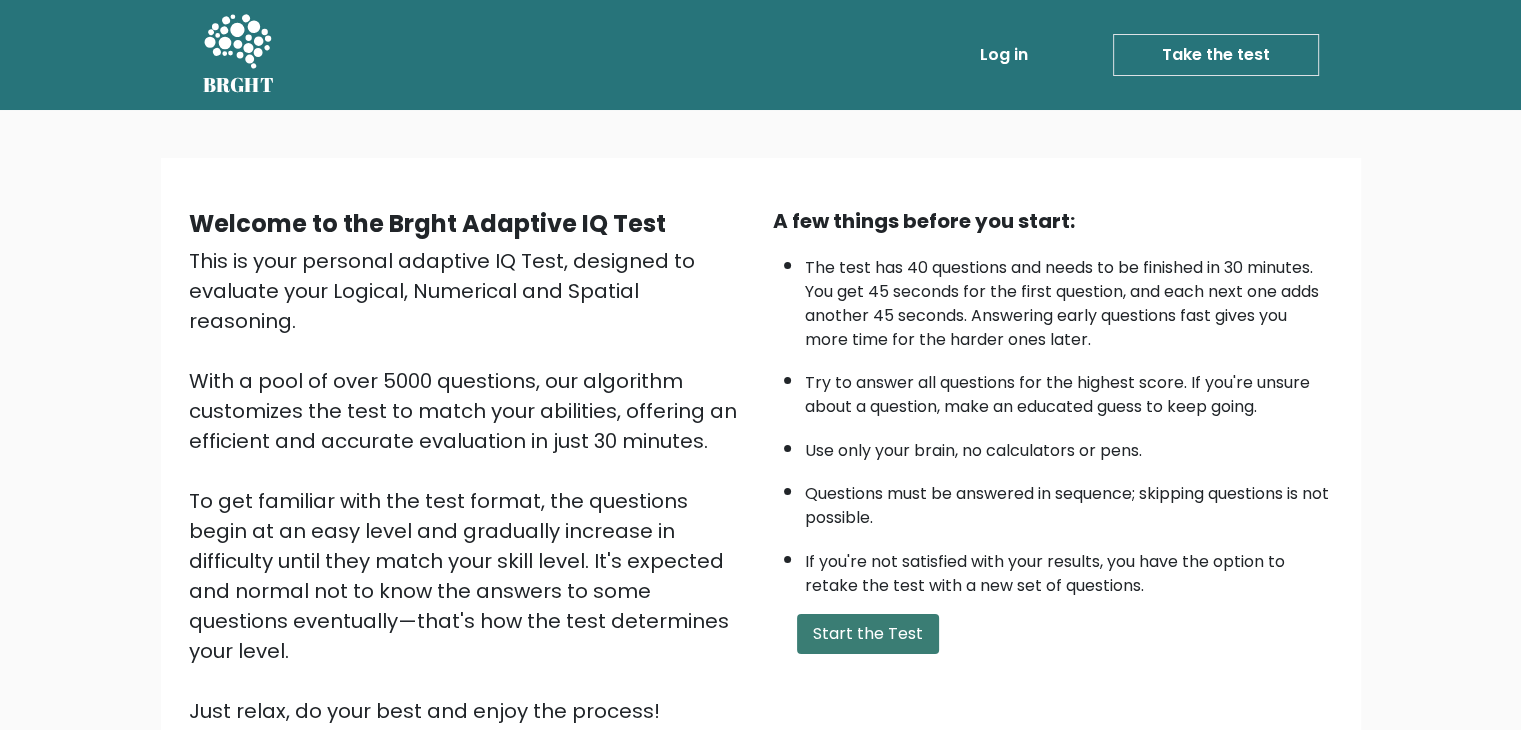 click on "Start the Test" at bounding box center [868, 634] 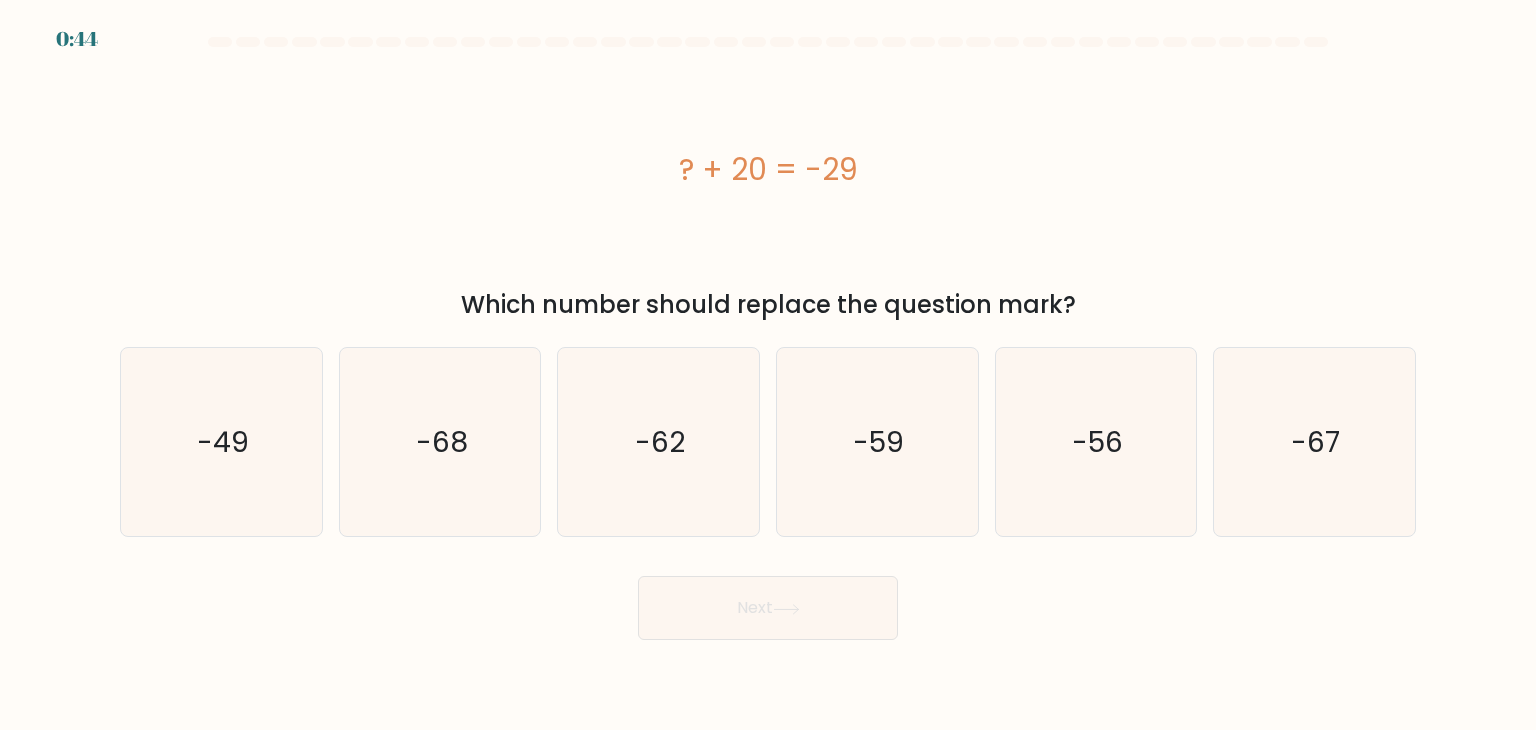 scroll, scrollTop: 0, scrollLeft: 0, axis: both 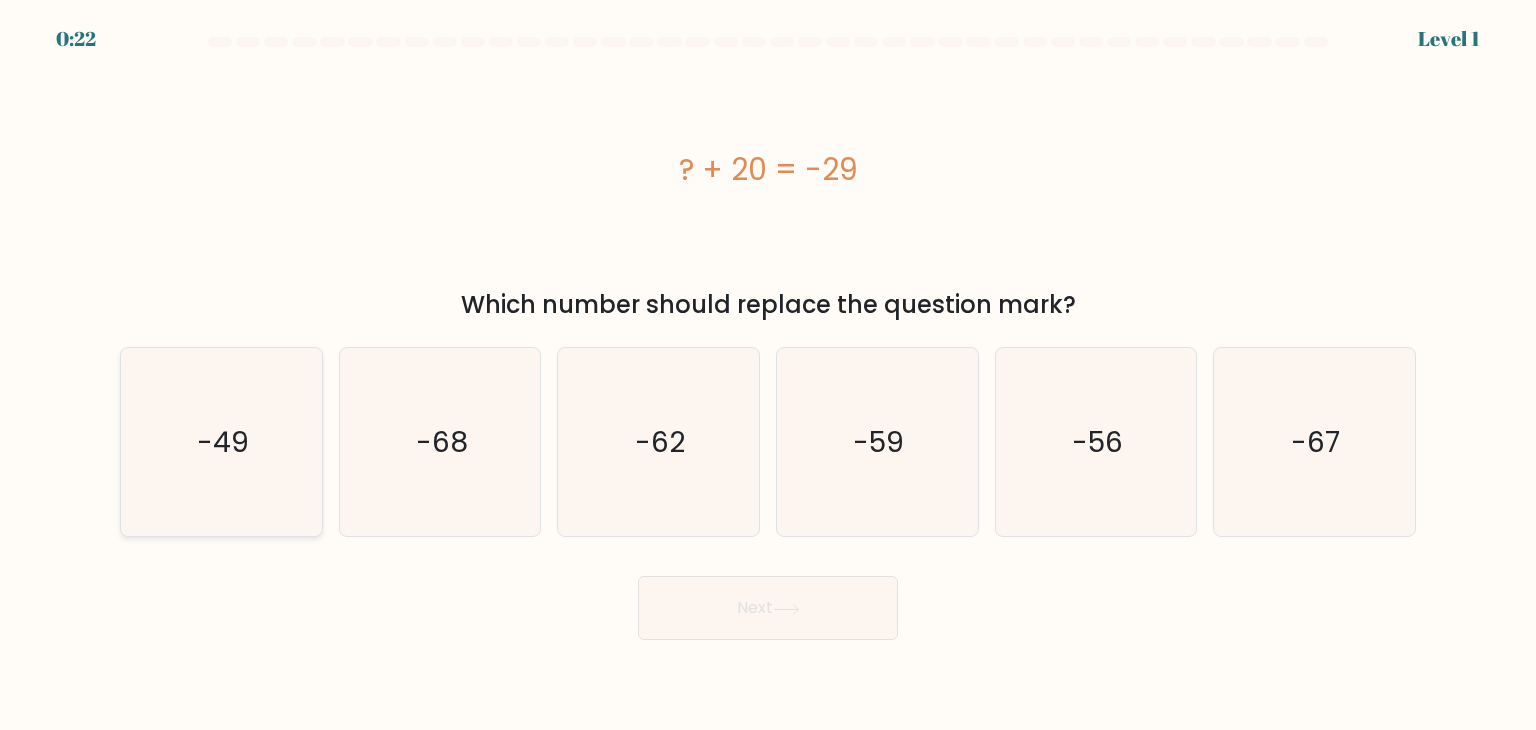 click on "-49" 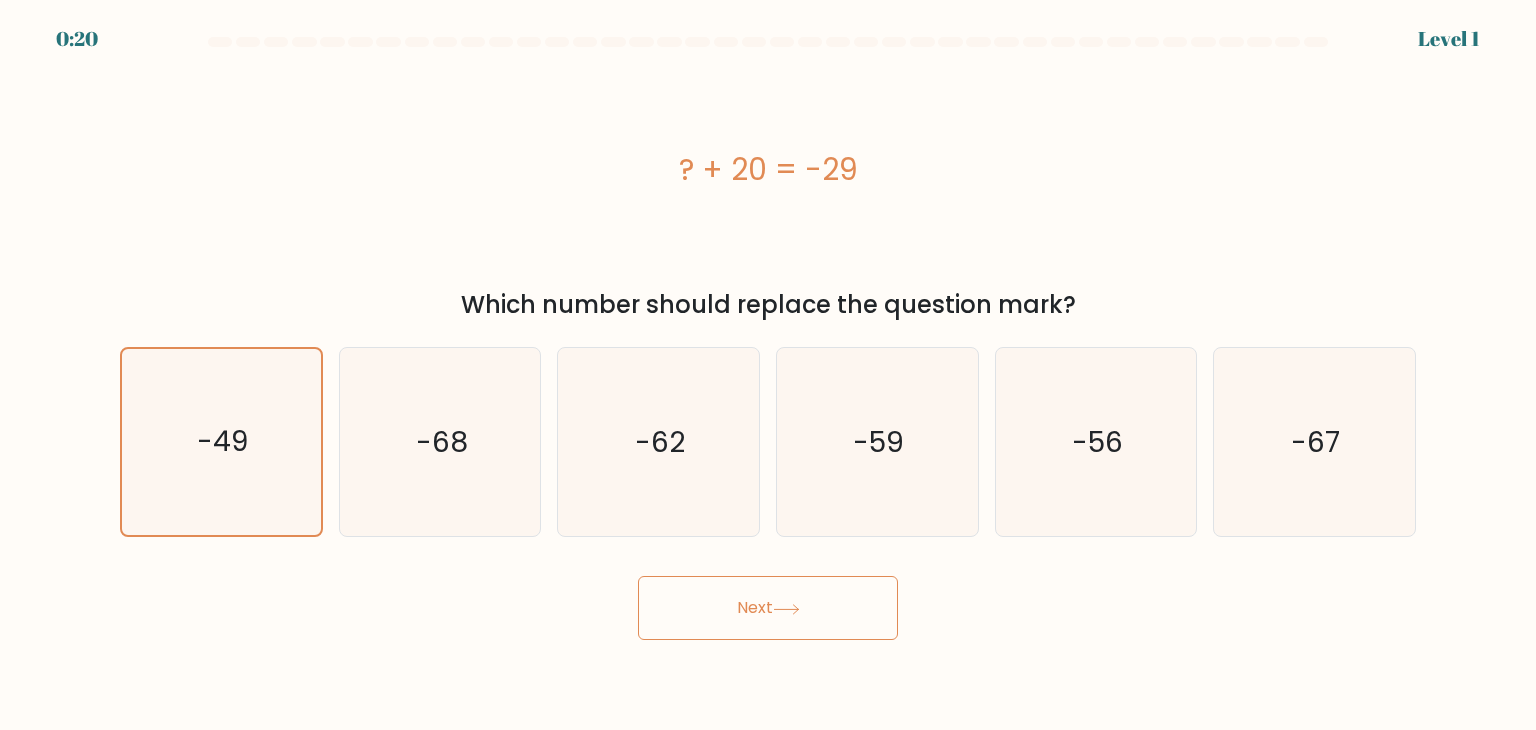 click on "Next" at bounding box center [768, 608] 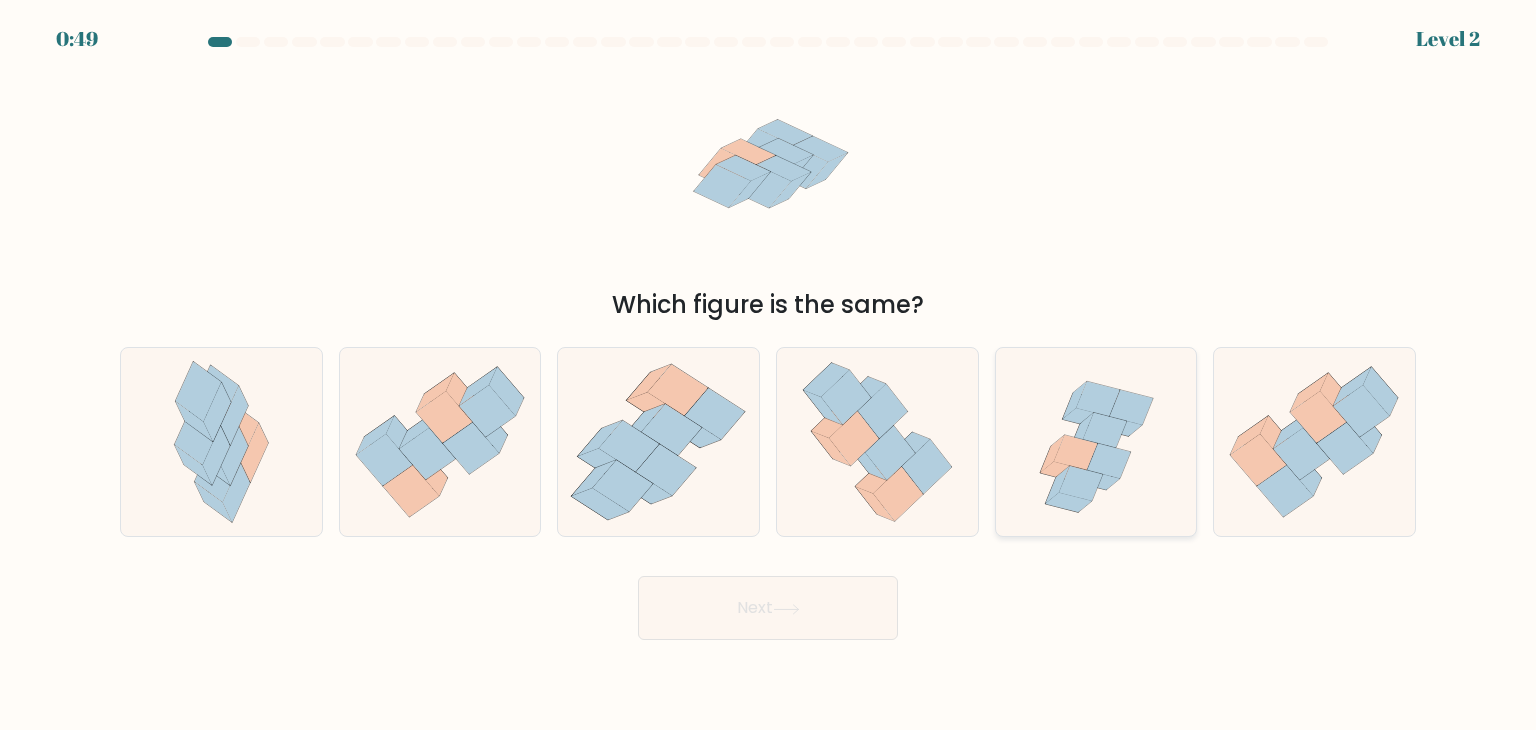 click 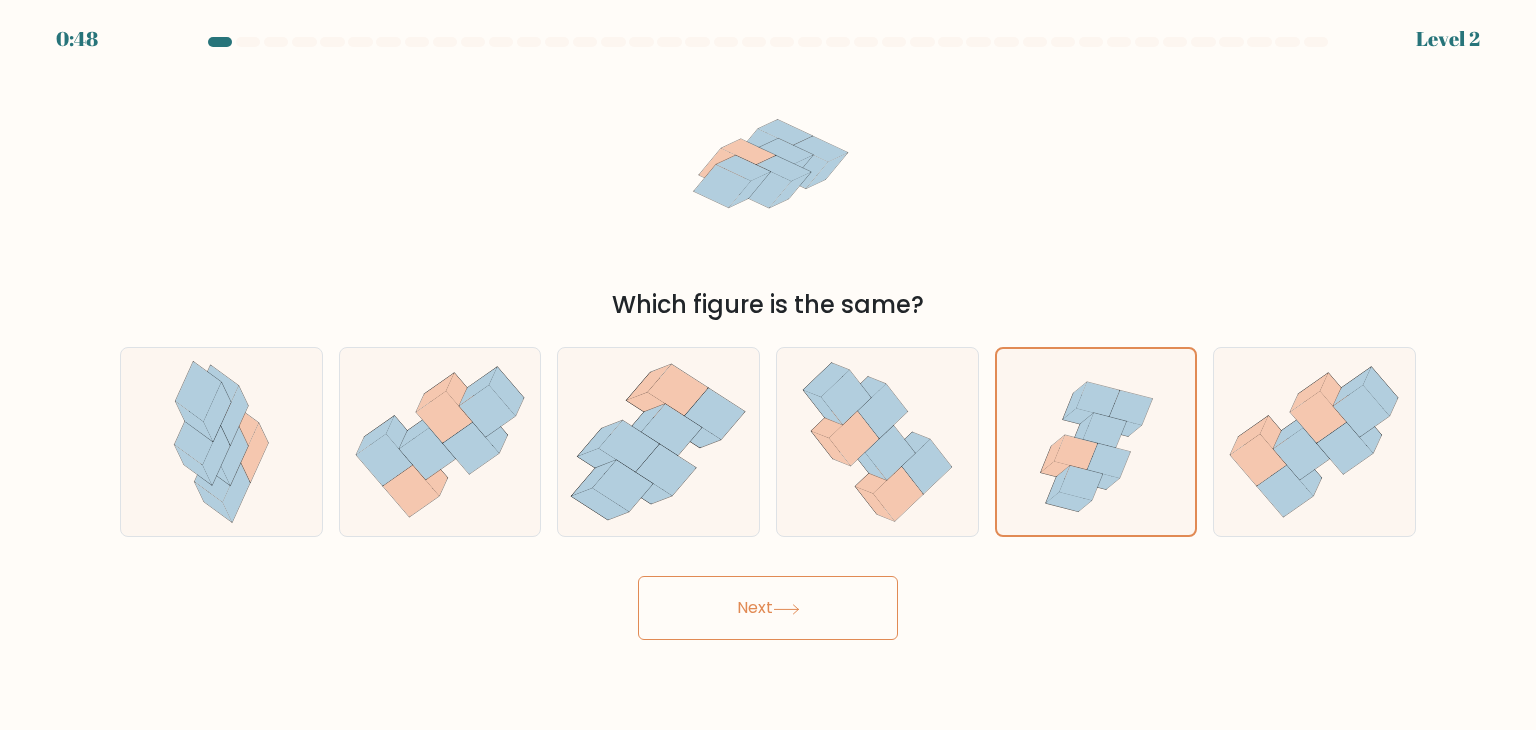 click on "Next" at bounding box center (768, 608) 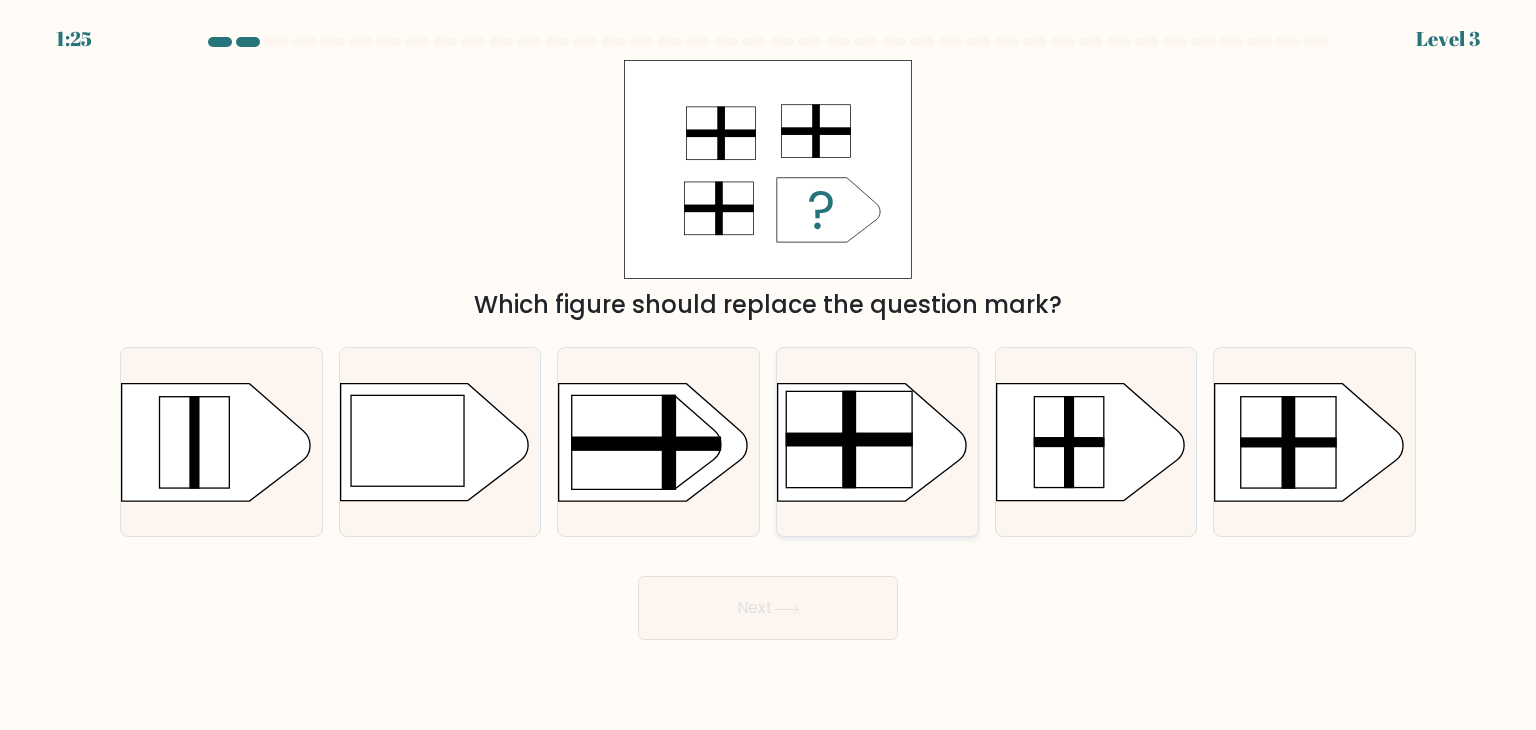 click 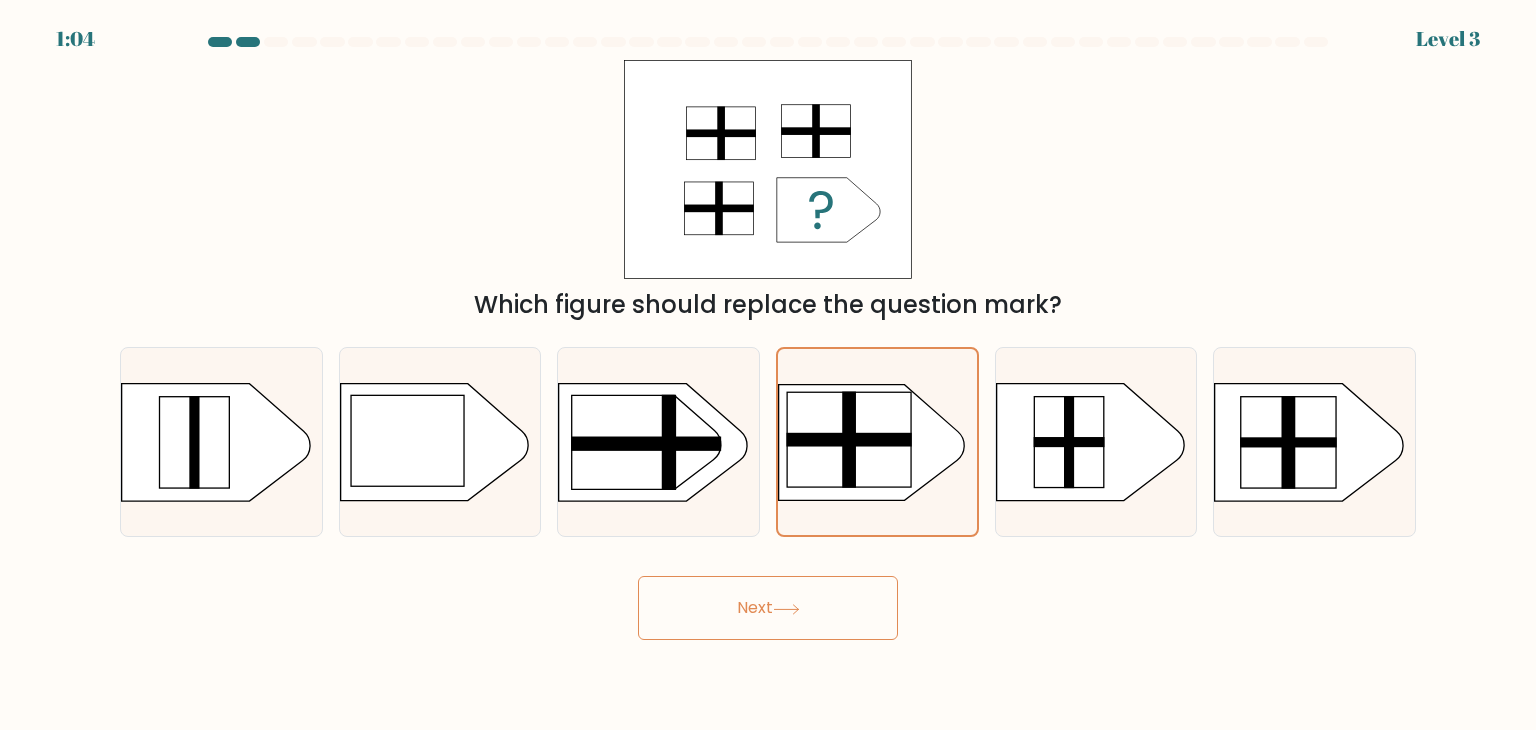 click on "Next" at bounding box center [768, 608] 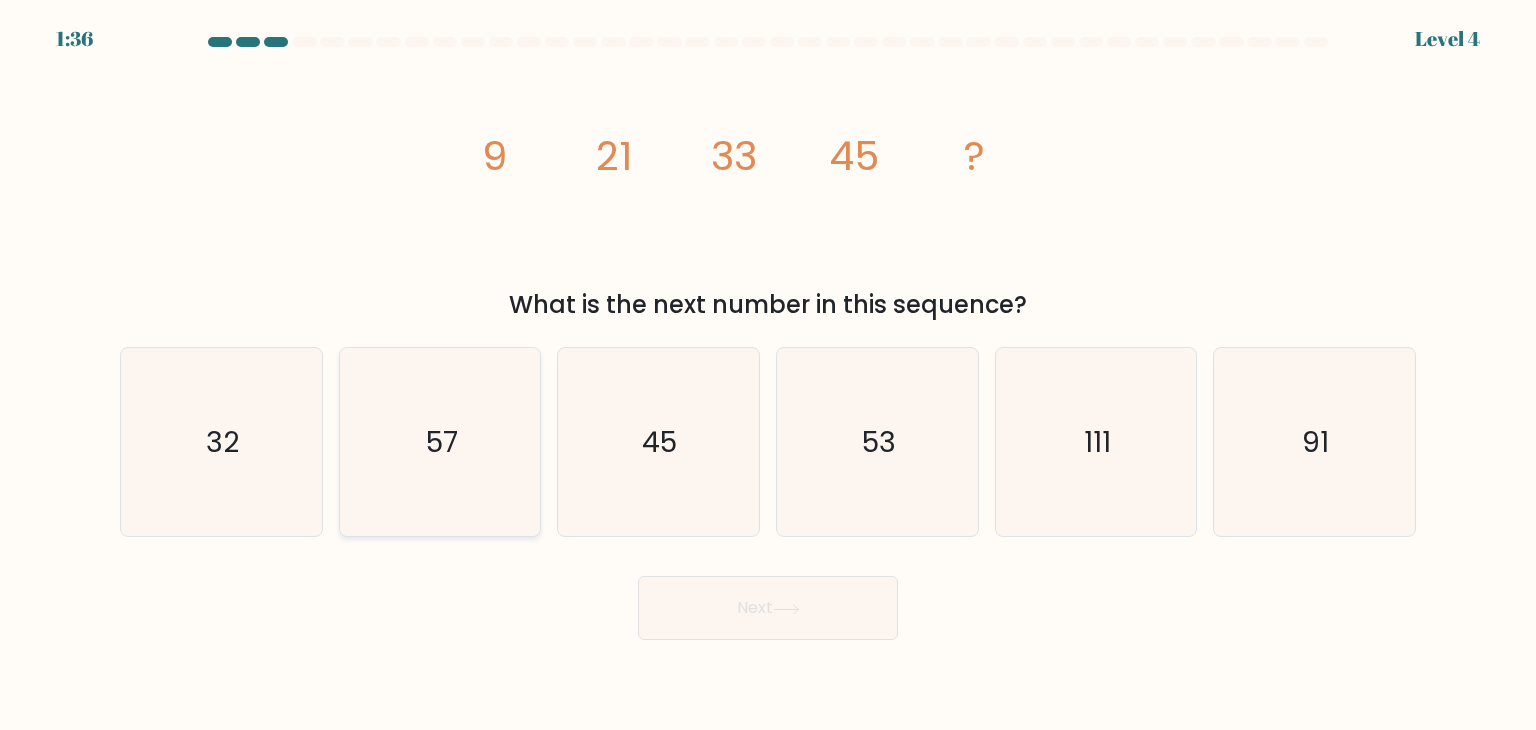 click on "57" 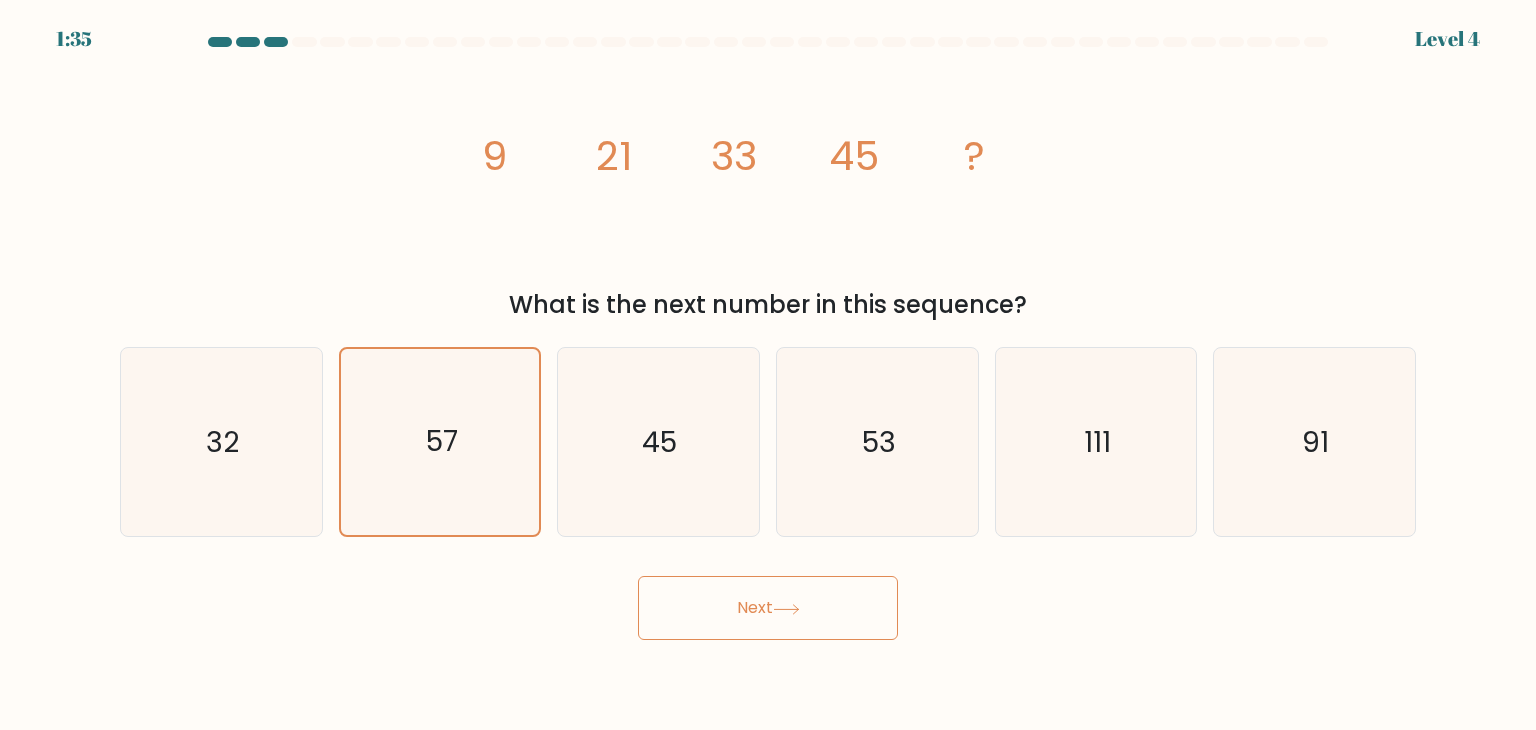 click on "Next" at bounding box center (768, 608) 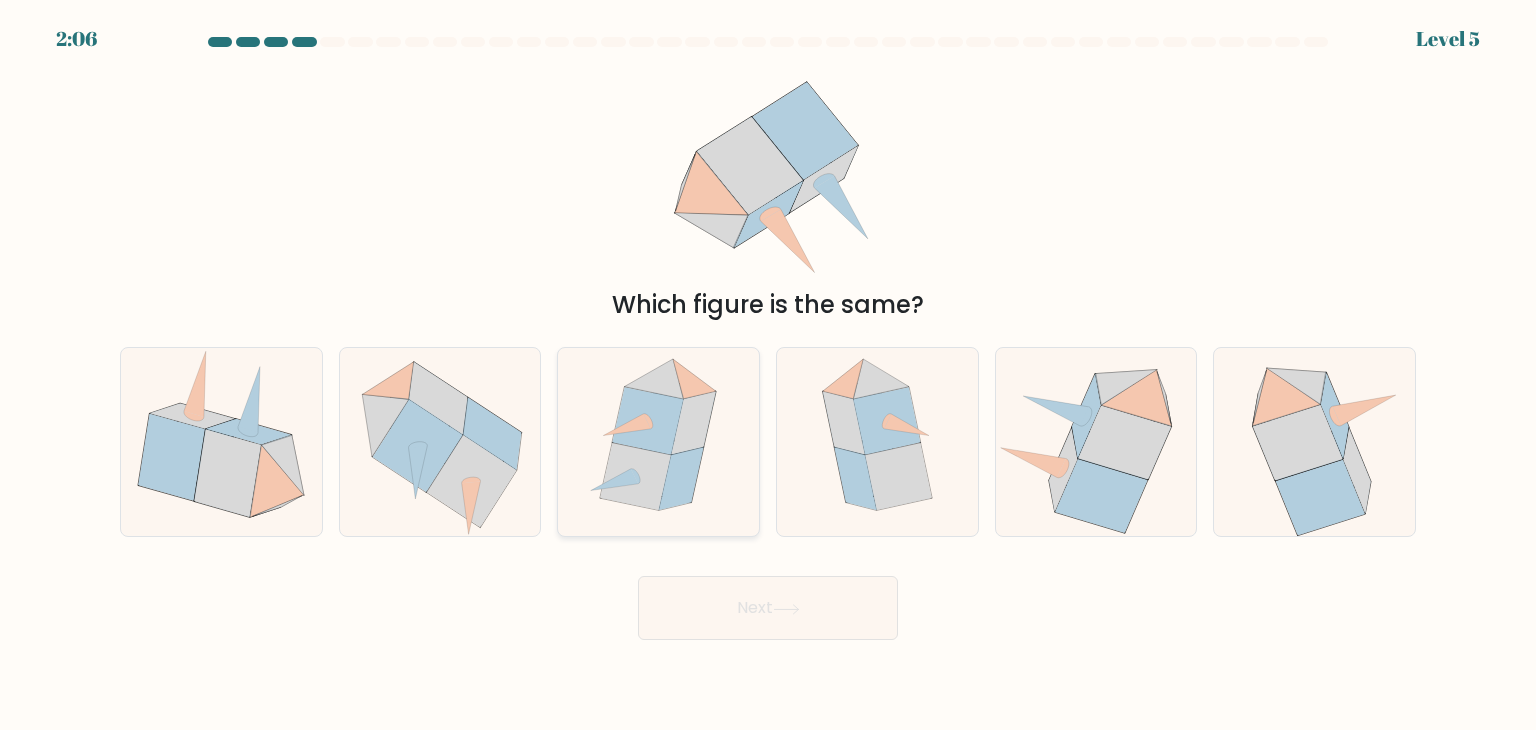 click 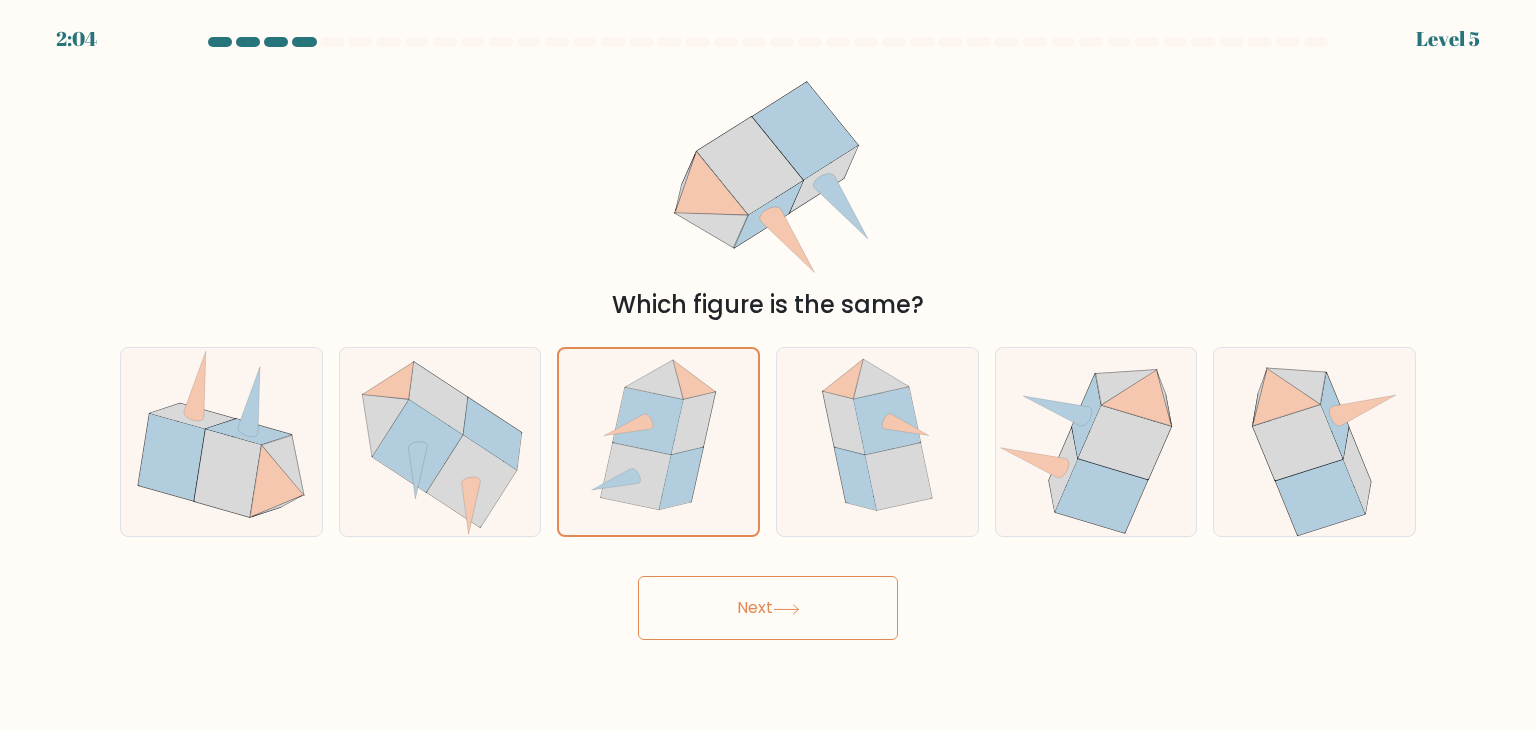 click on "Next" at bounding box center (768, 608) 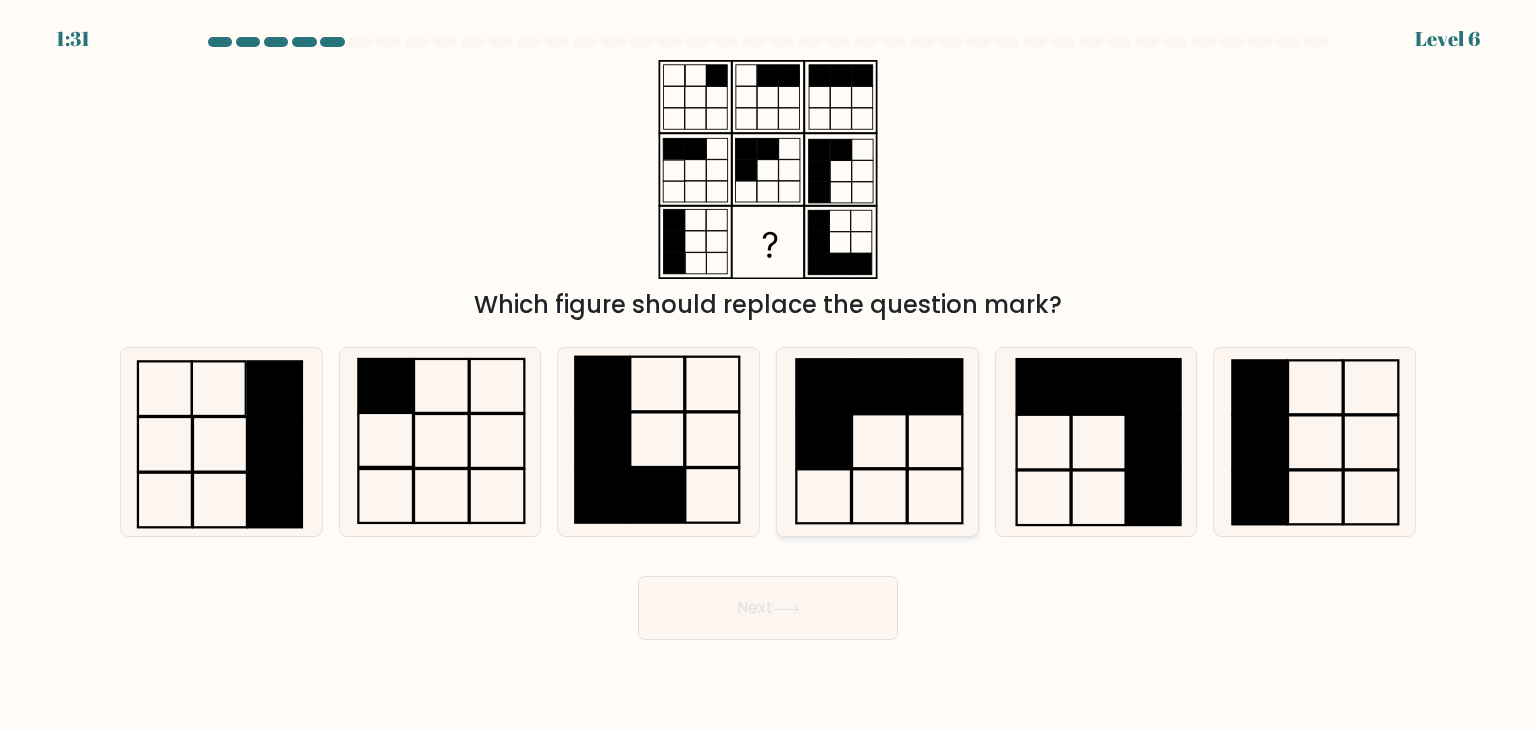 click 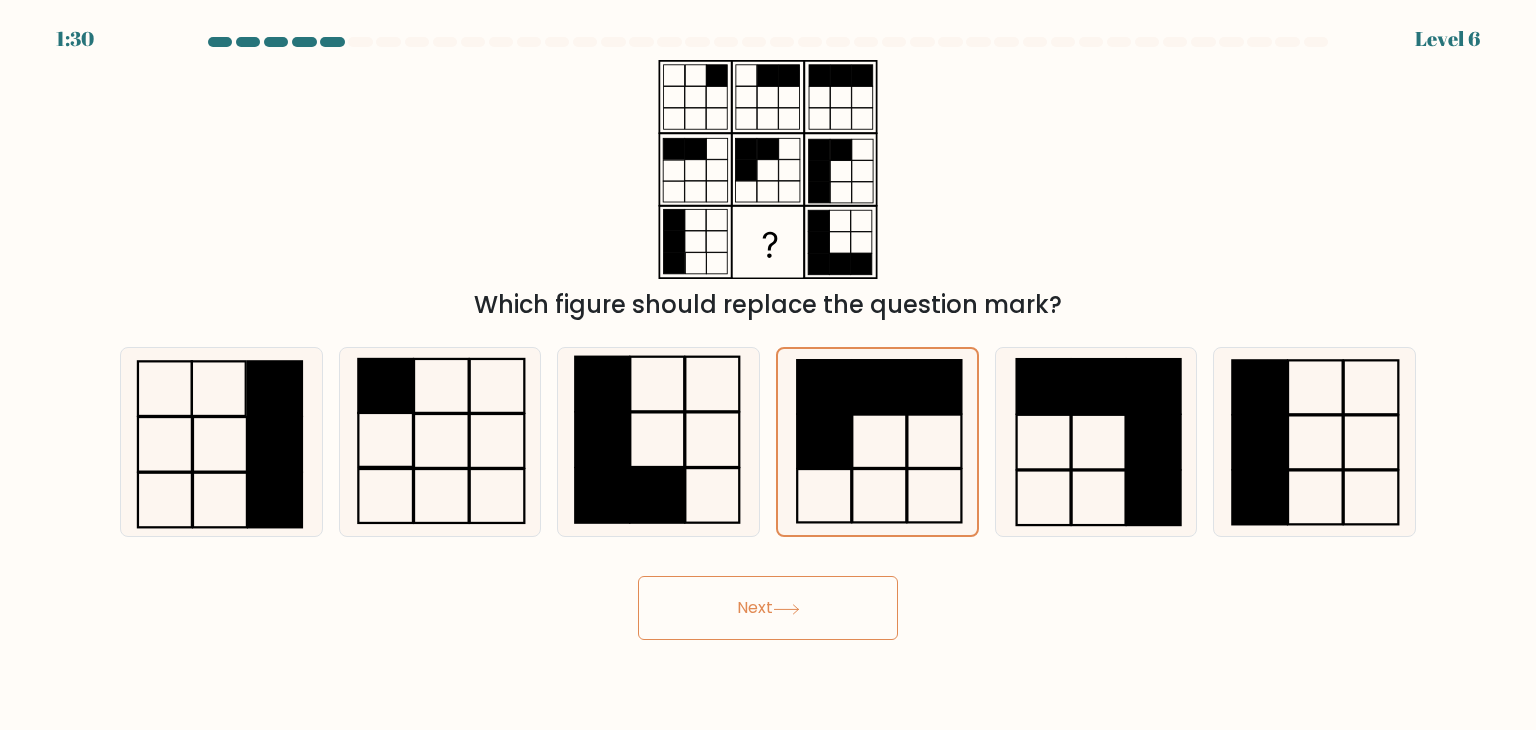 click on "Next" at bounding box center (768, 608) 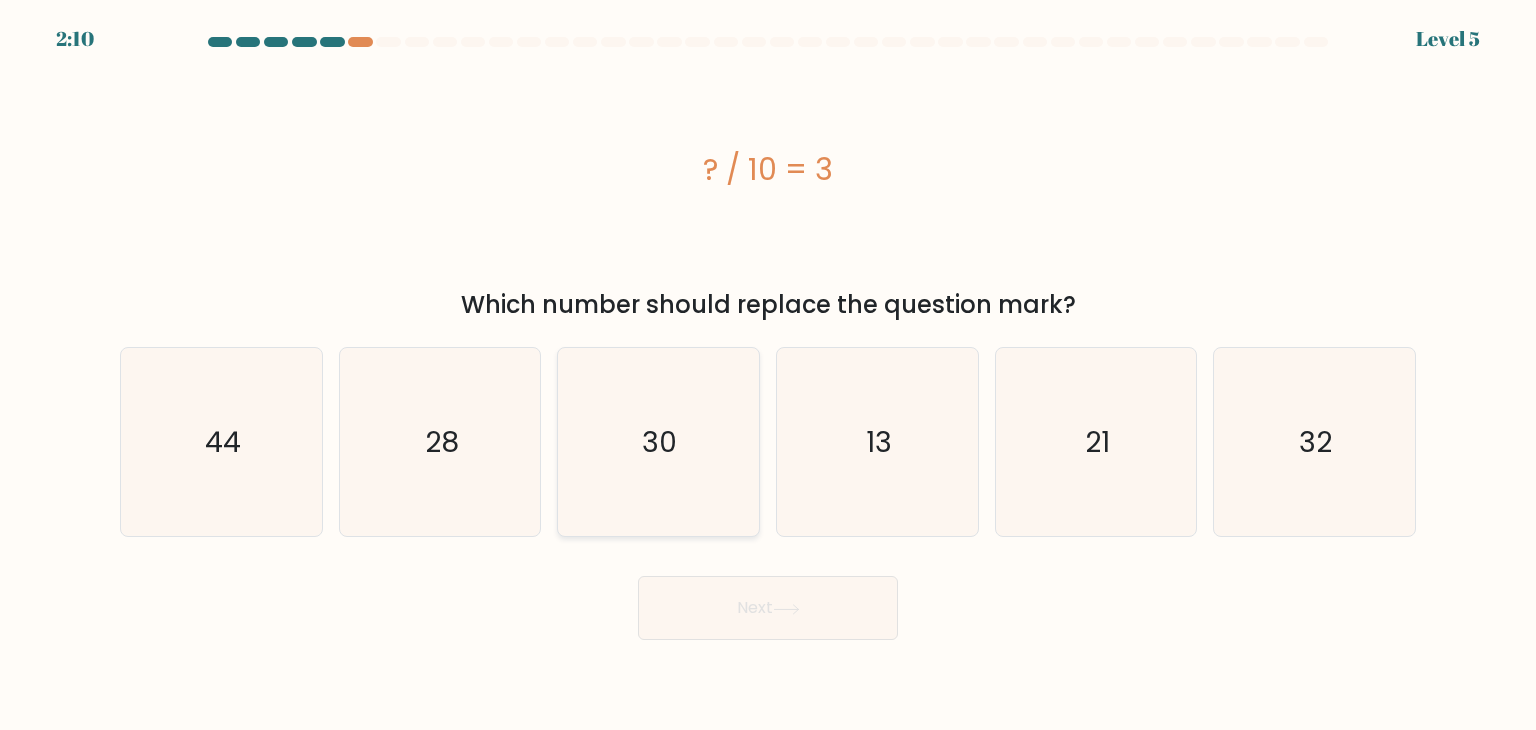 click on "30" 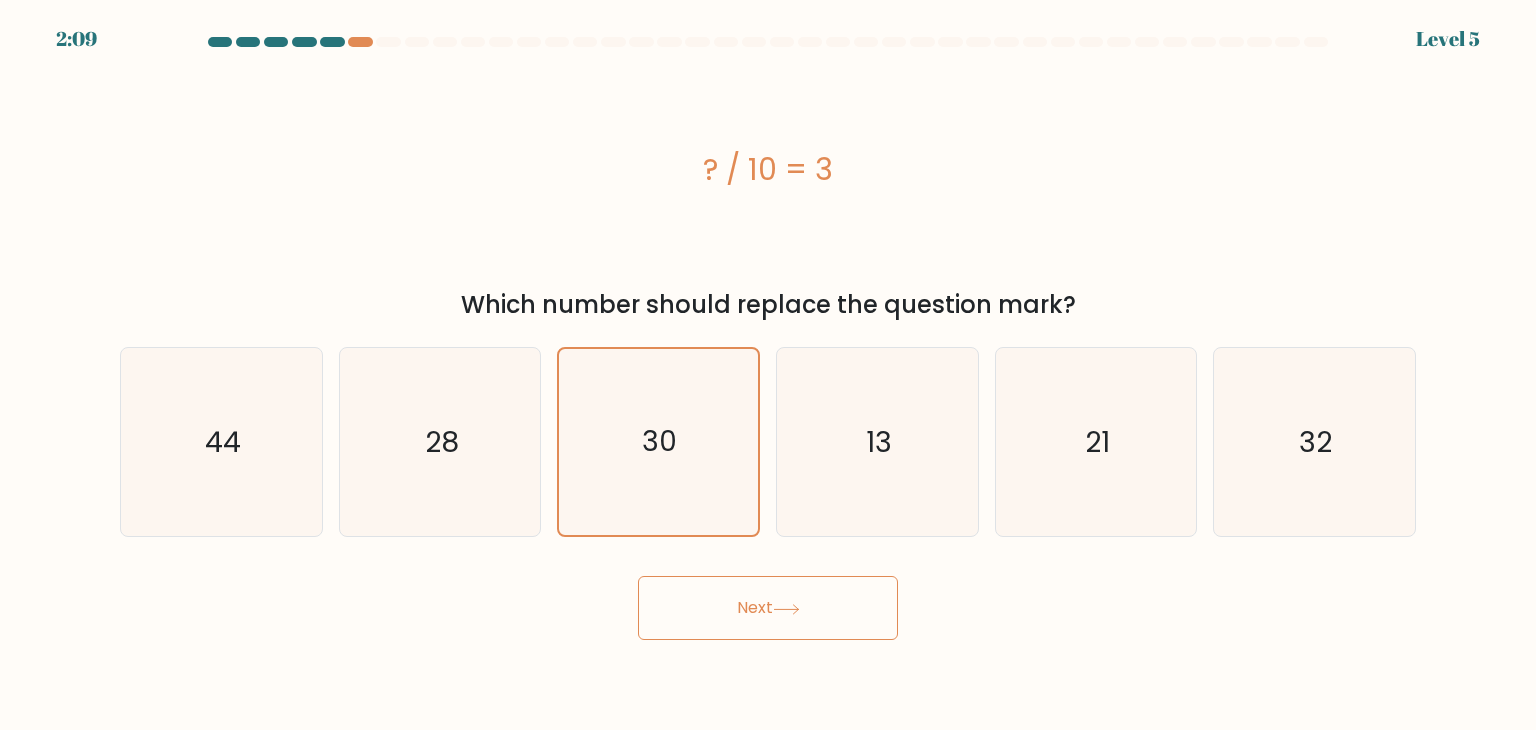 click on "Next" at bounding box center [768, 608] 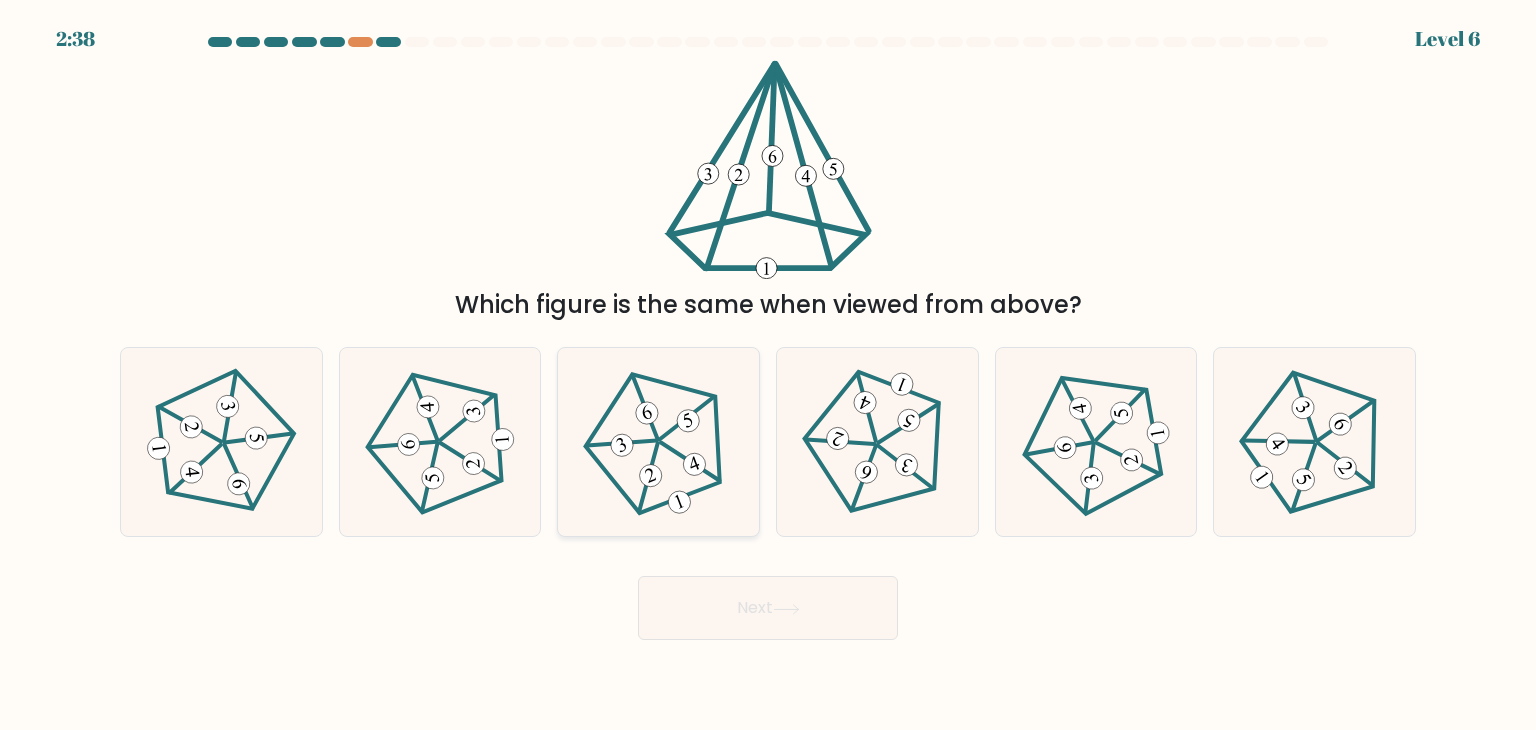 click 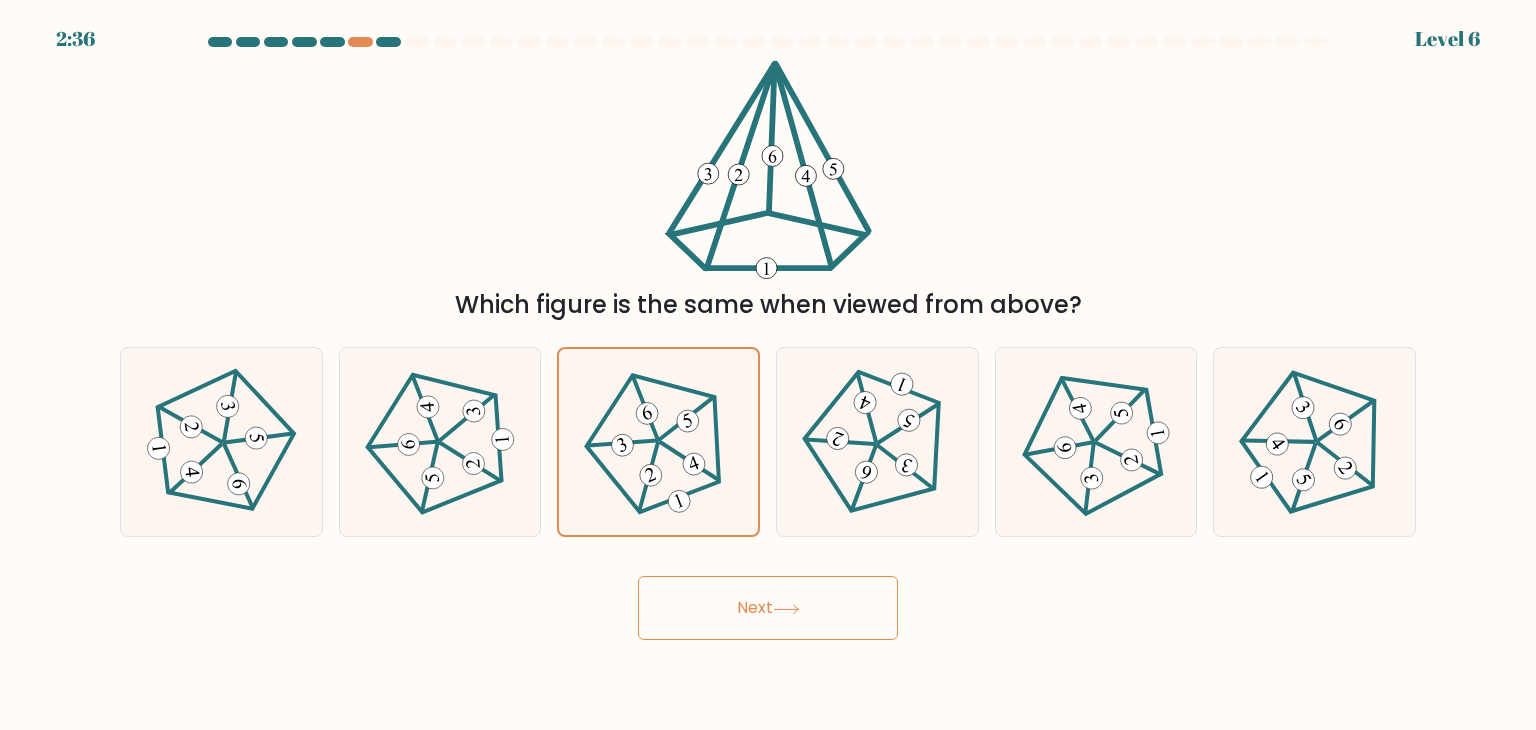 click on "Next" at bounding box center (768, 608) 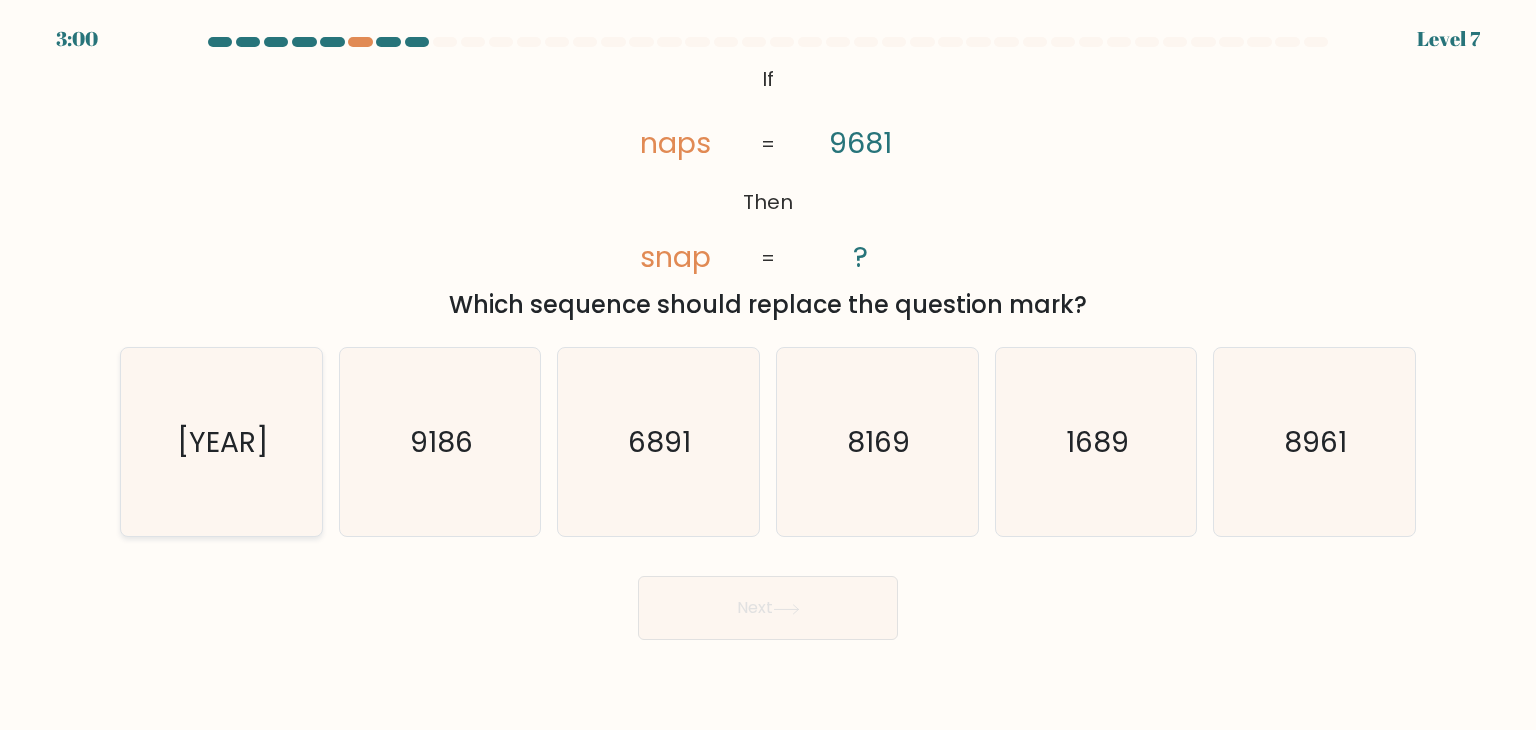 click on "1968" 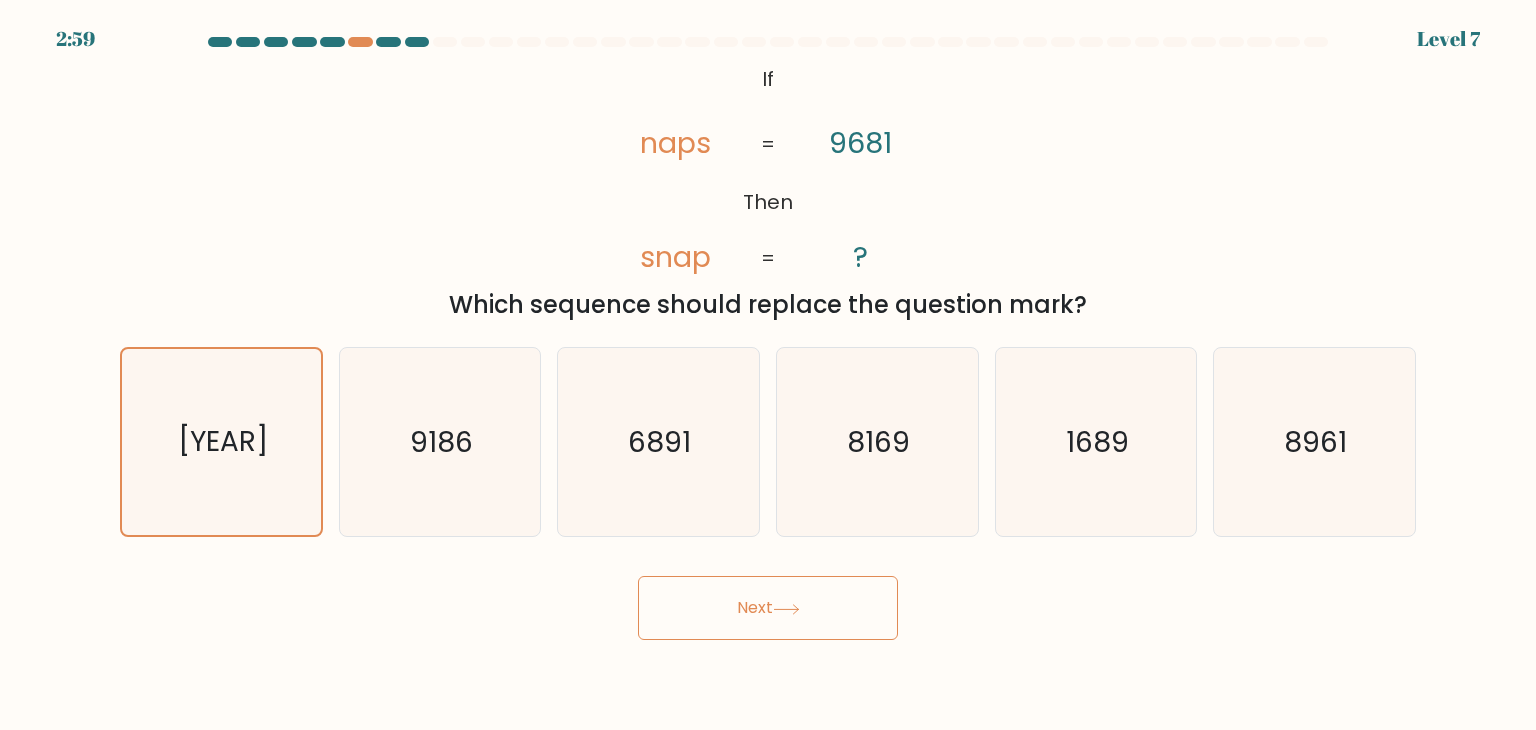 click on "Next" at bounding box center [768, 608] 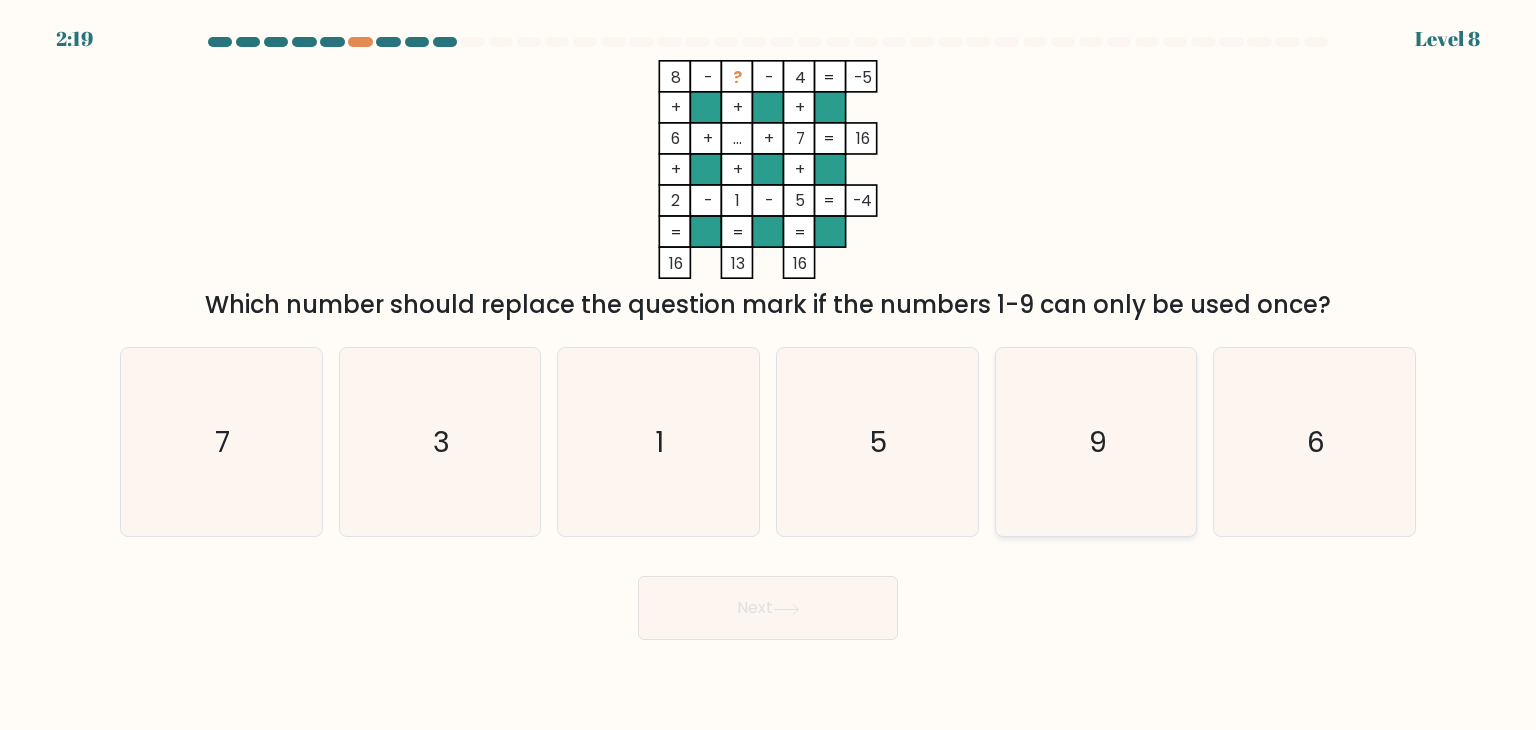 click on "9" 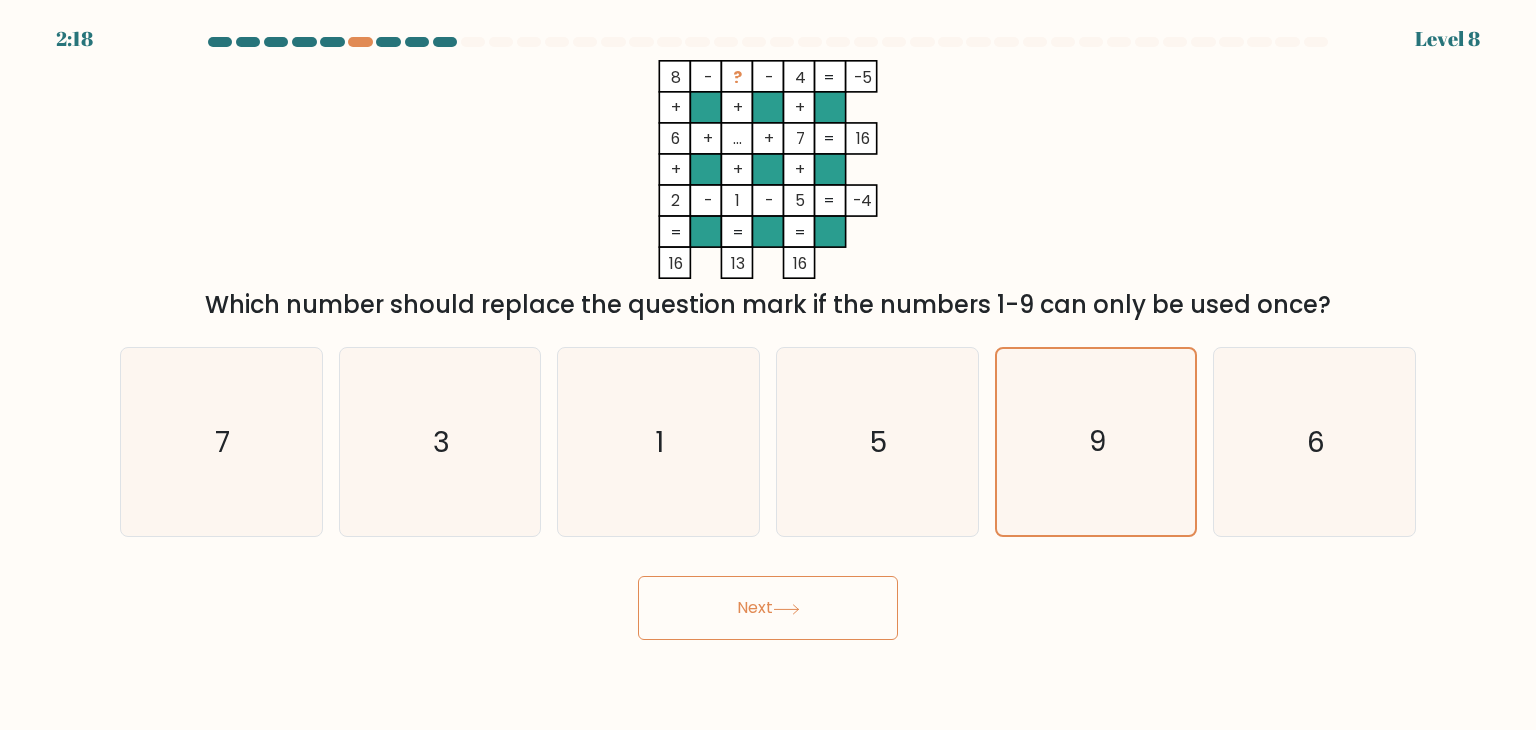 click on "Next" at bounding box center [768, 608] 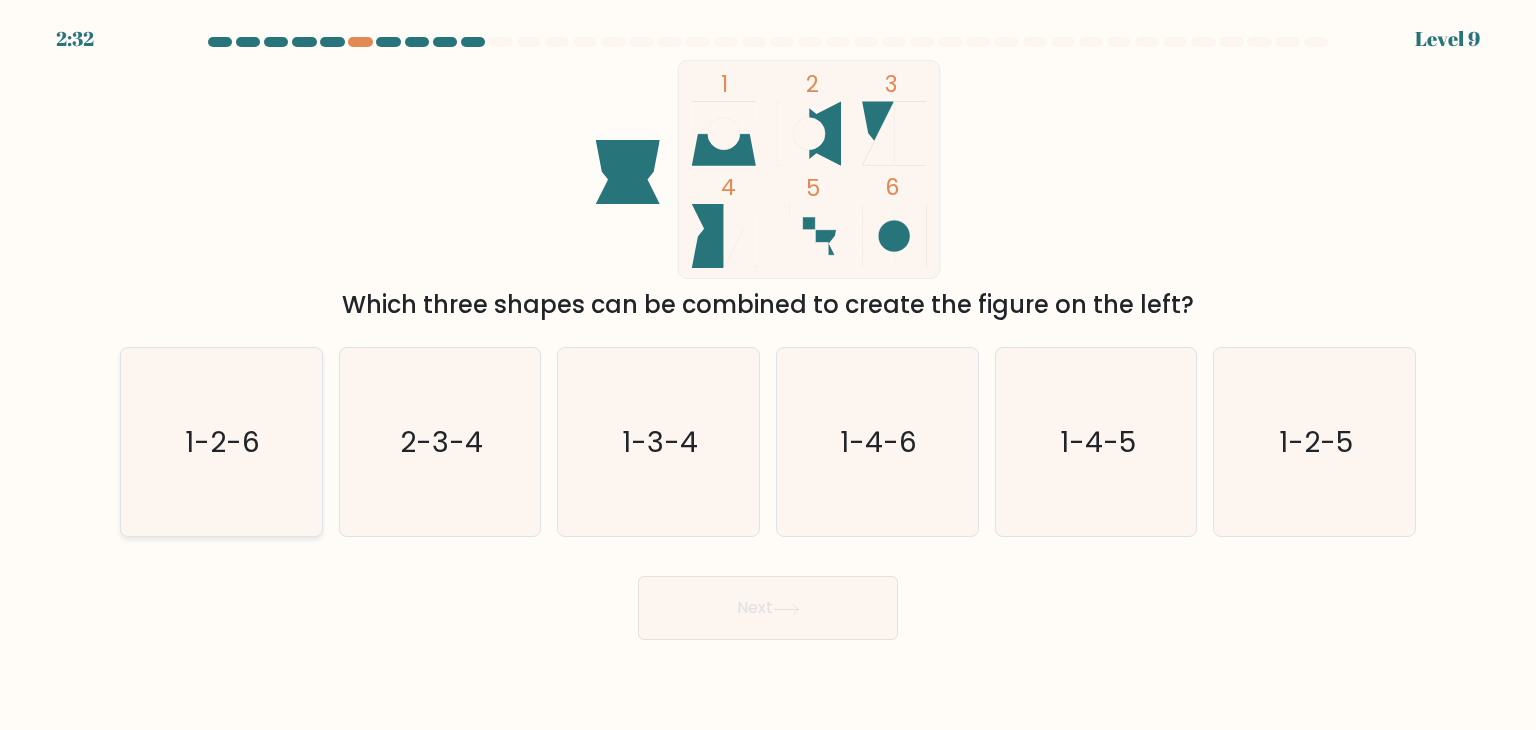 click on "1-2-6" 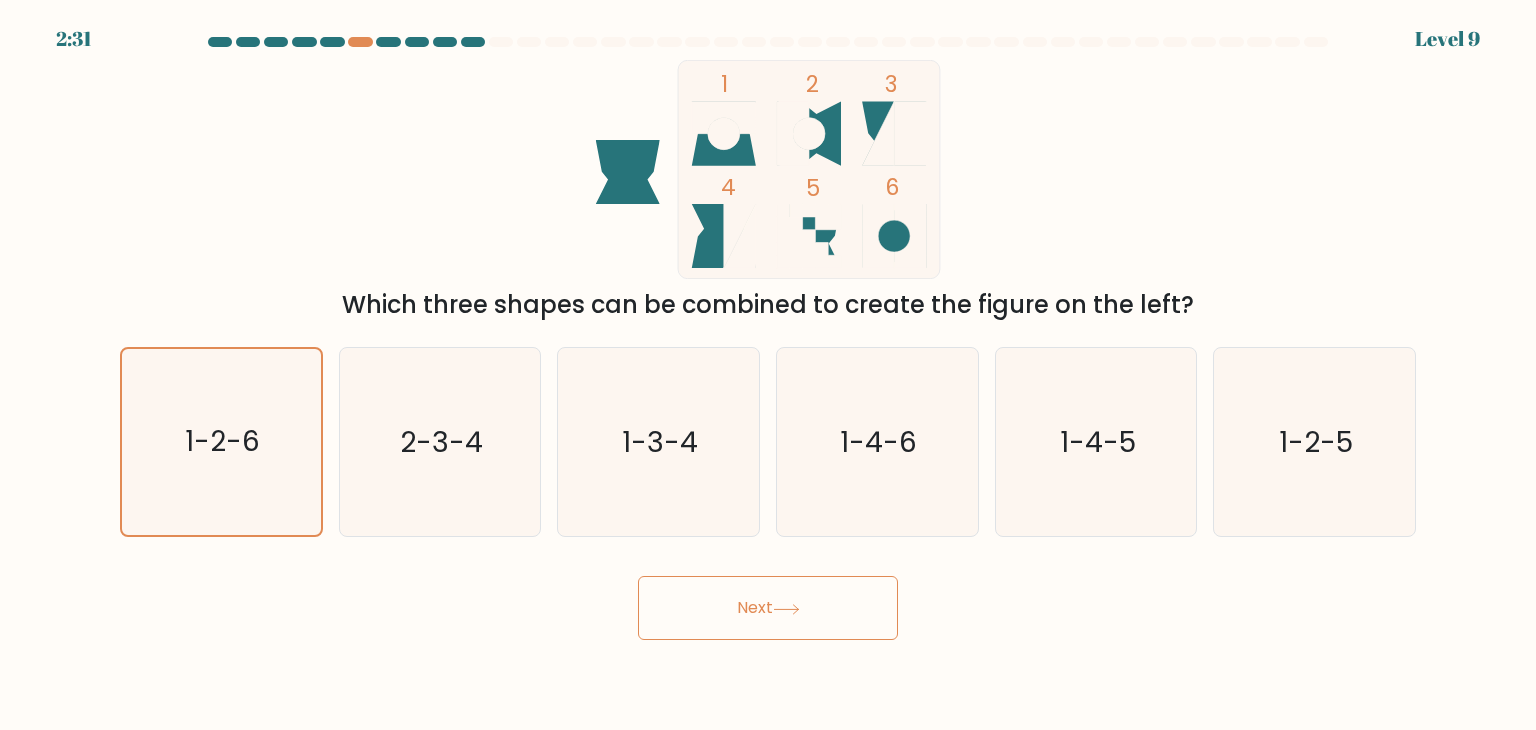 click on "Next" at bounding box center (768, 608) 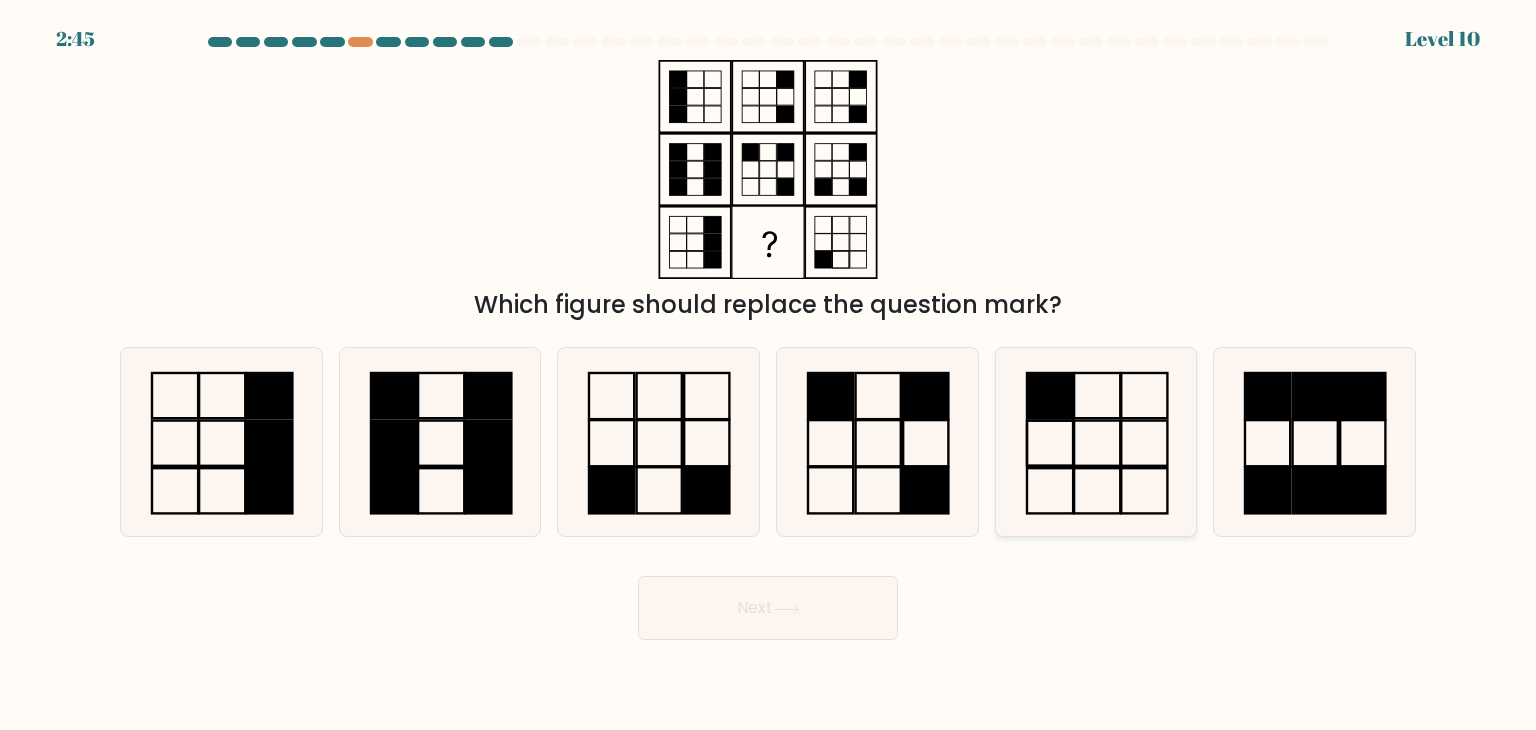 click 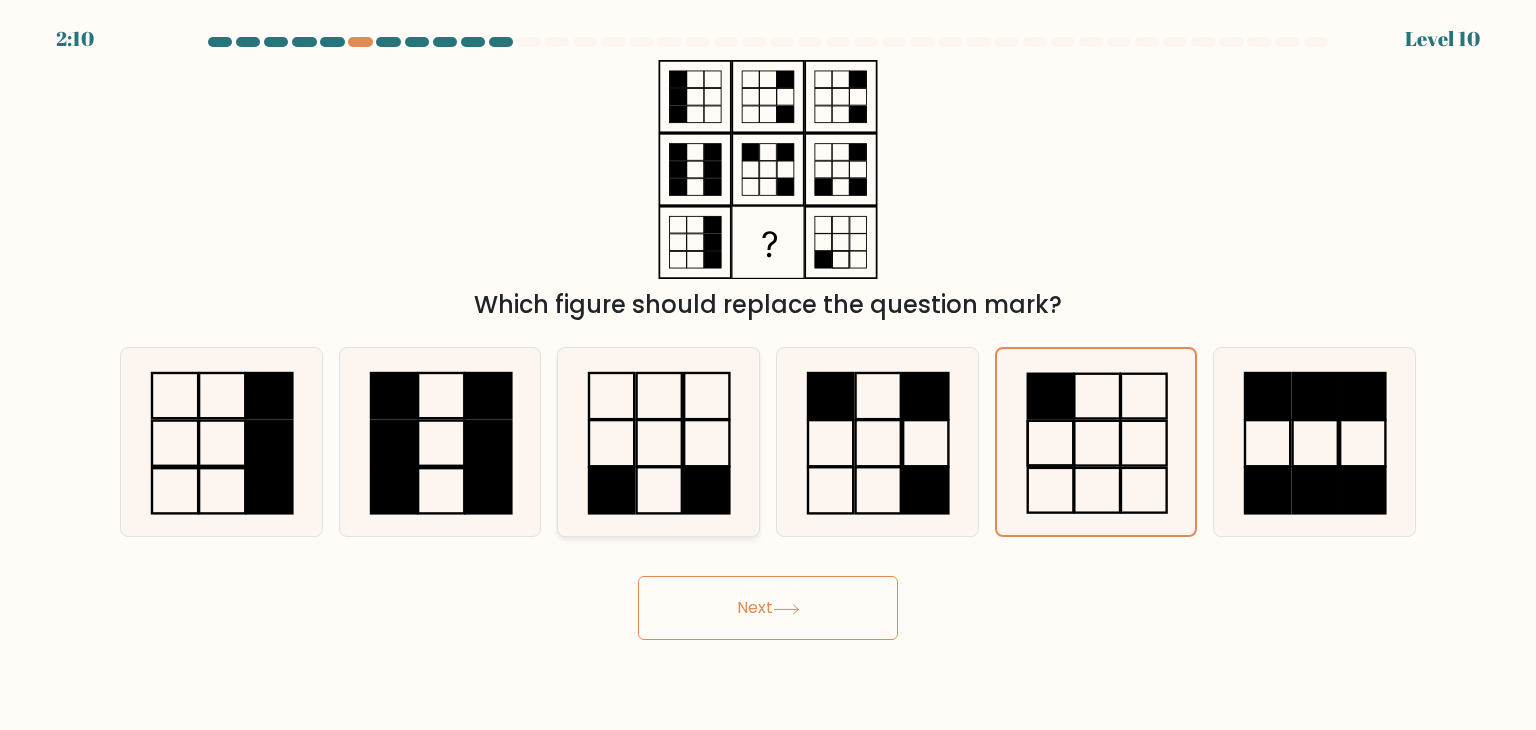 click 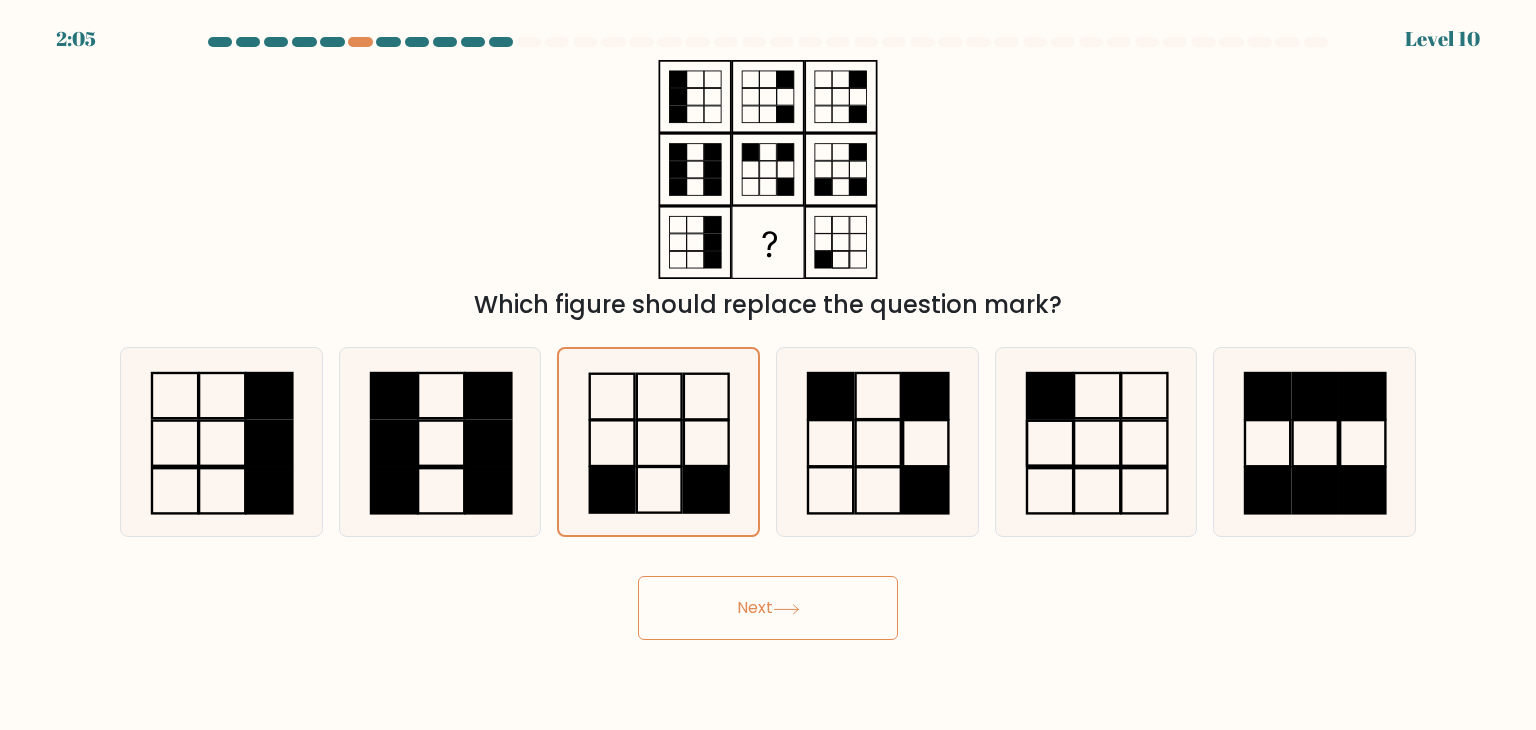 click 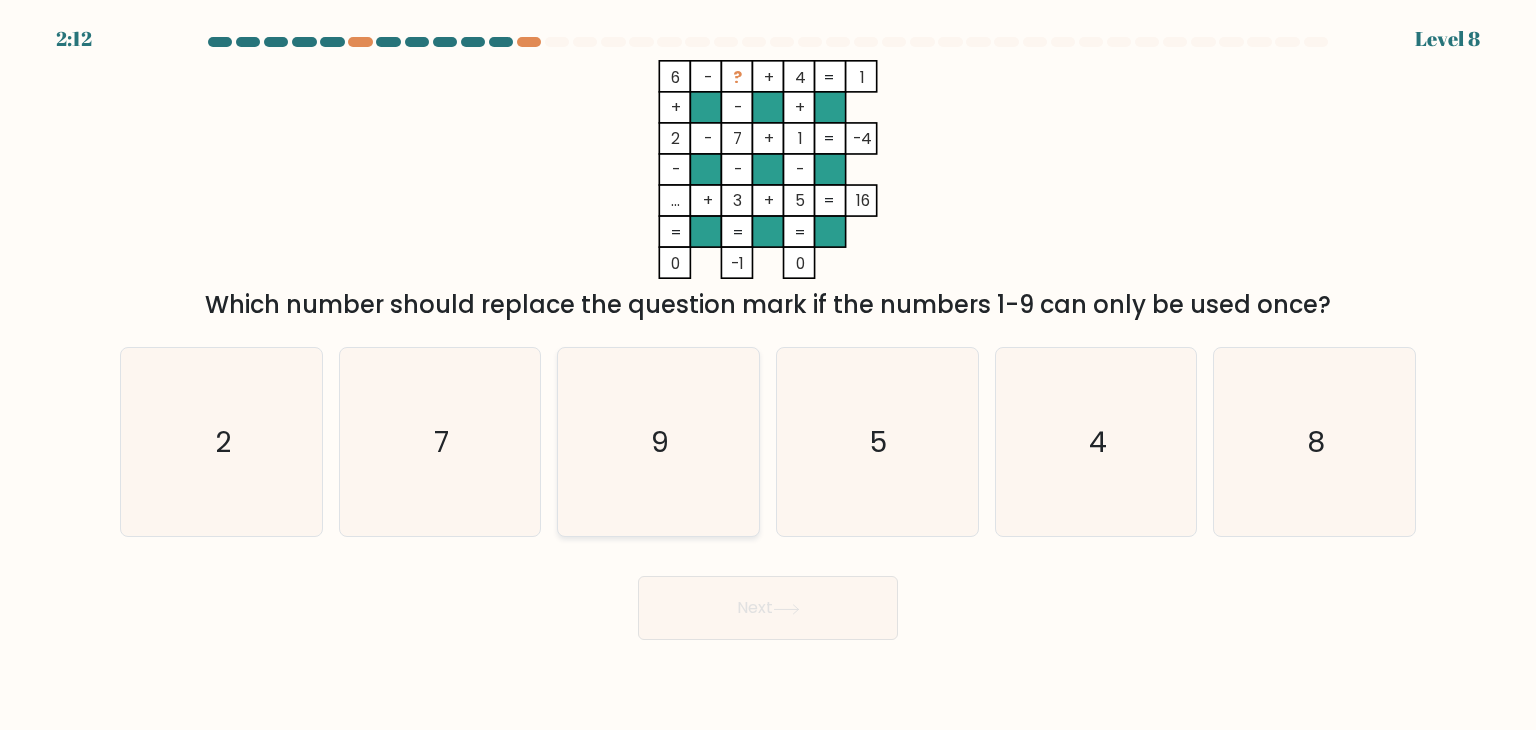 click on "9" 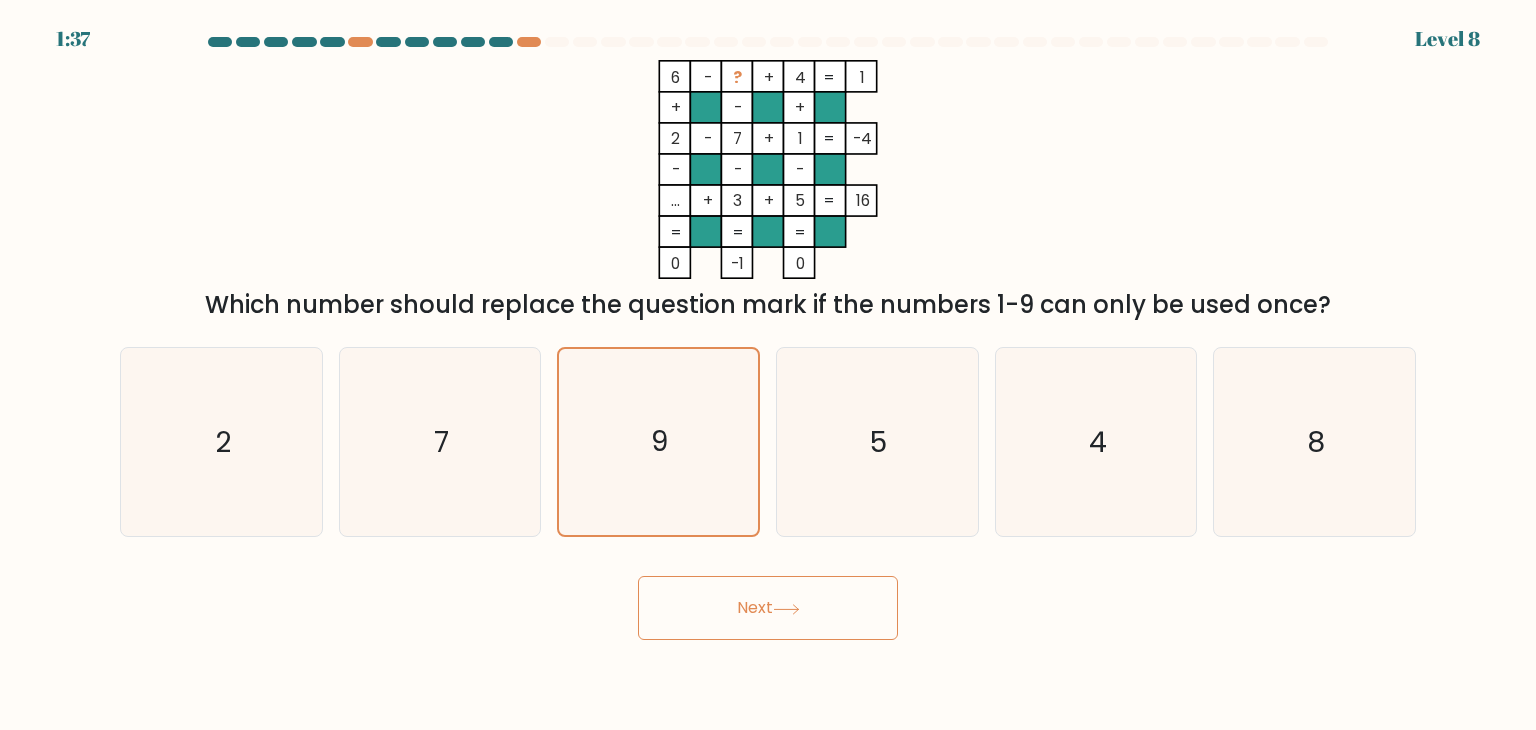 click on "Next" at bounding box center [768, 608] 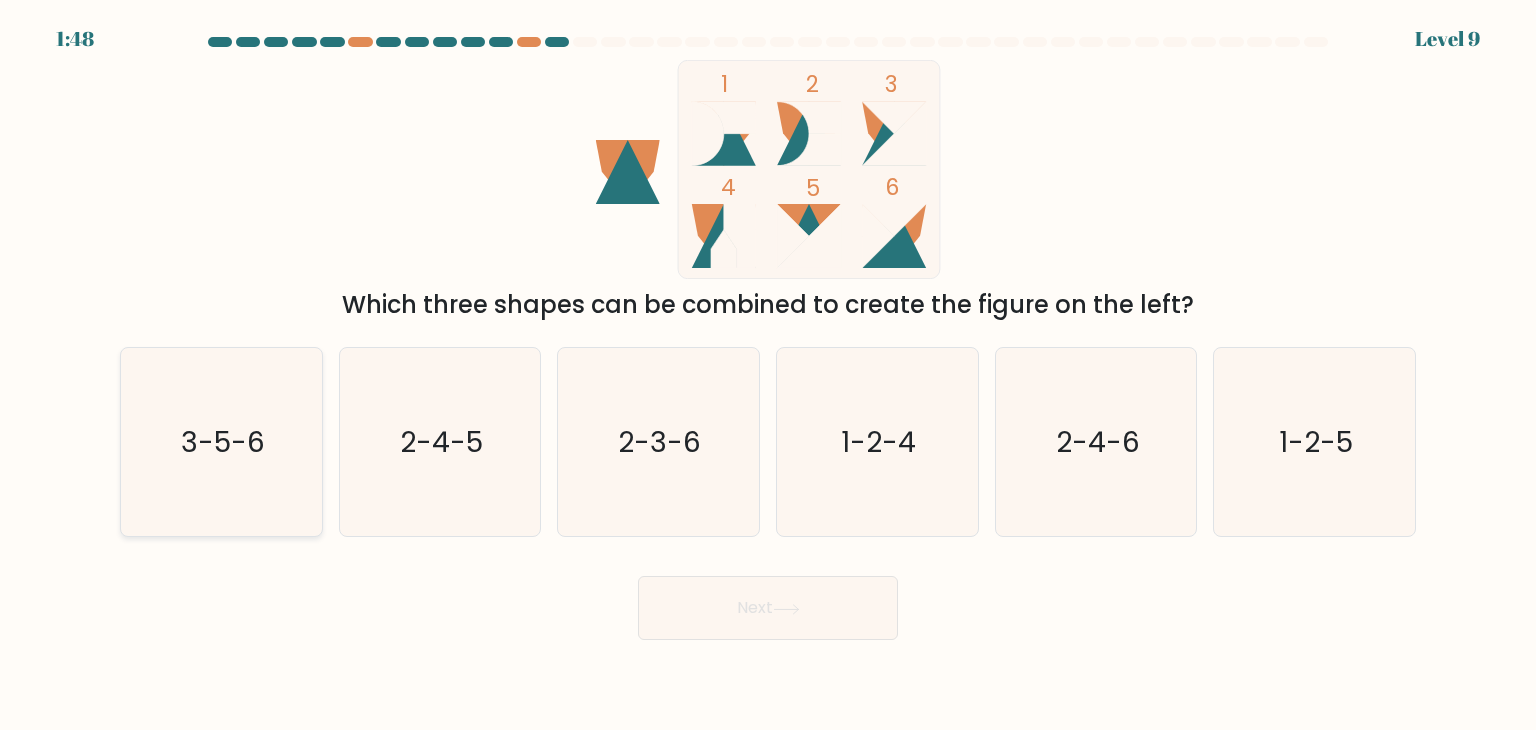 click on "3-5-6" 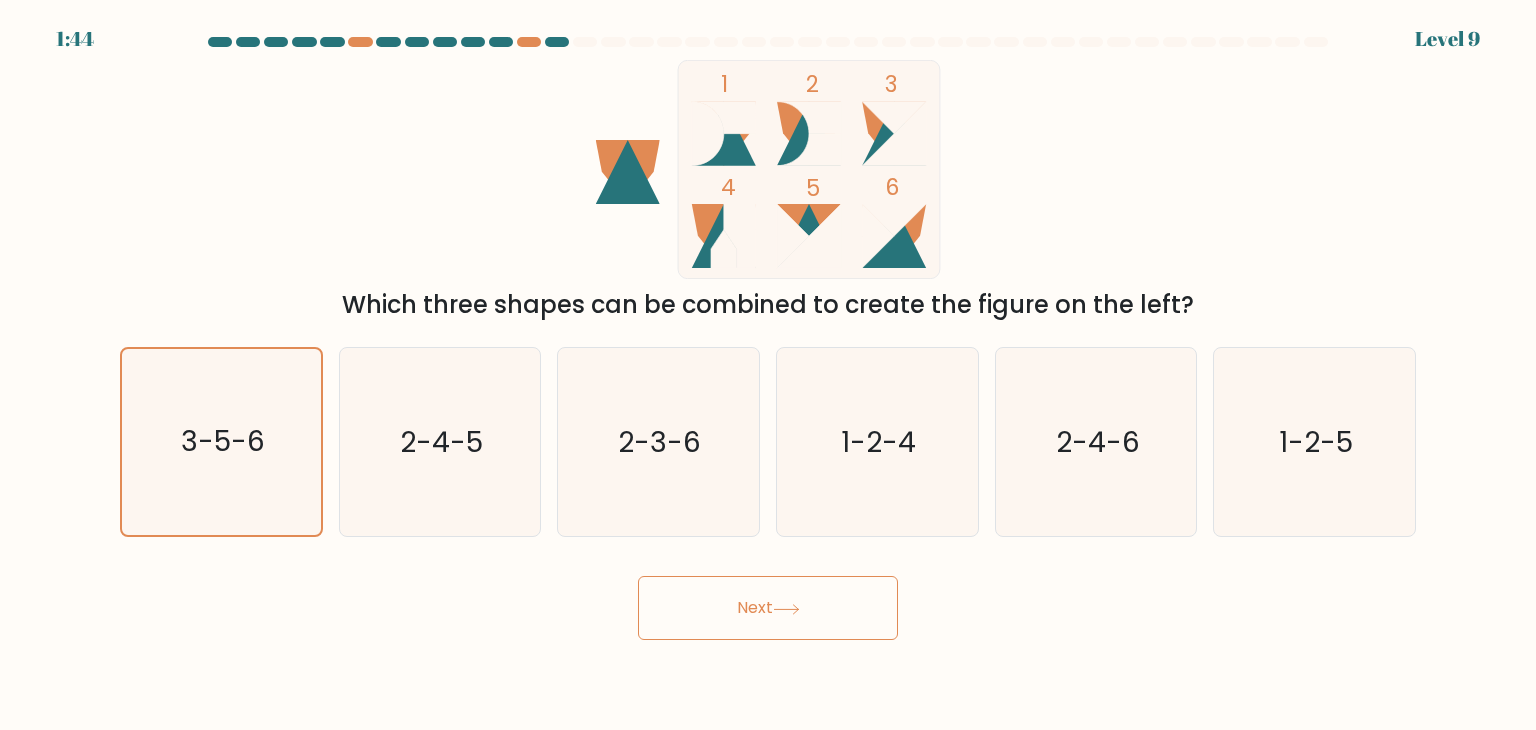 click on "Next" at bounding box center [768, 608] 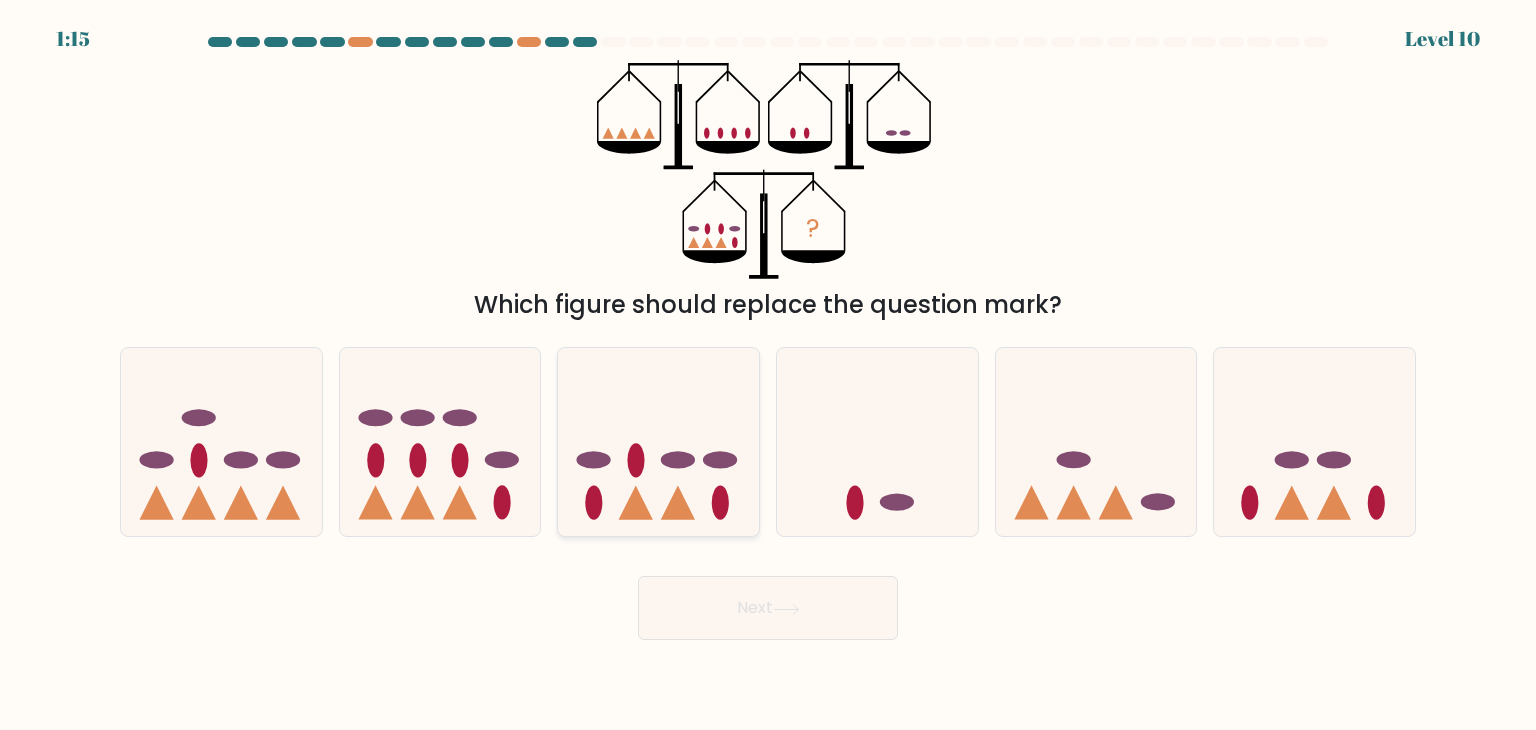 click 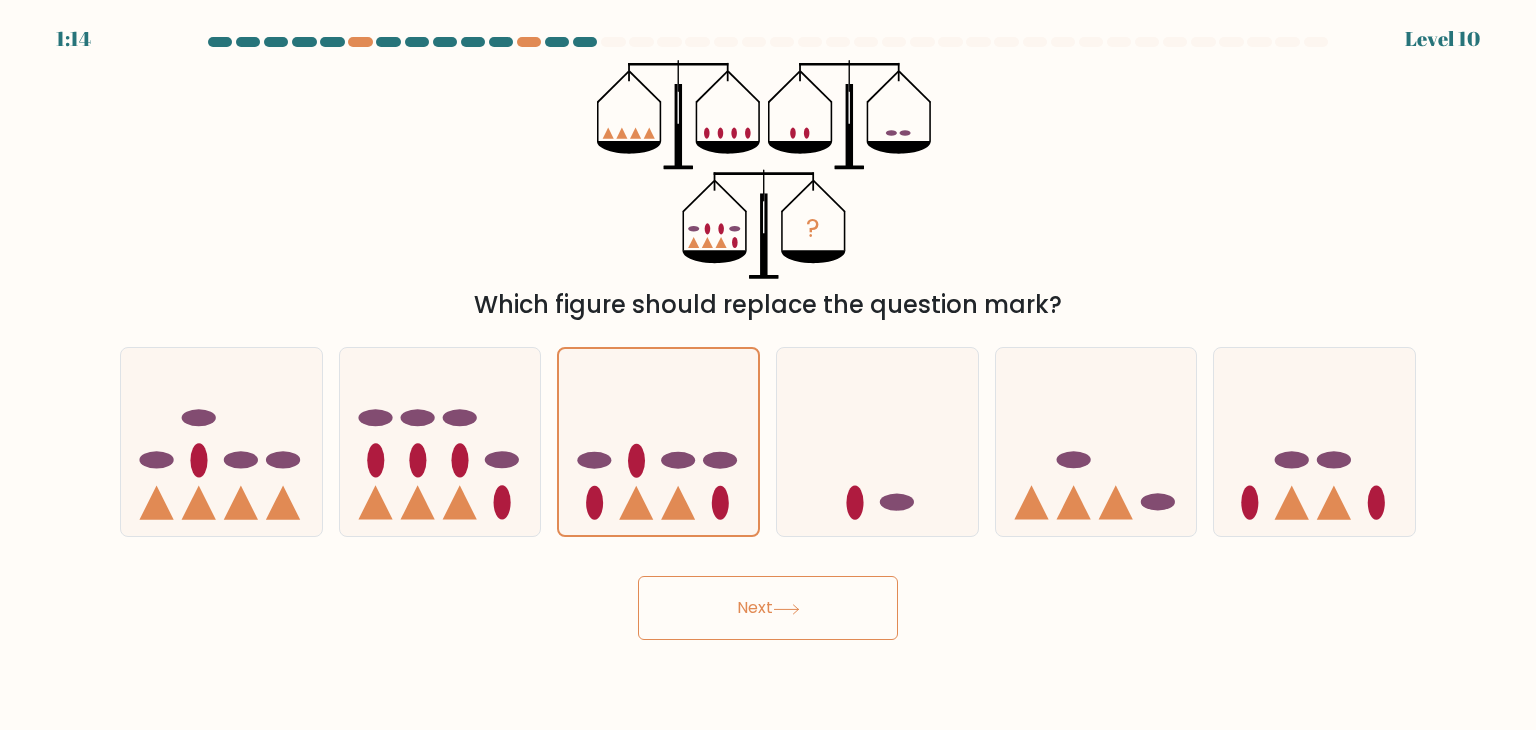 click on "Next" at bounding box center [768, 608] 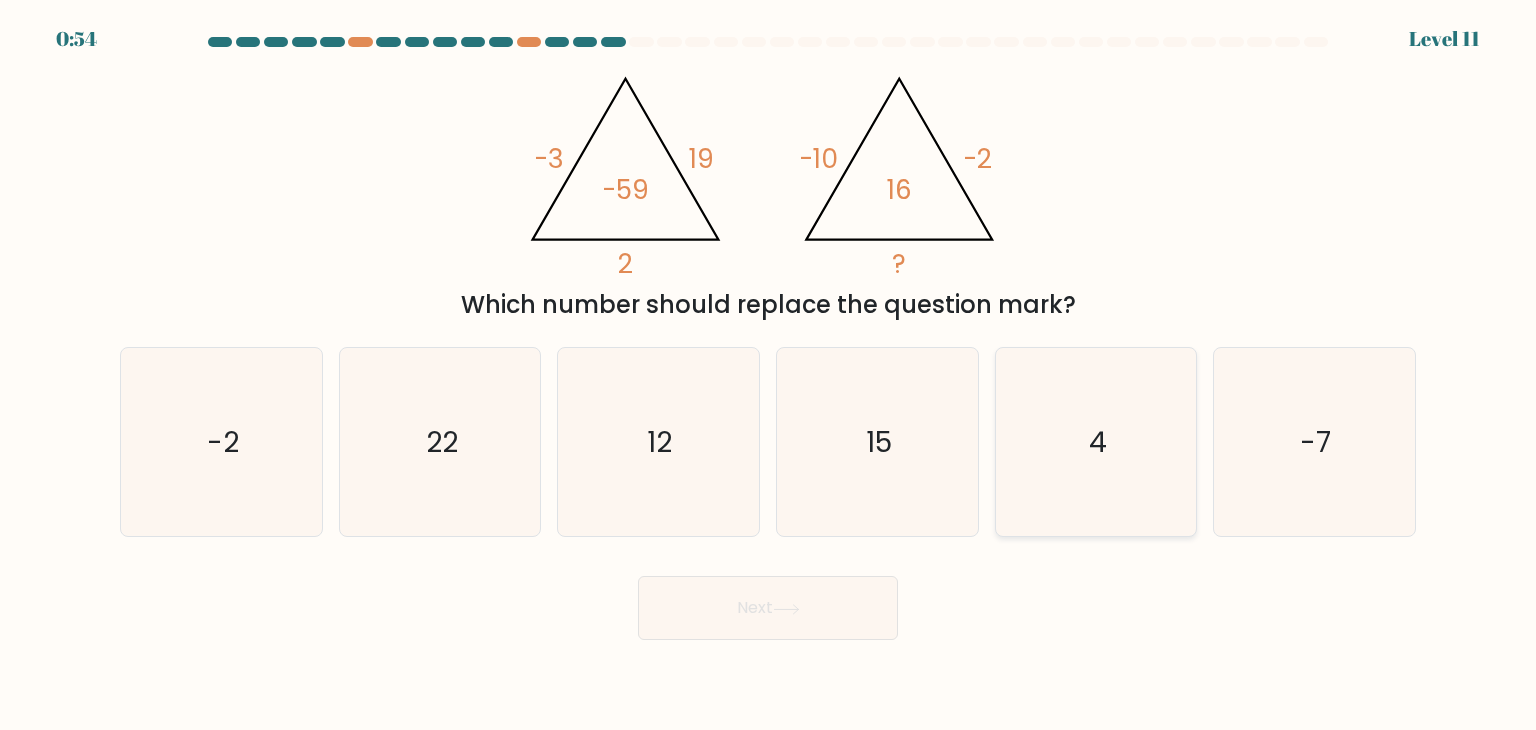 click on "4" 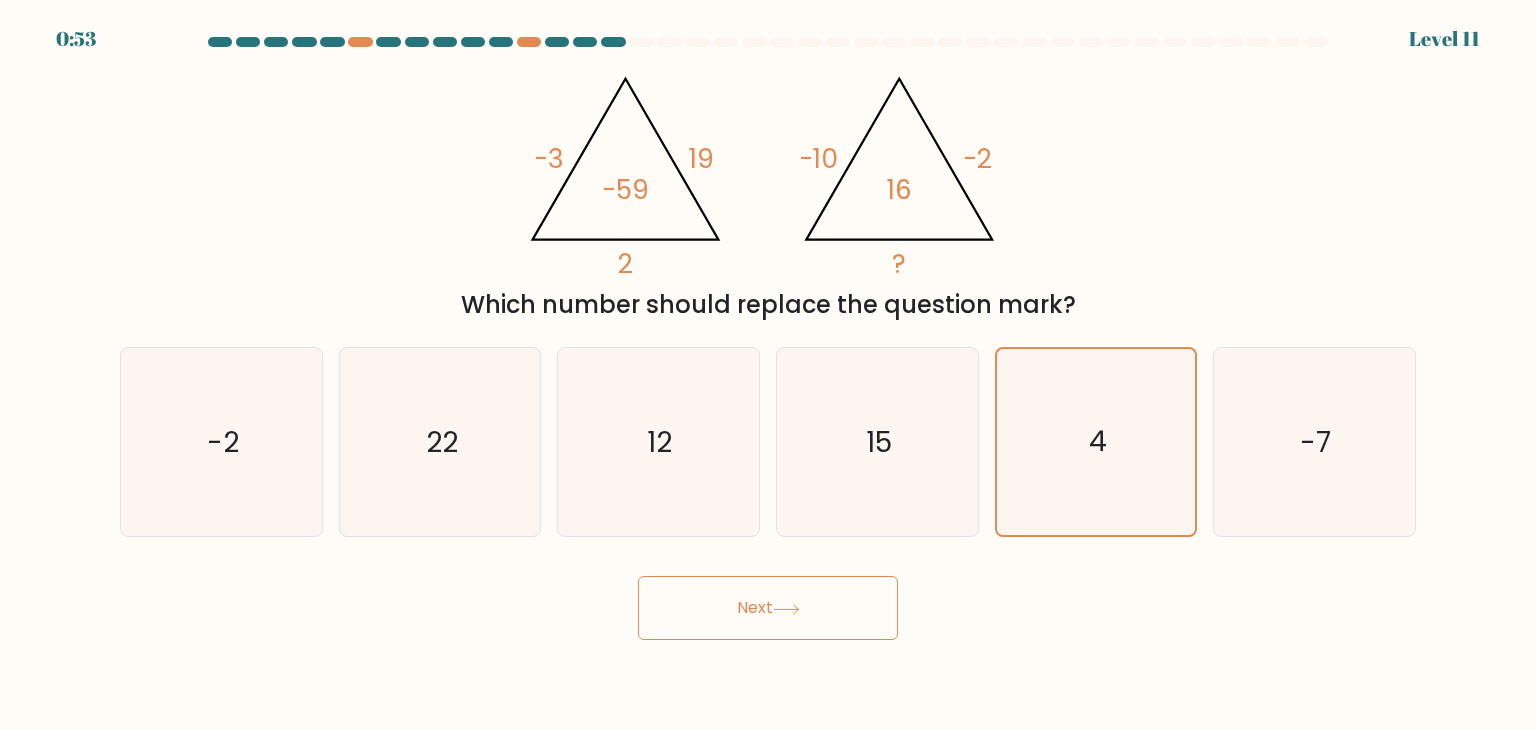 click on "Next" at bounding box center (768, 608) 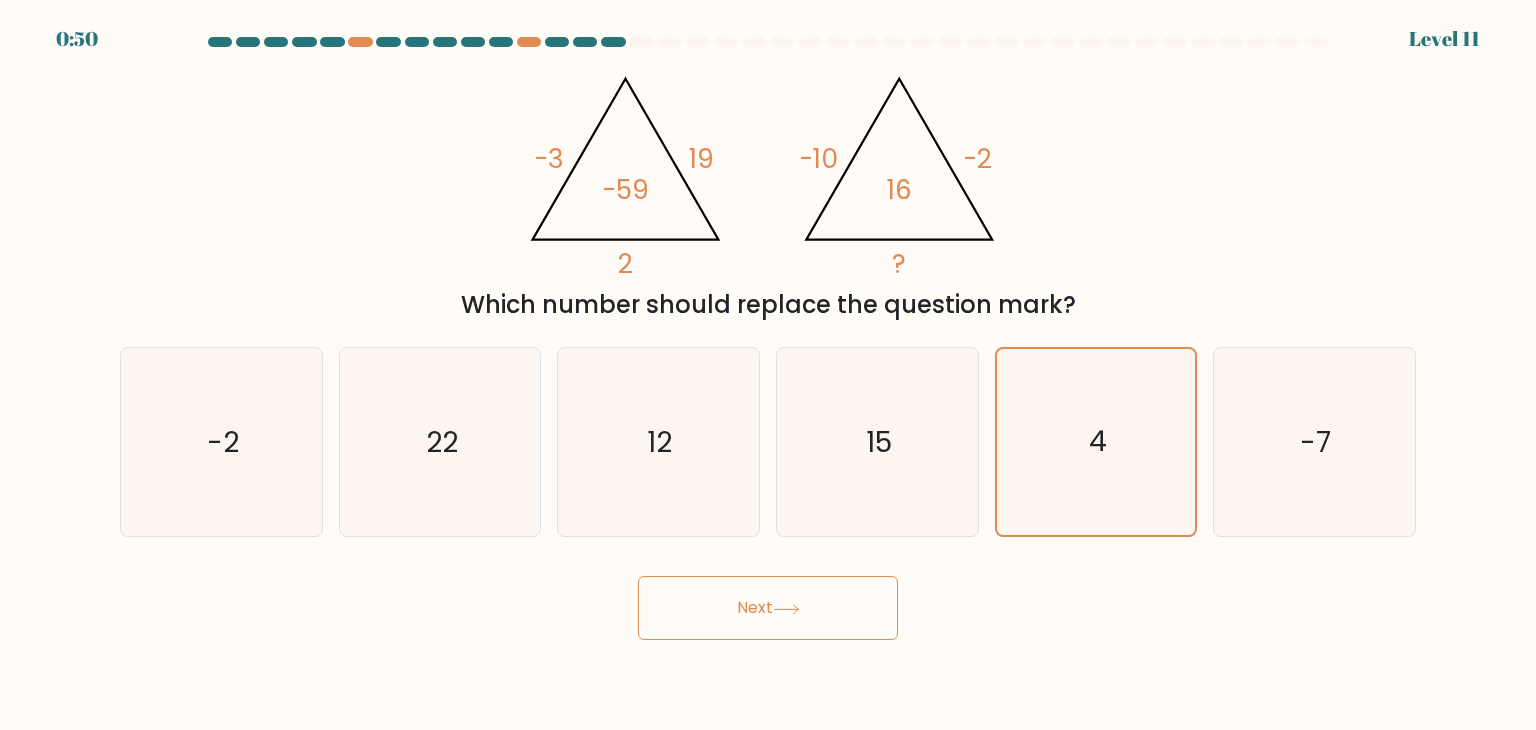 click on "Next" at bounding box center (768, 608) 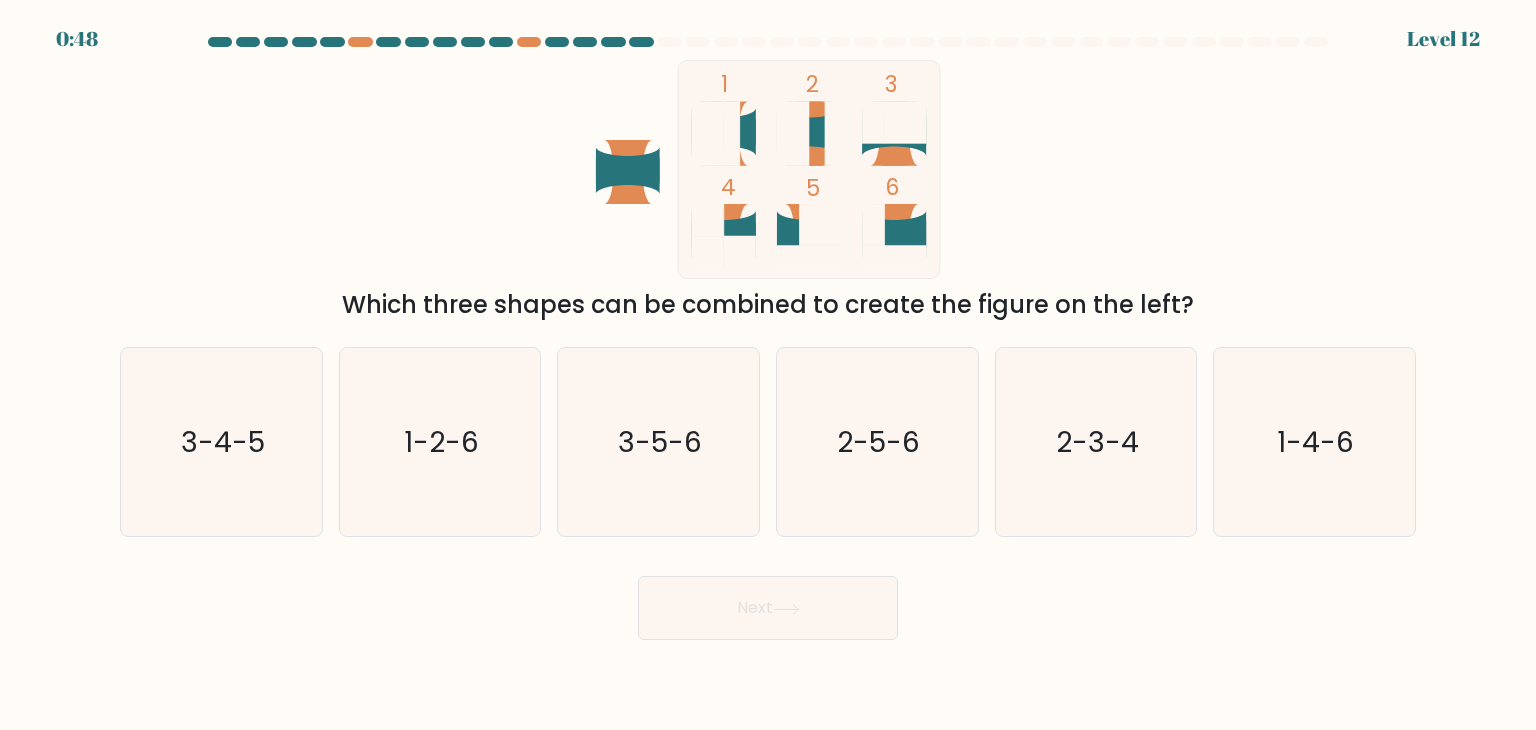 click on "Next" at bounding box center (768, 608) 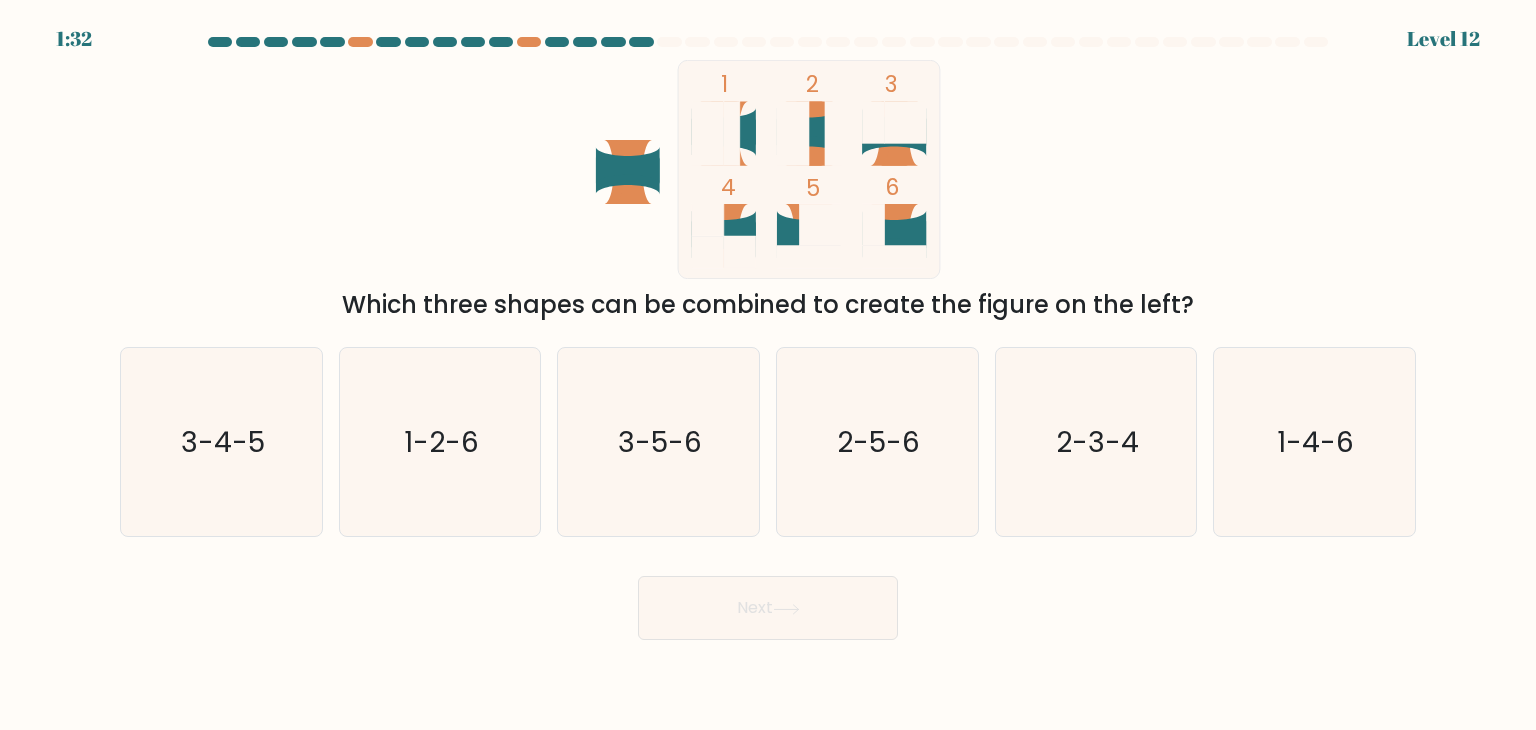 click on "1
2
3
4
5
6
Which three shapes can be combined to create the figure on the left?" at bounding box center (768, 191) 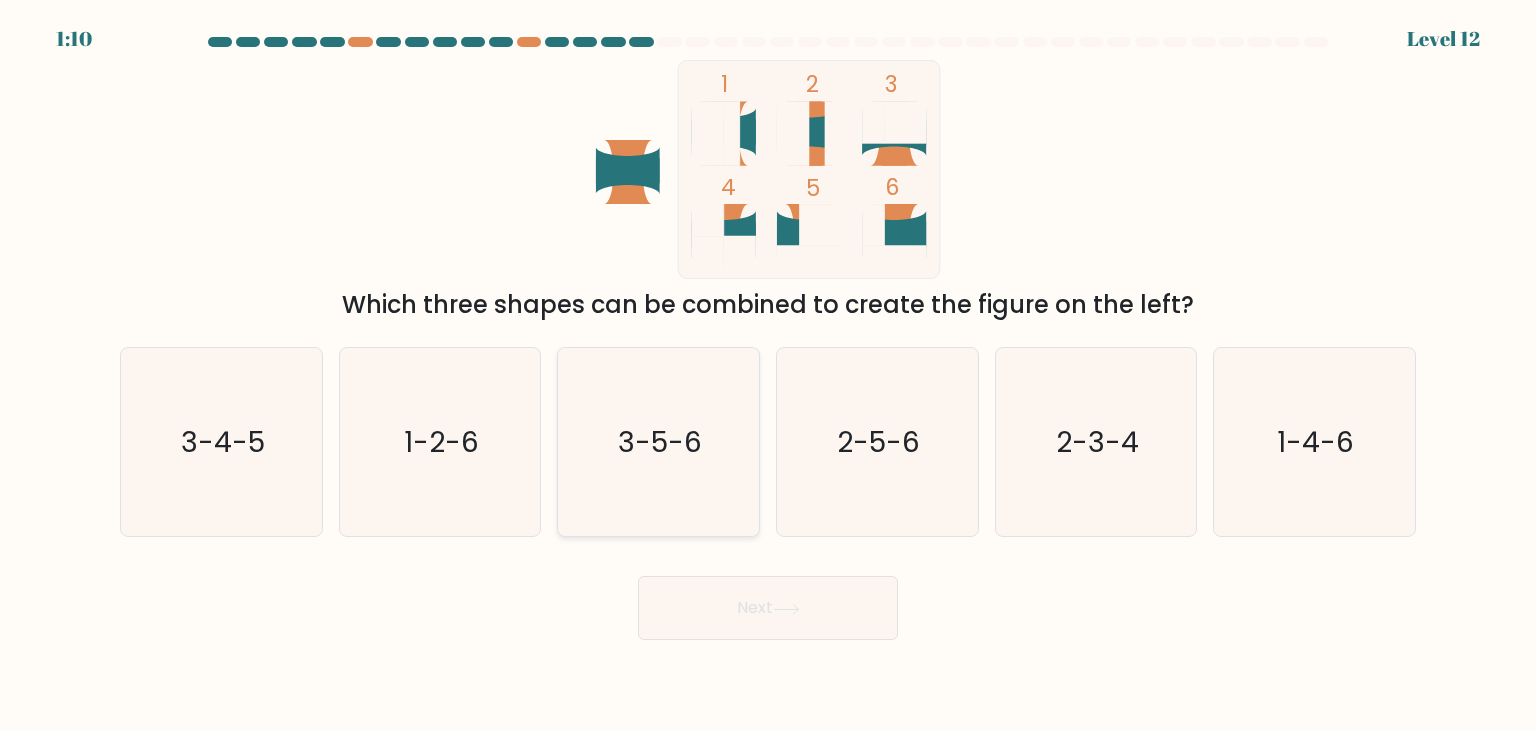 click on "3-5-6" 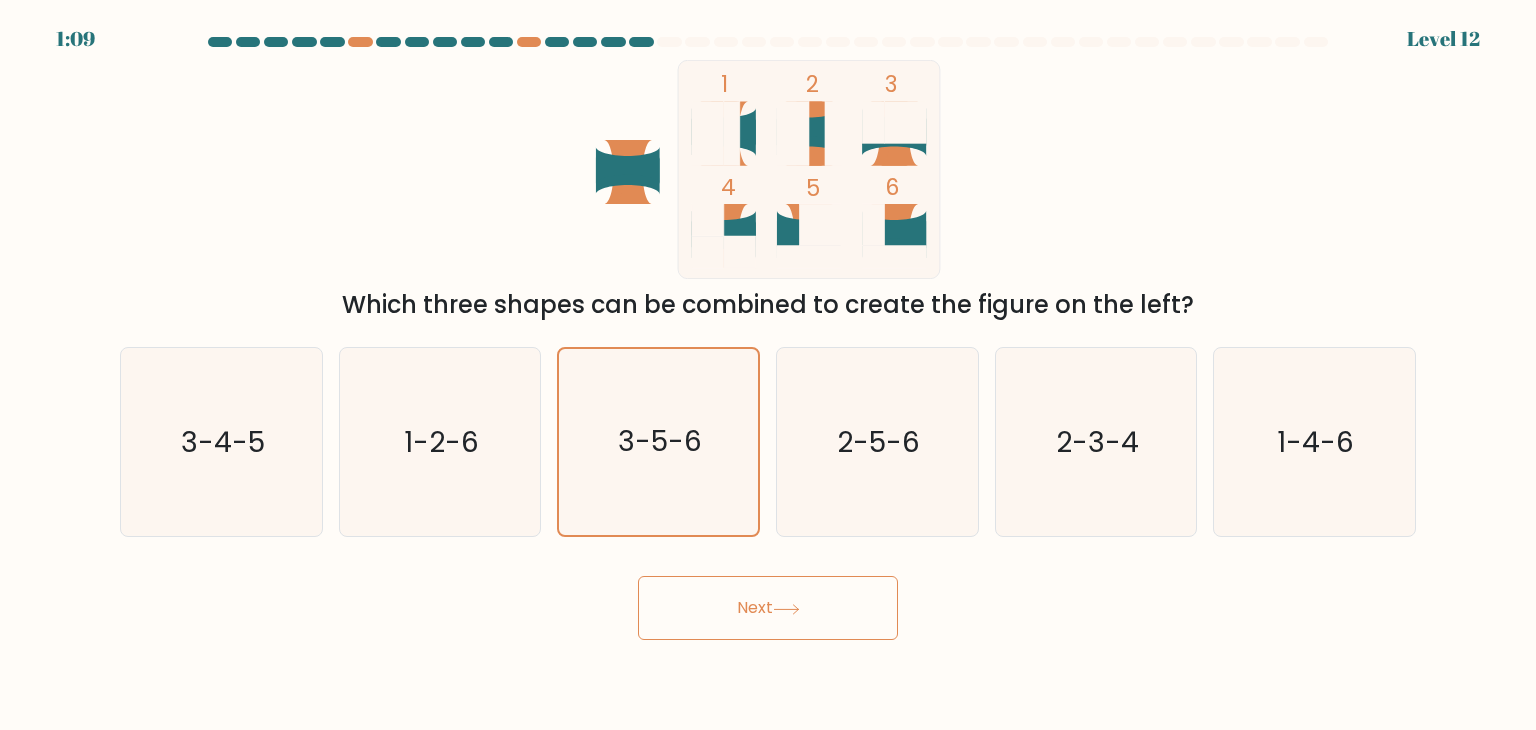 click on "Next" at bounding box center [768, 608] 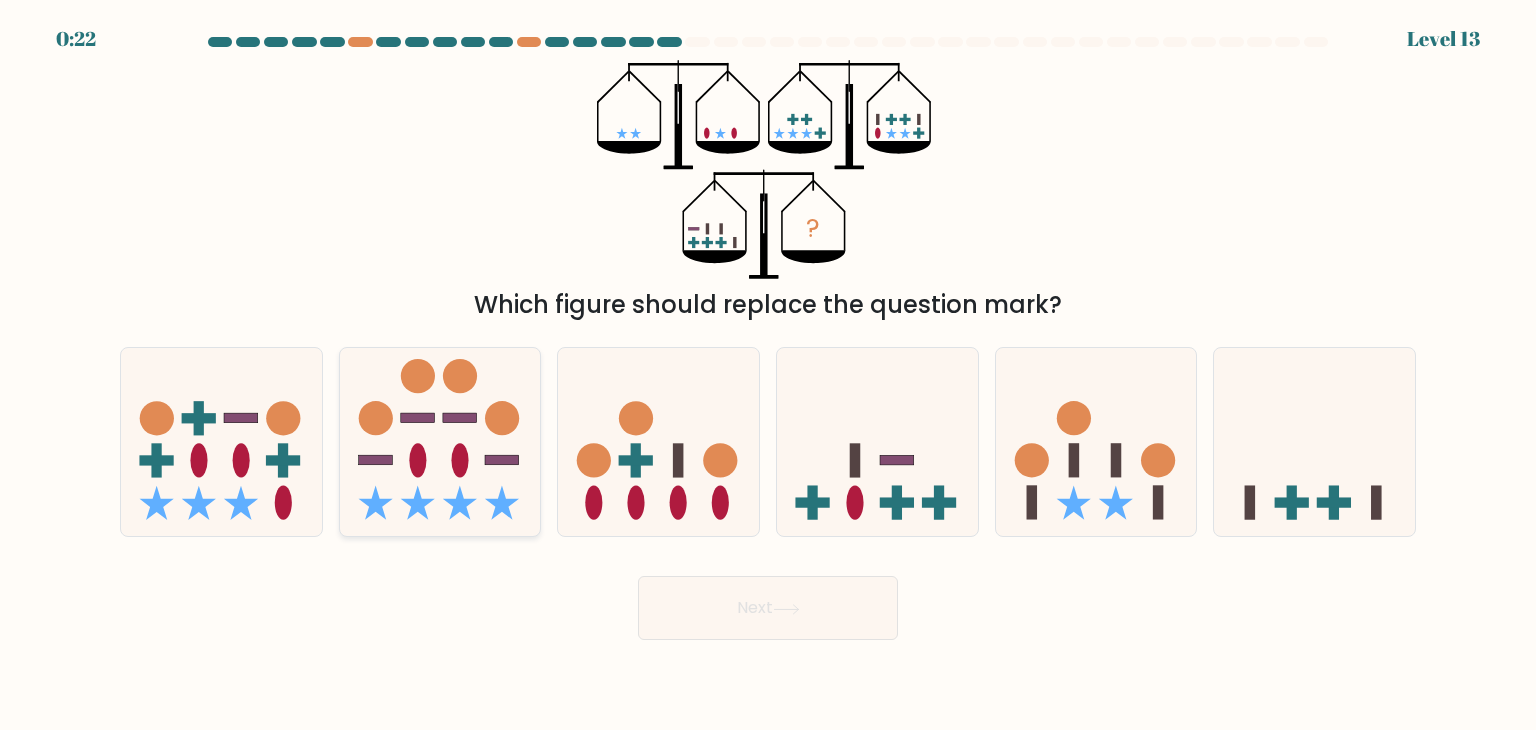 click 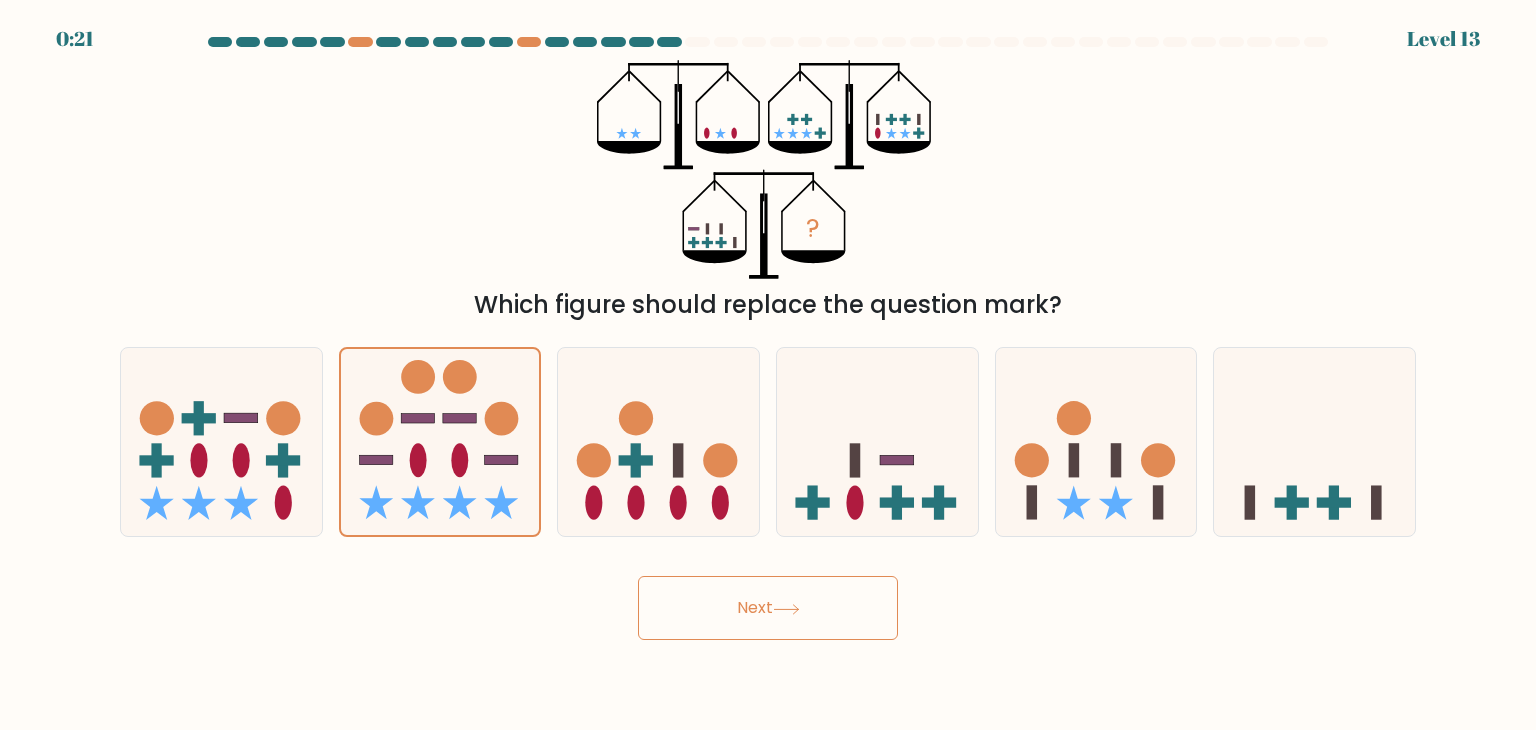 click on "Next" at bounding box center [768, 608] 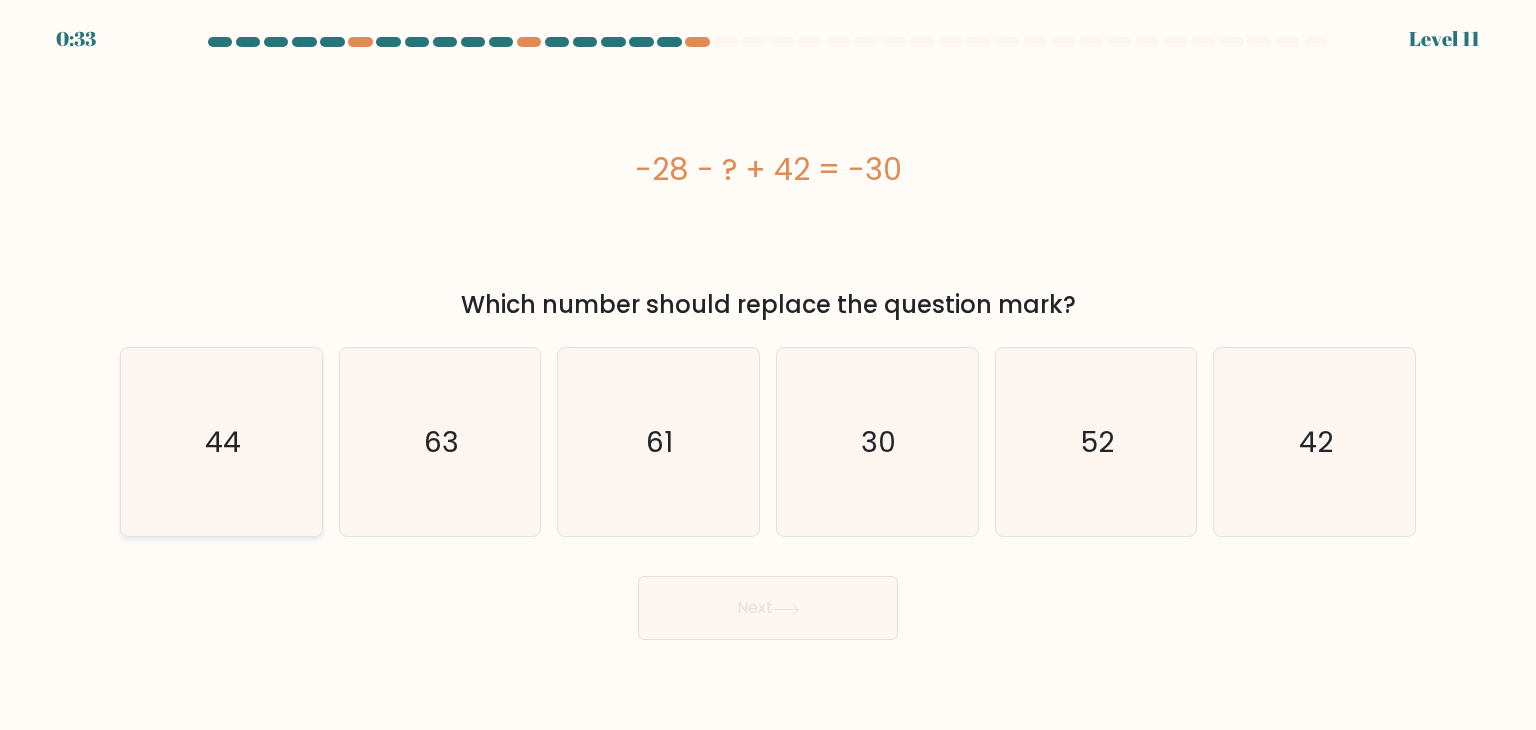 click on "44" 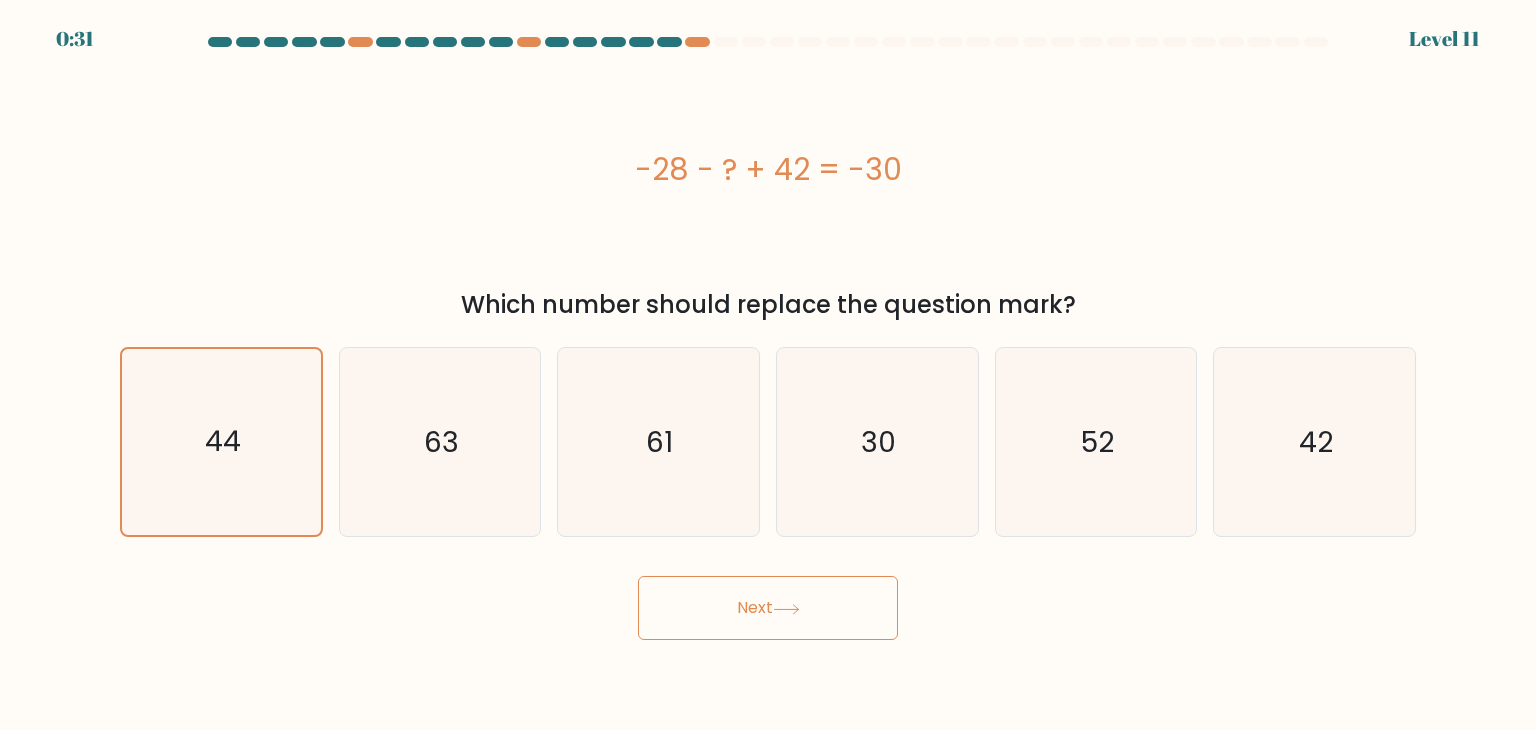 click on "Next" at bounding box center (768, 608) 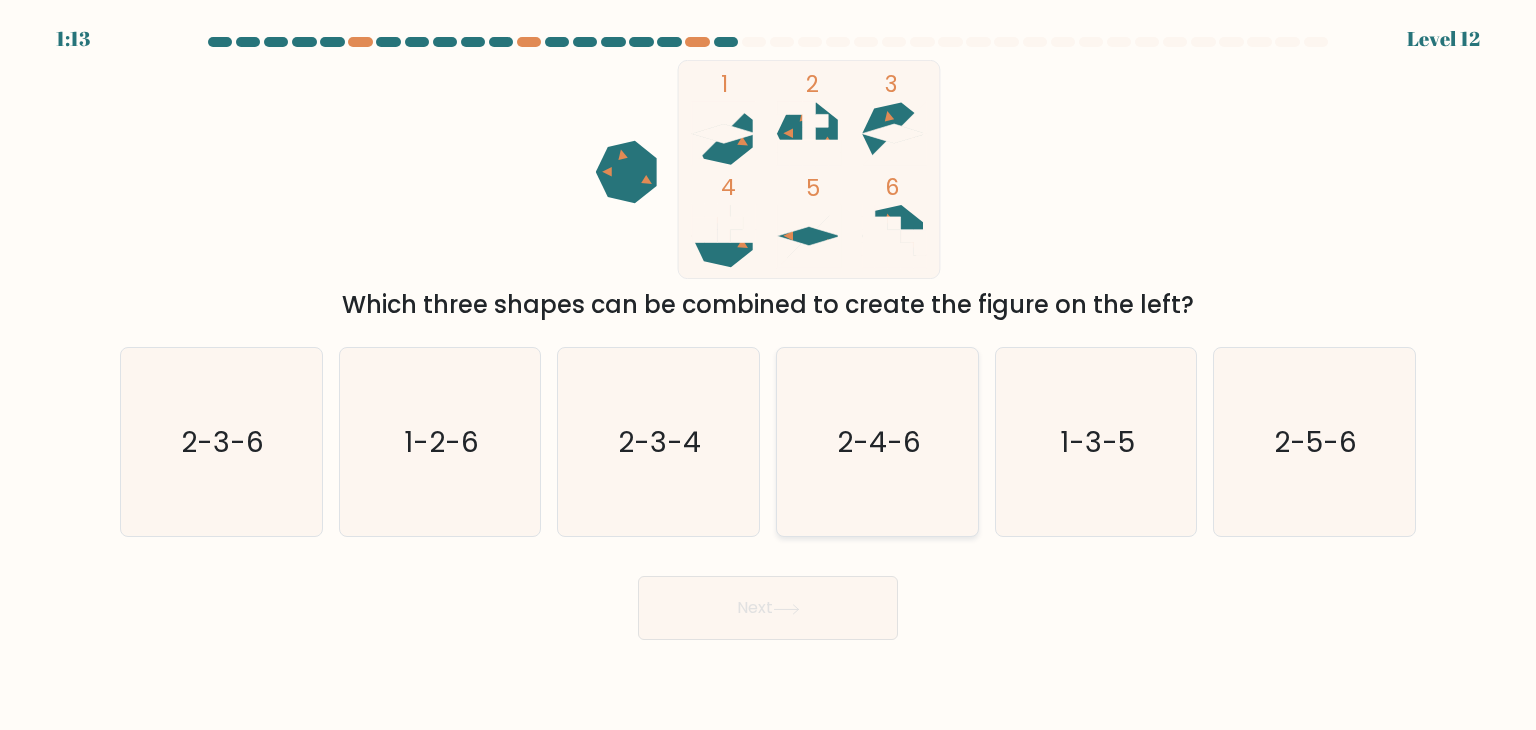 click on "2-4-6" 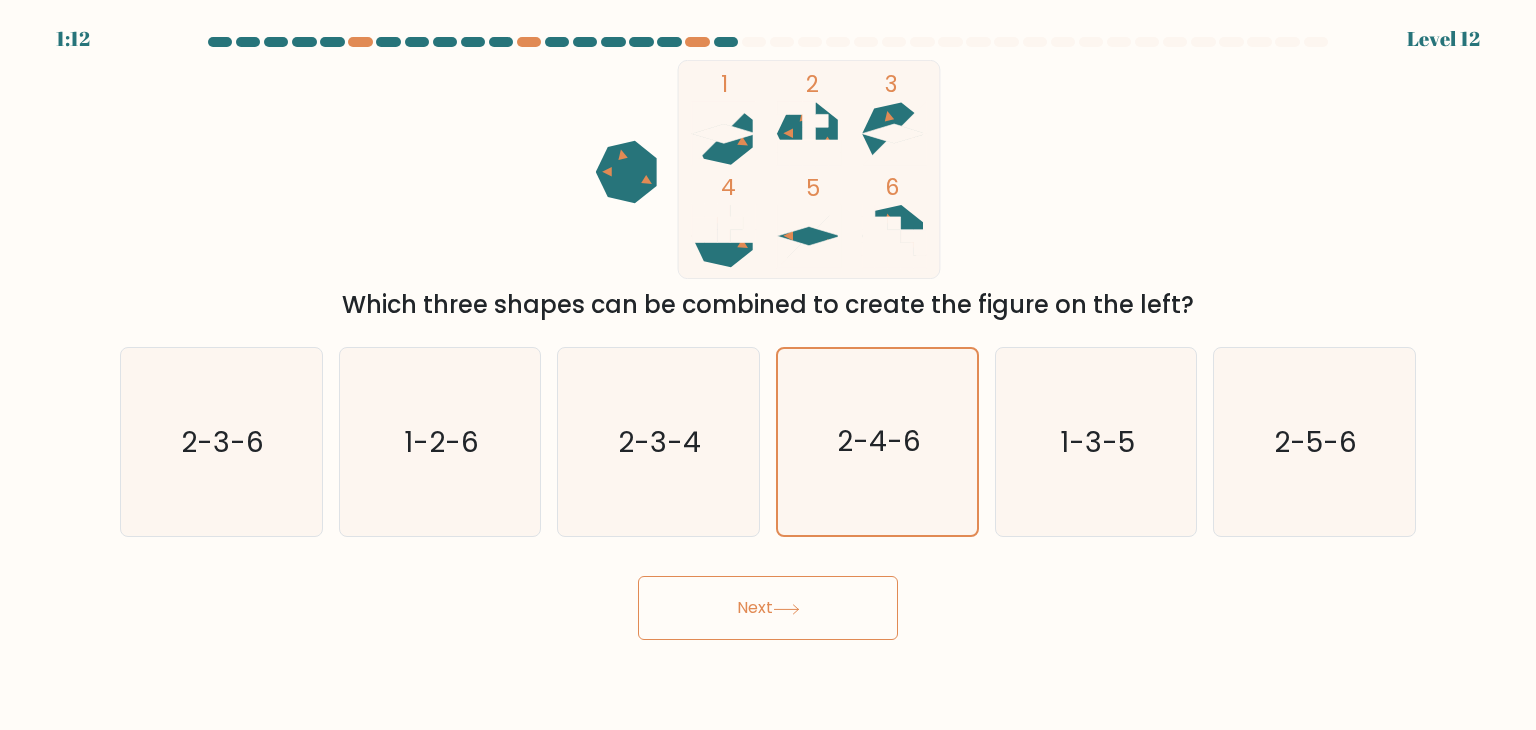 click on "Next" at bounding box center (768, 608) 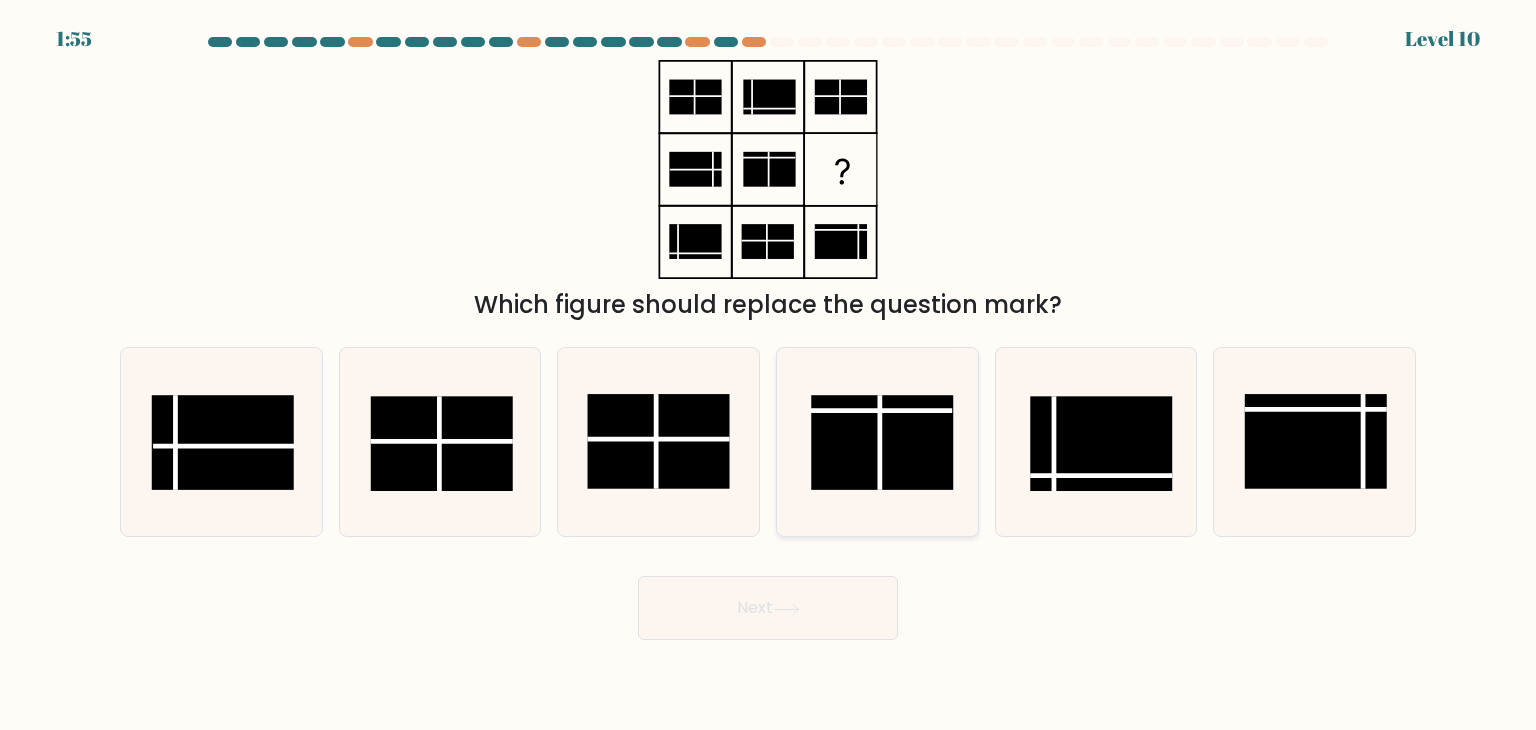 click 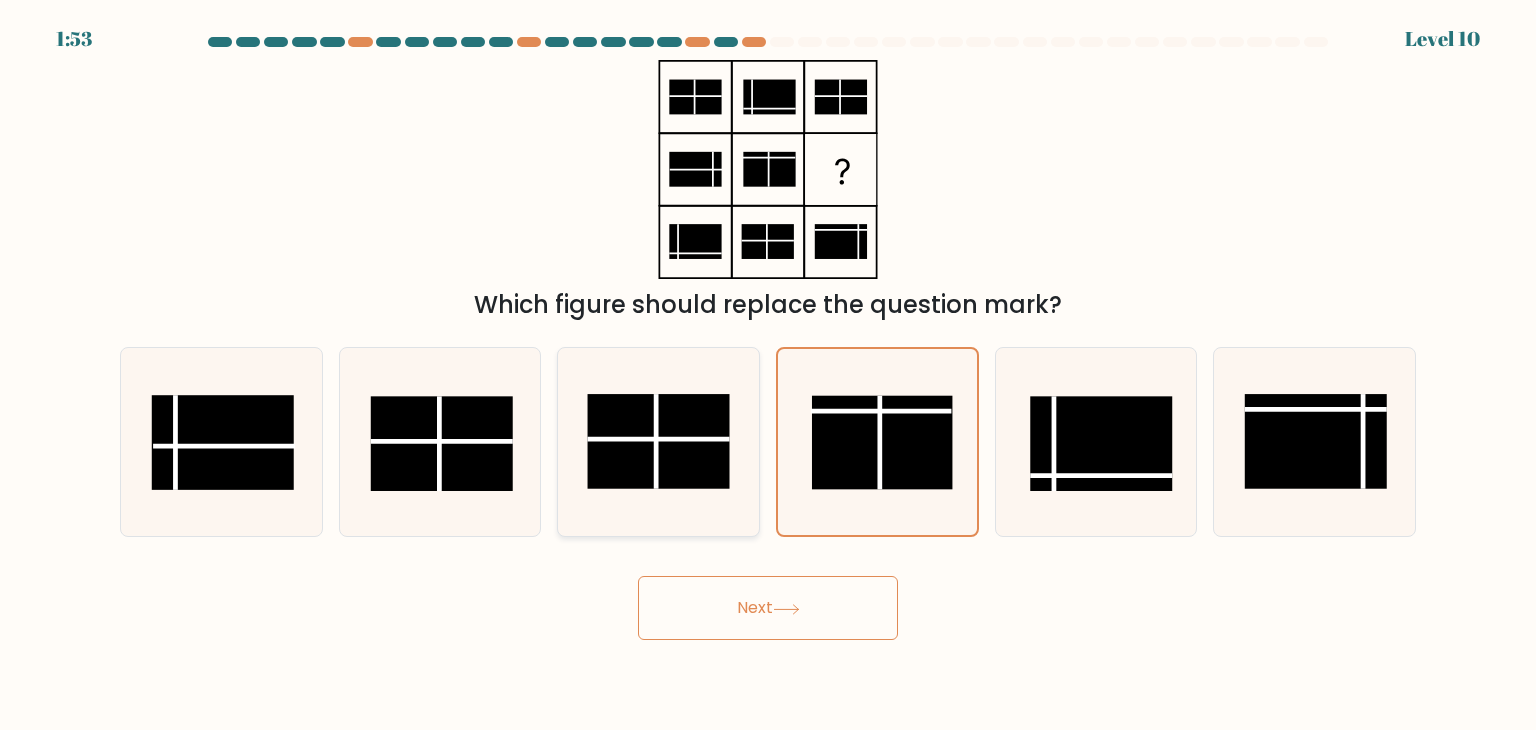 click 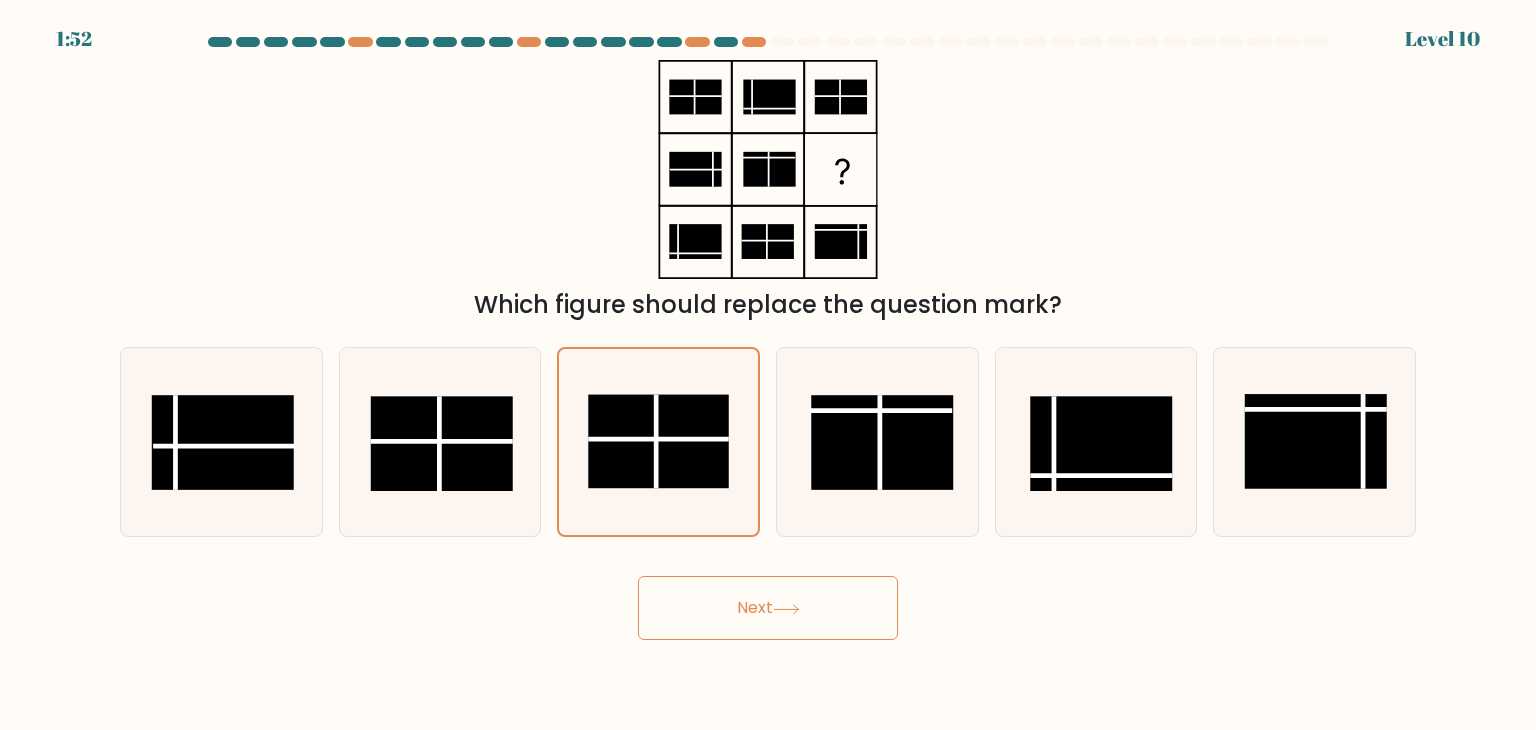 click on "Next" at bounding box center [768, 608] 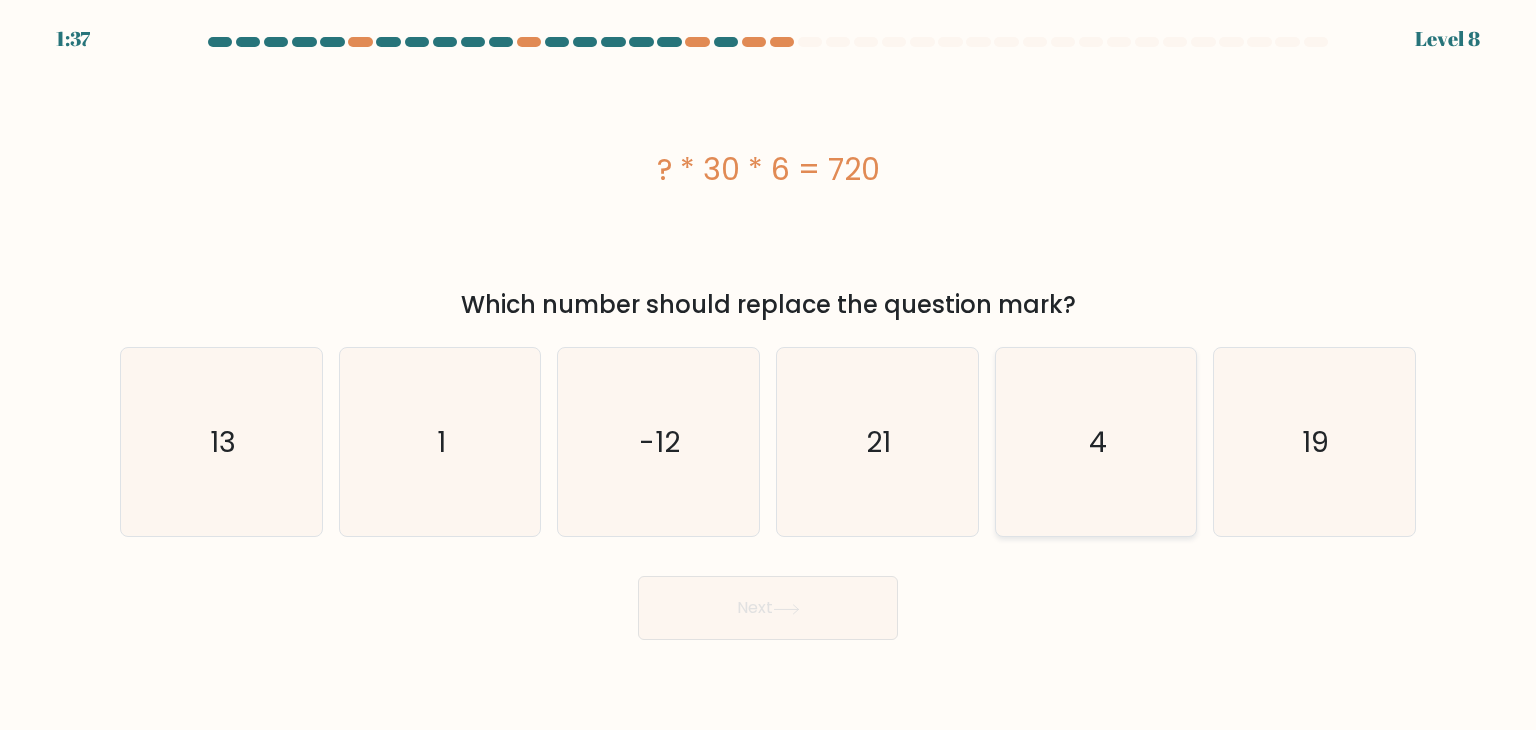click on "4" 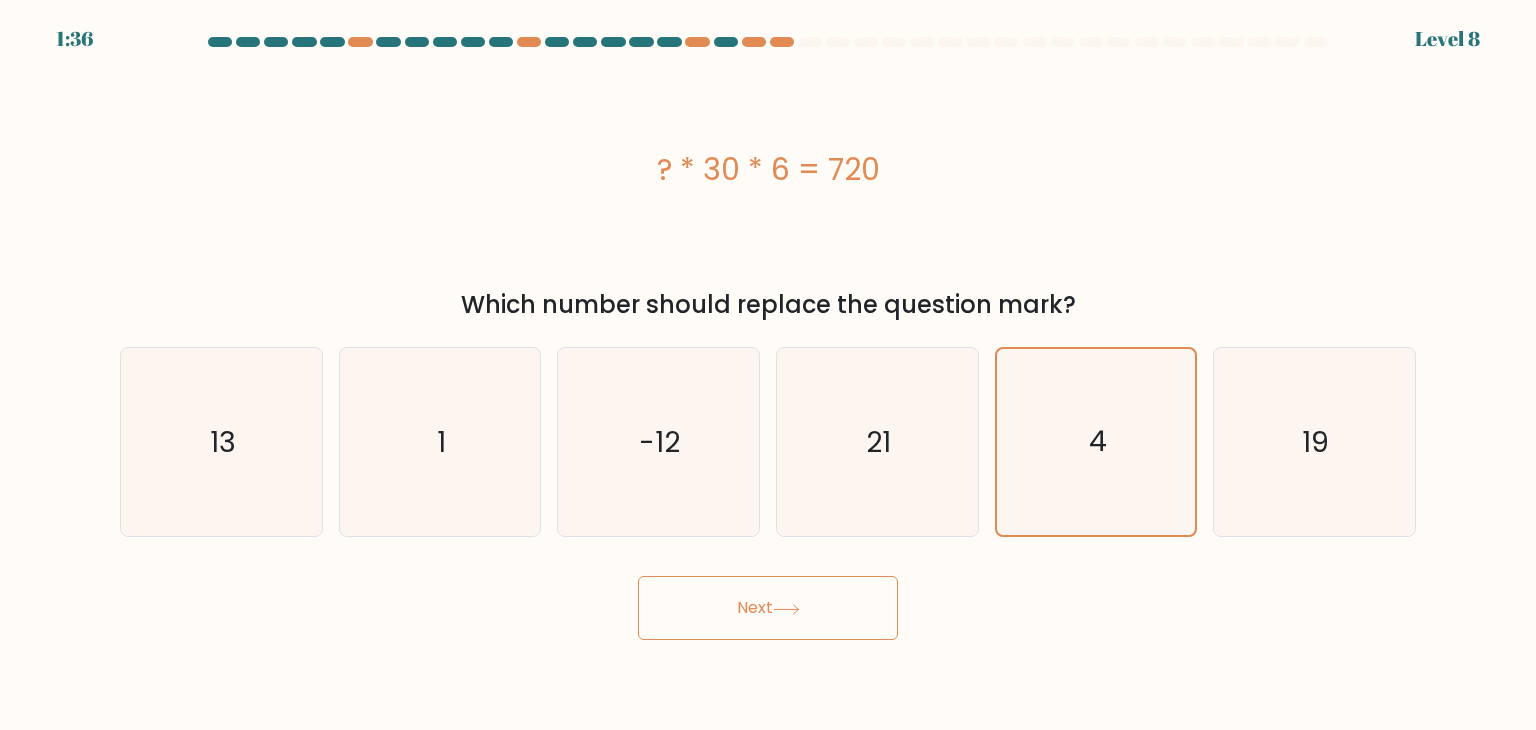 click 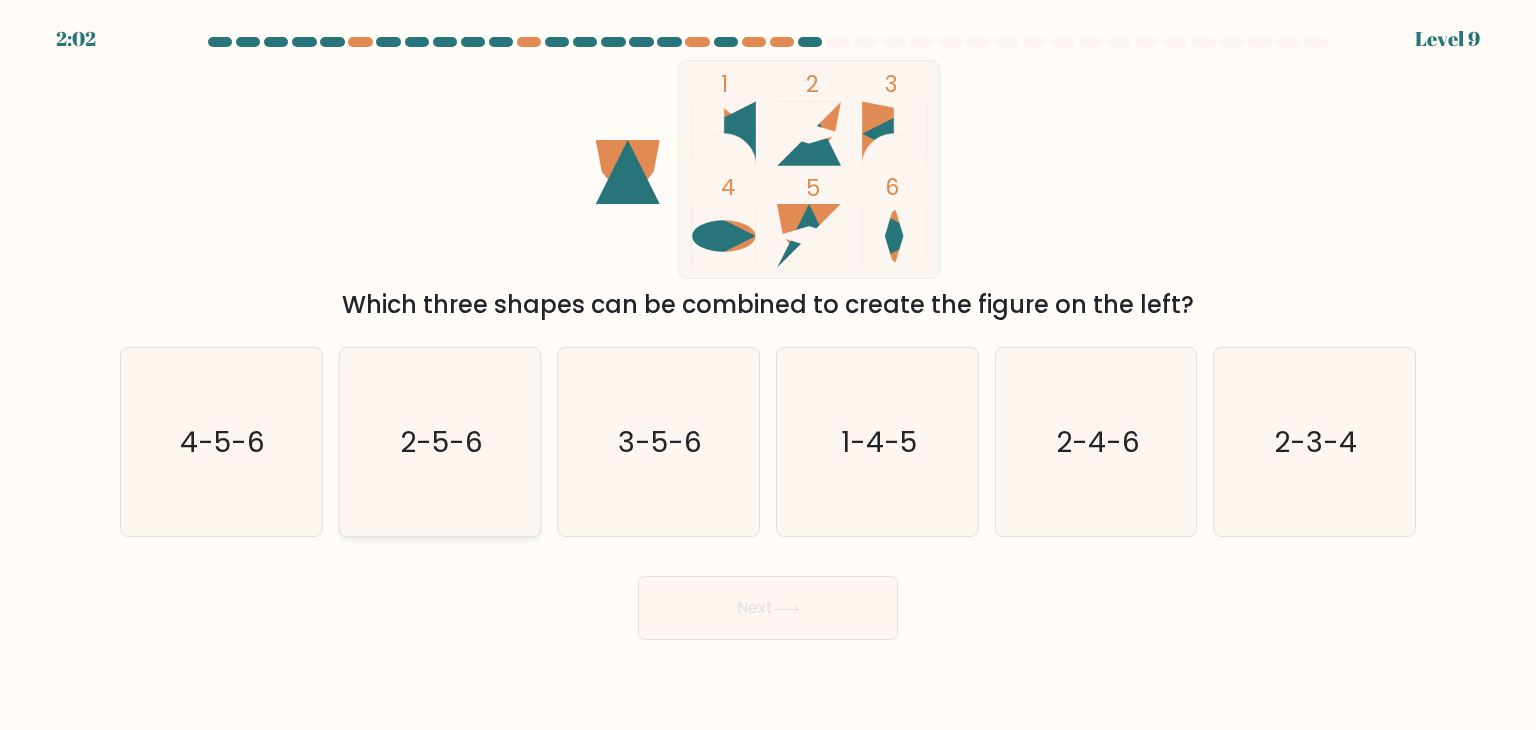 click on "2-5-6" 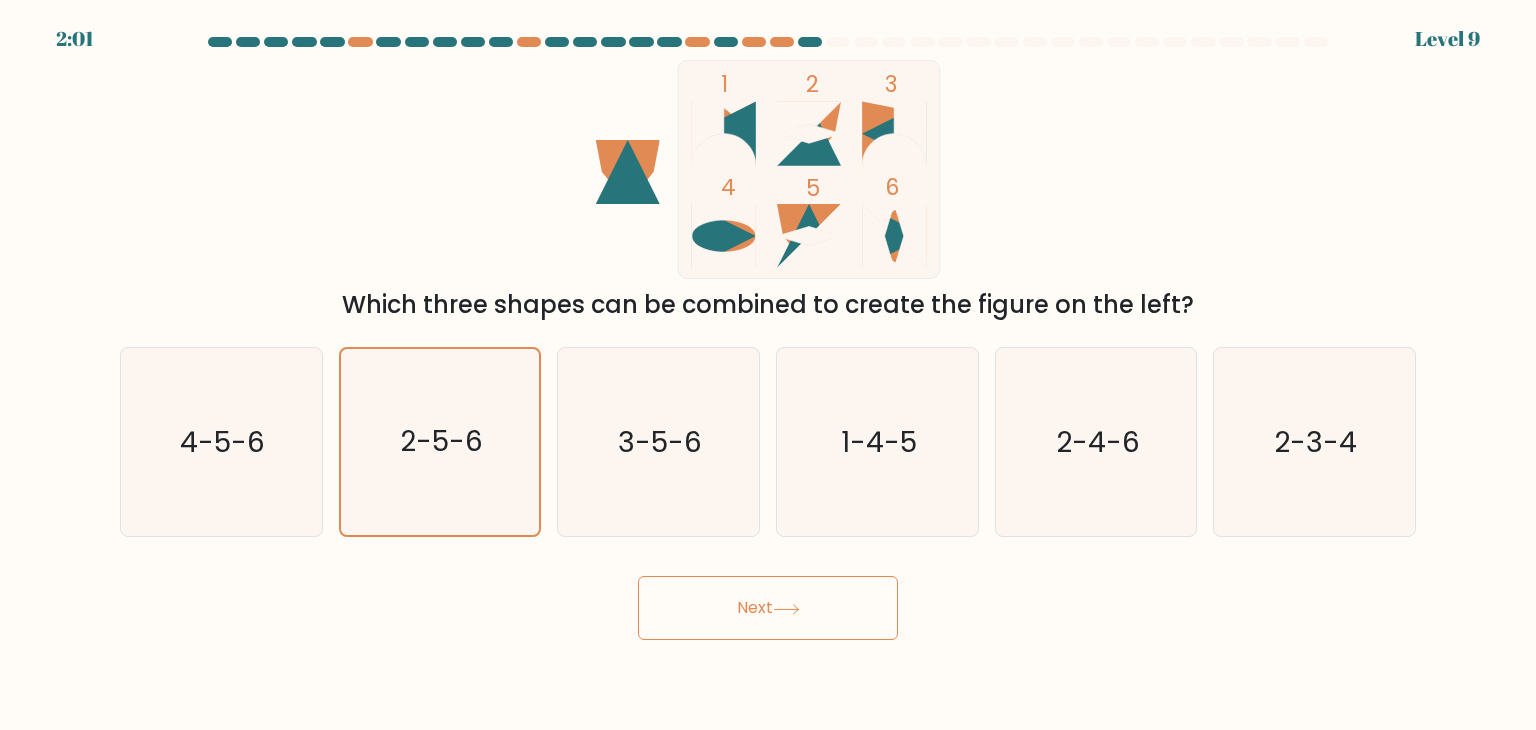 click on "Next" at bounding box center [768, 608] 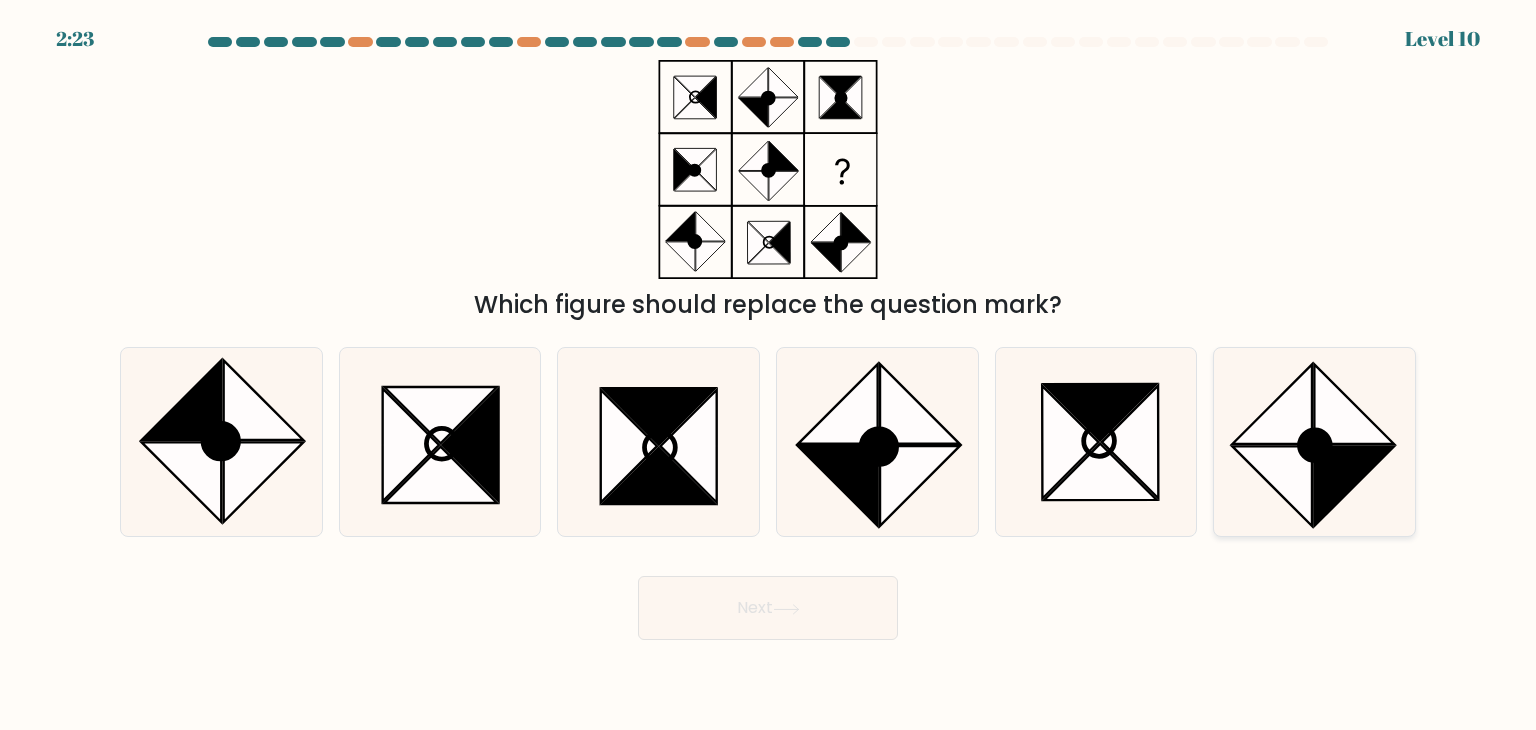 click 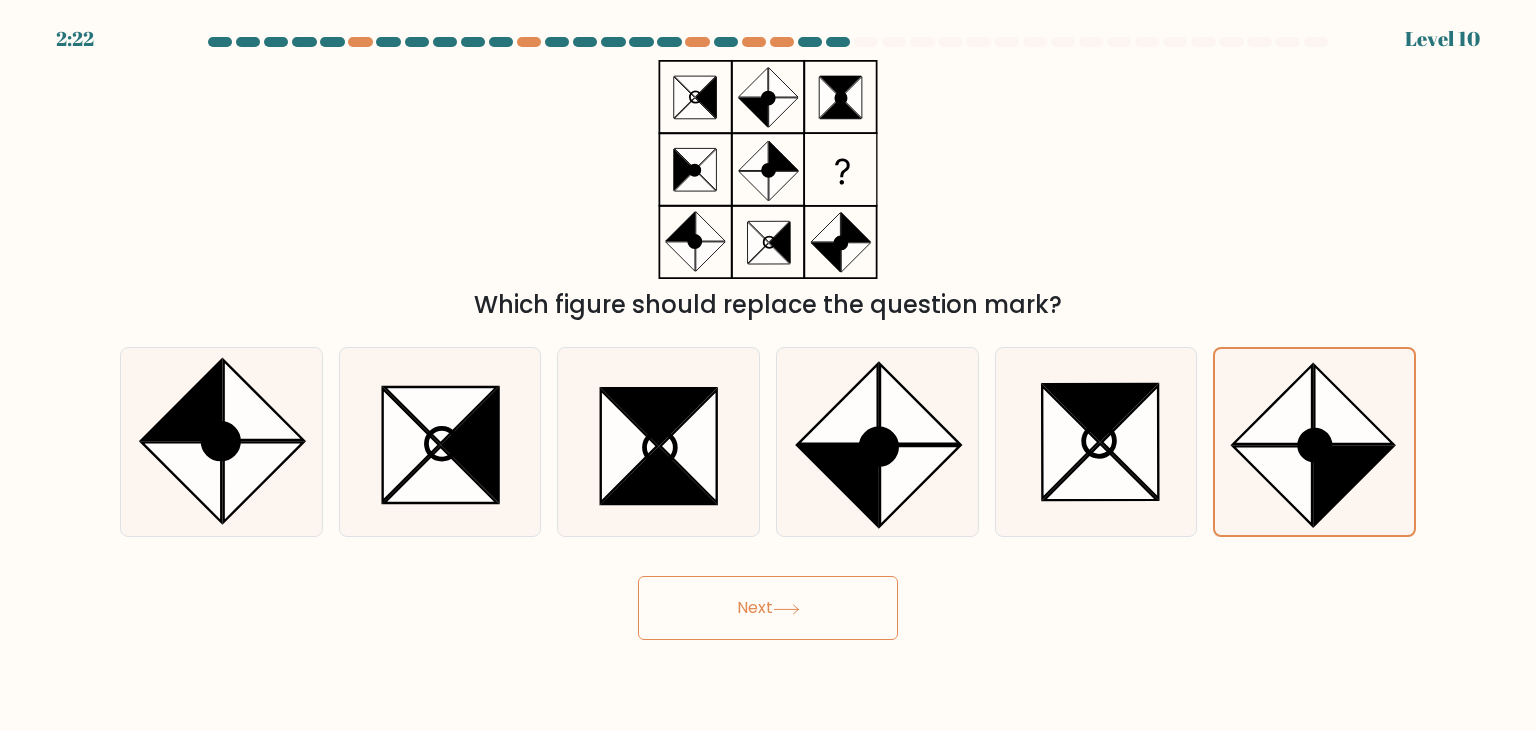 click on "Next" at bounding box center [768, 608] 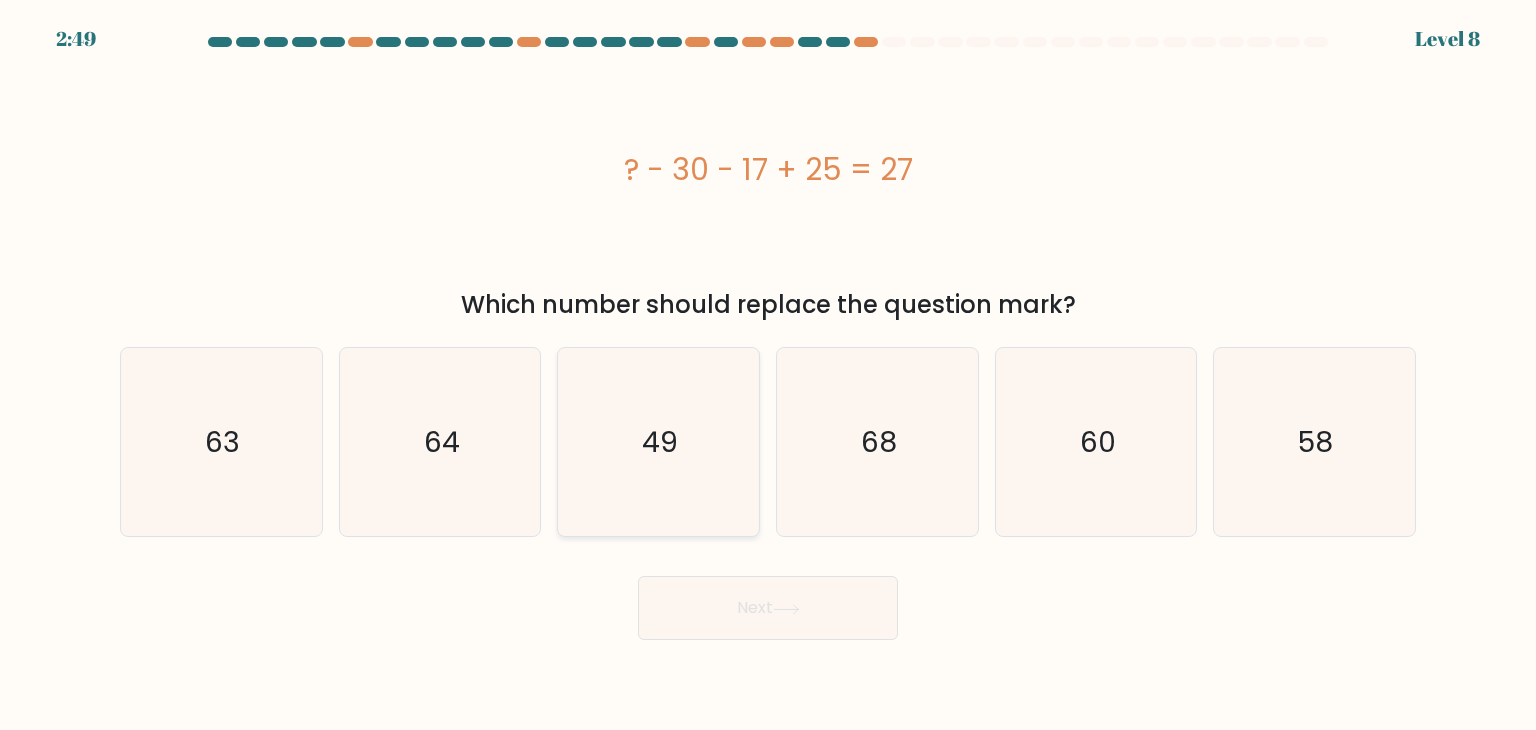 click on "49" 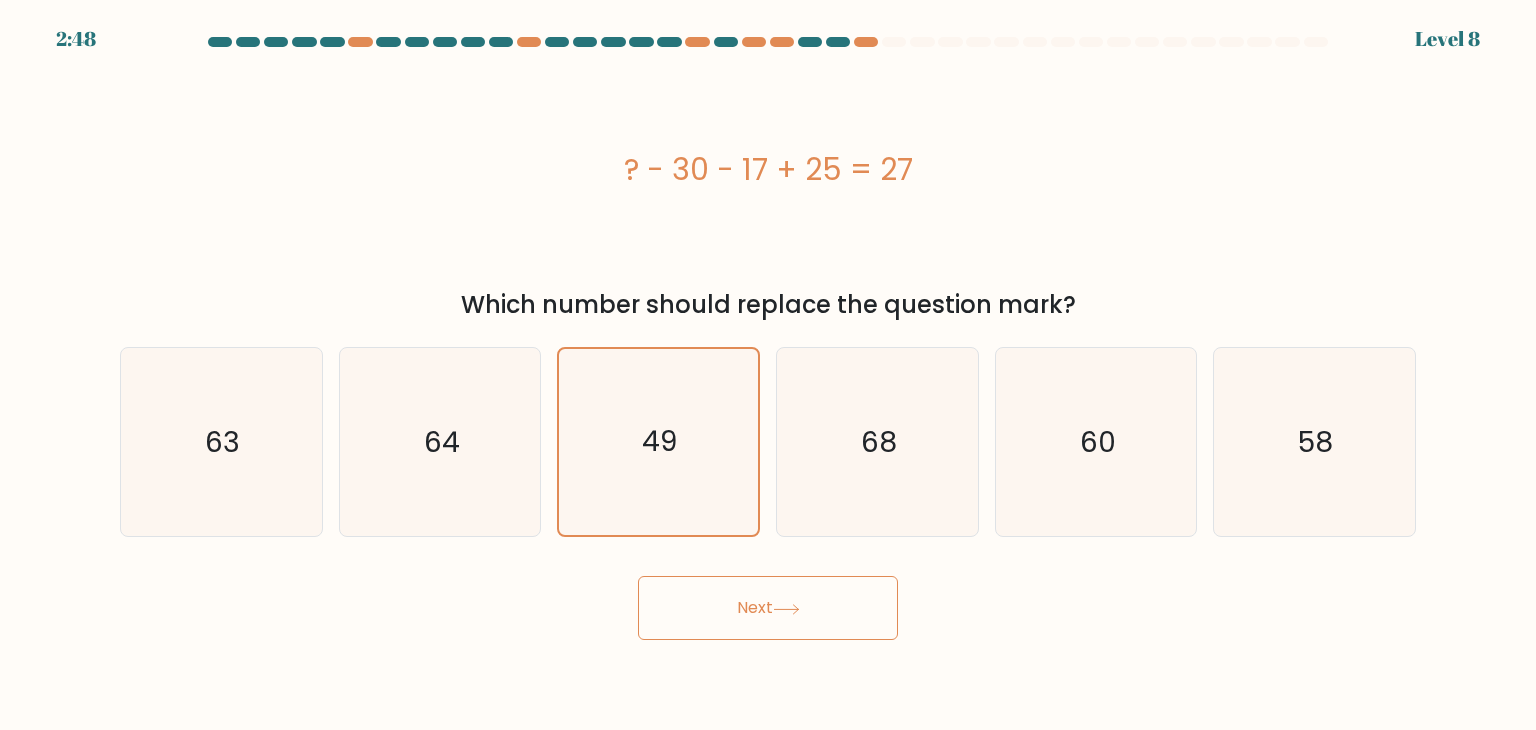 click on "Next" at bounding box center [768, 600] 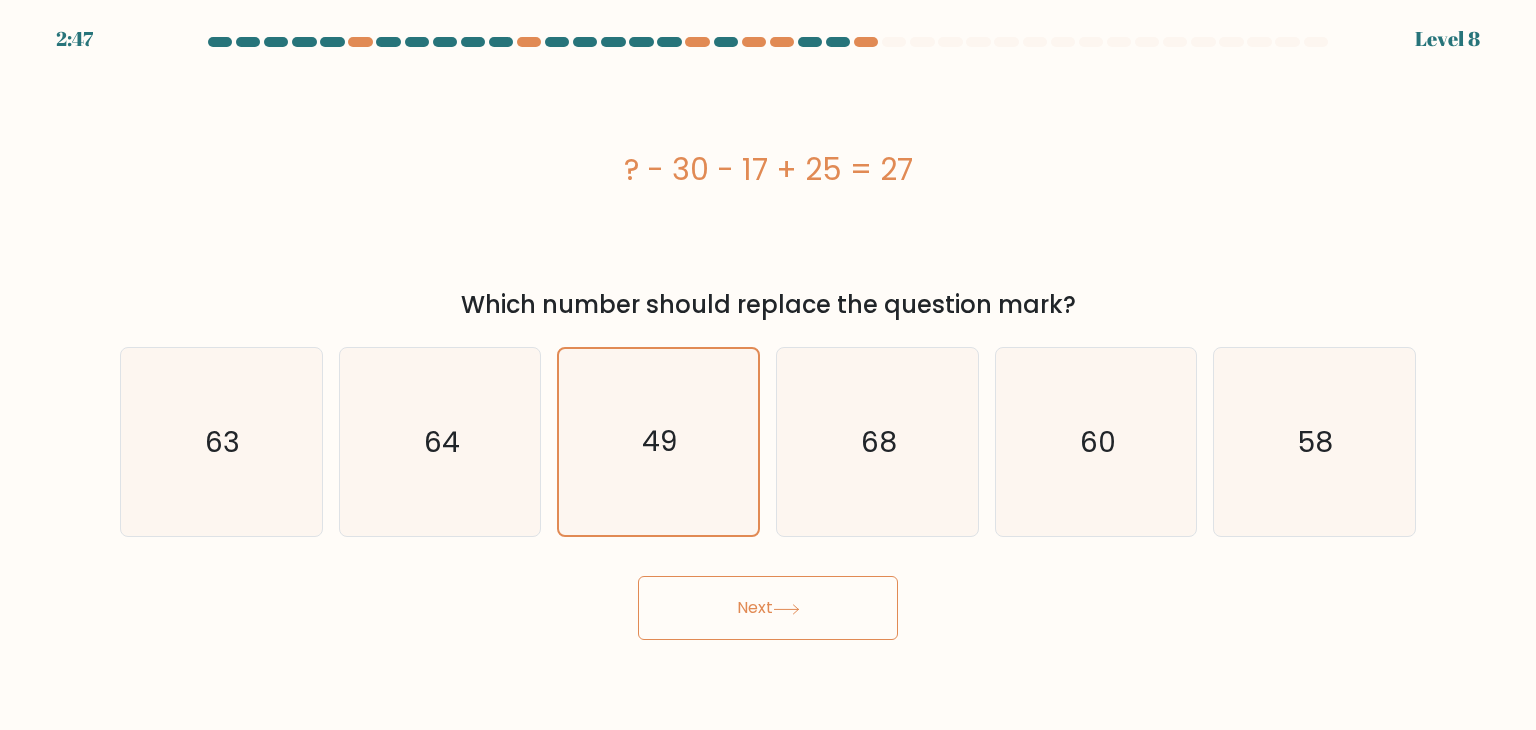 click on "Next" at bounding box center (768, 608) 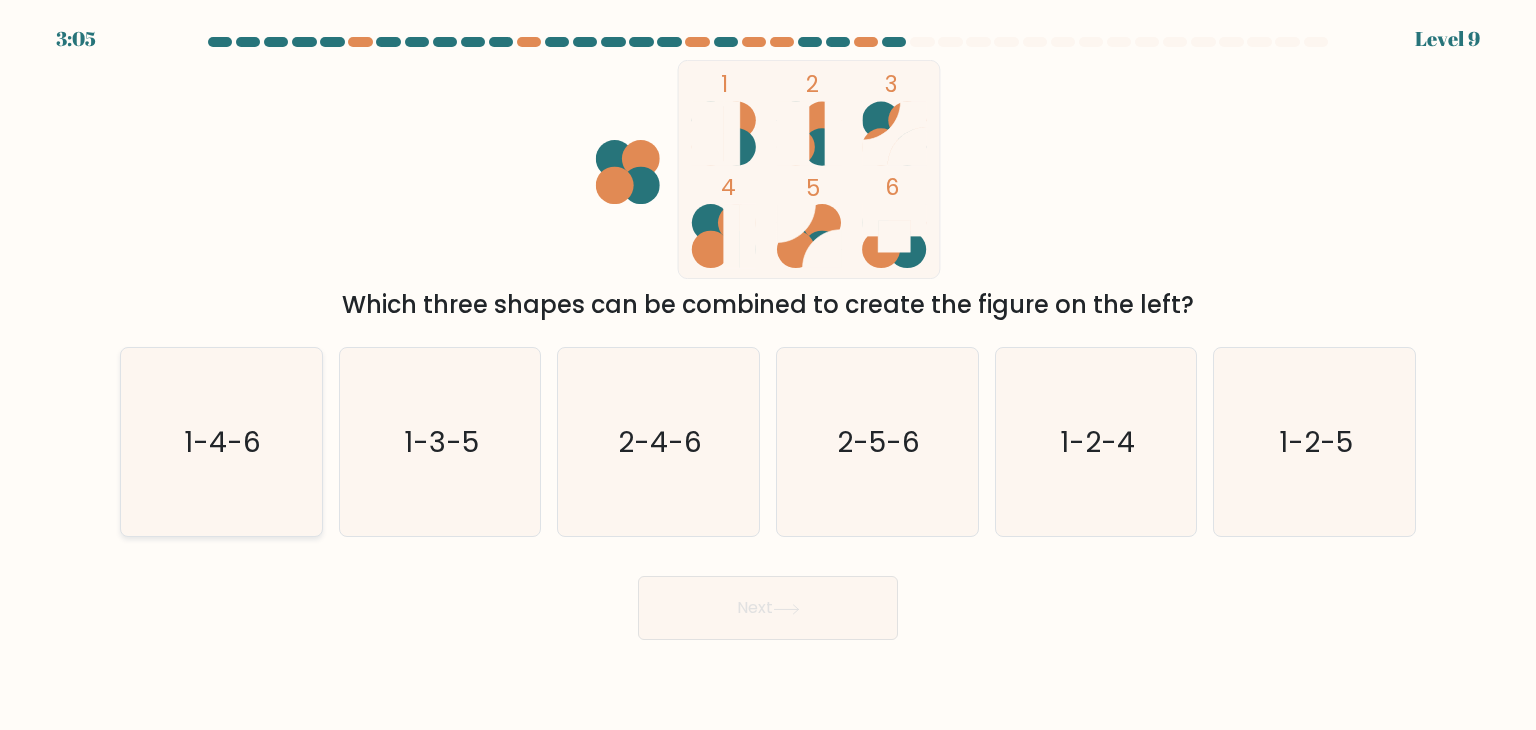 click on "1-4-6" 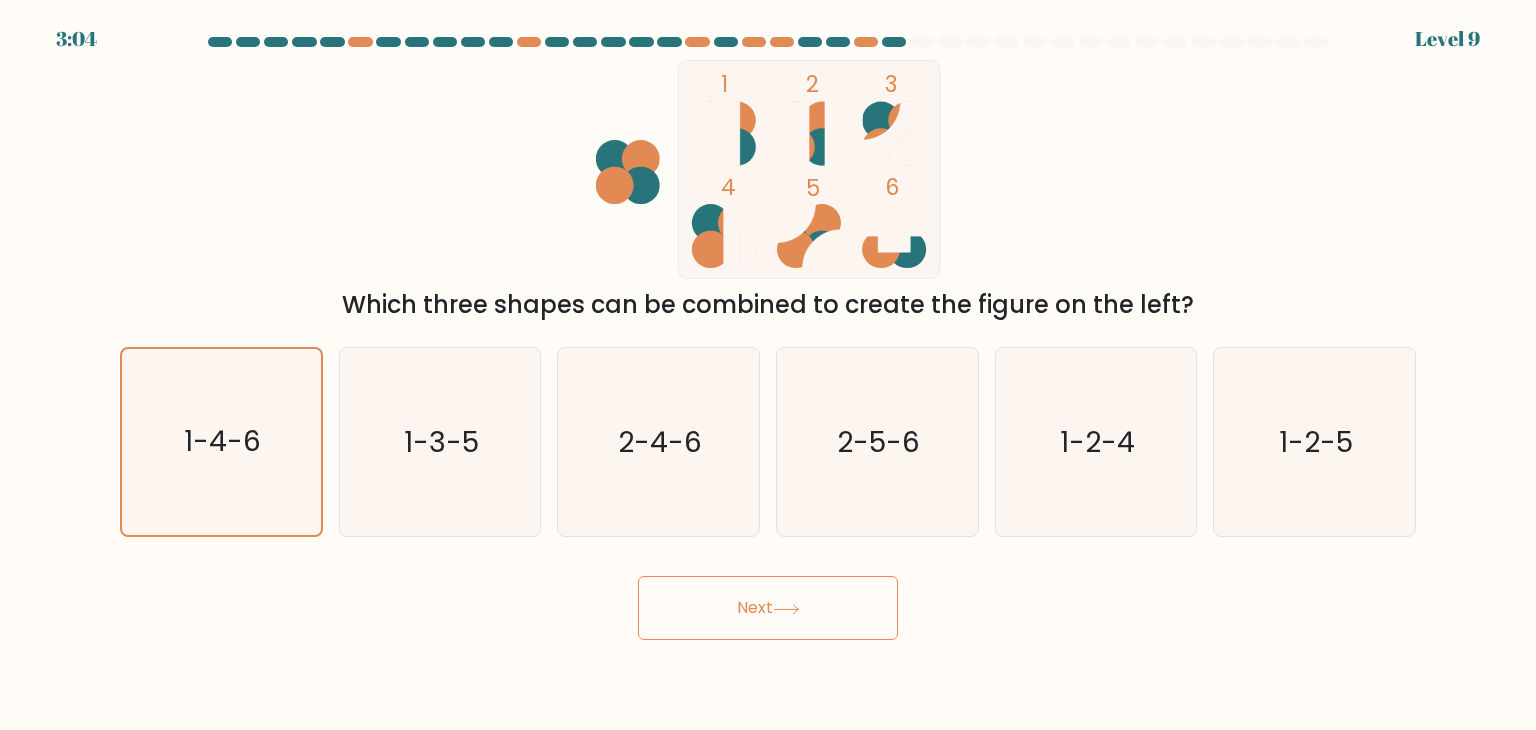 click on "Next" at bounding box center [768, 608] 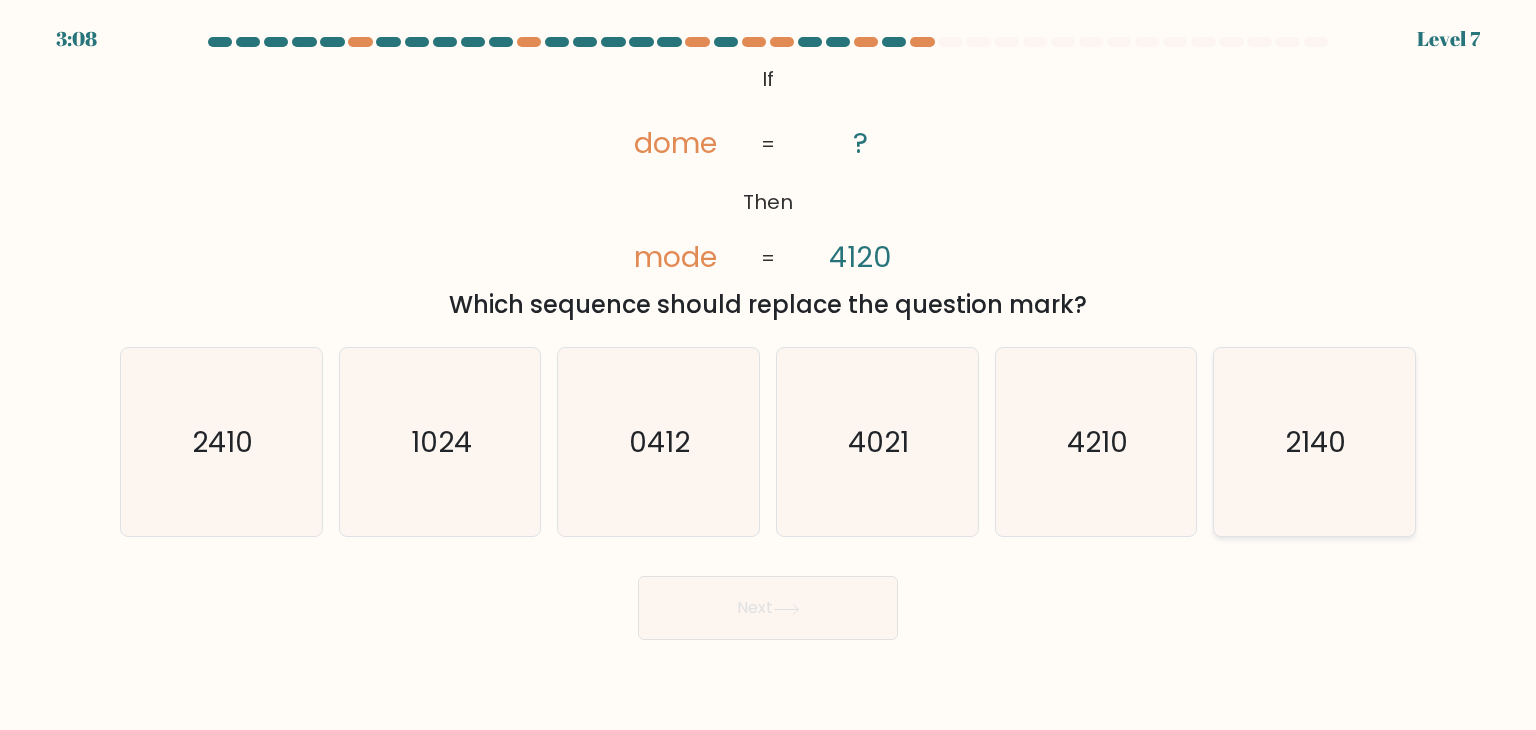 click on "2140" 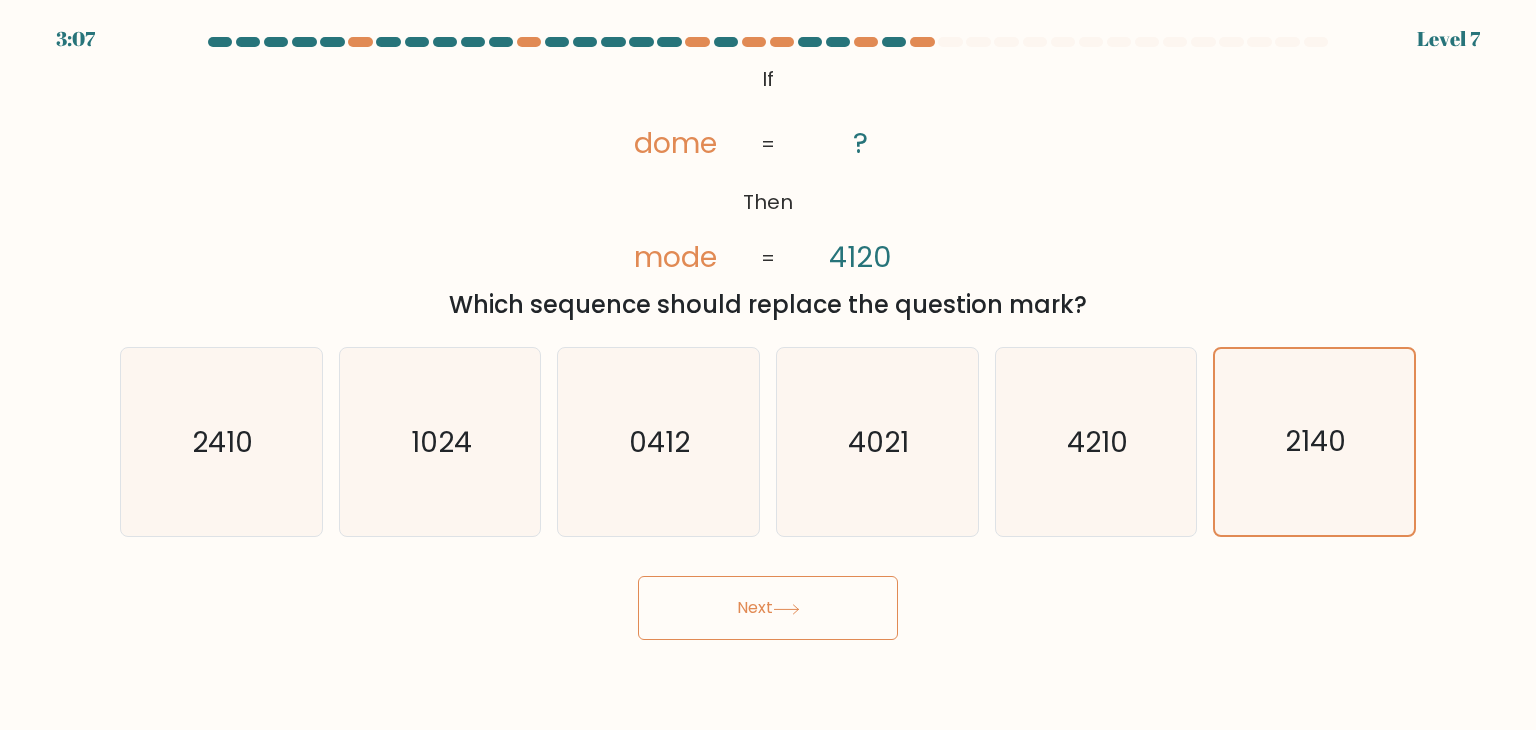 click on "Next" at bounding box center [768, 608] 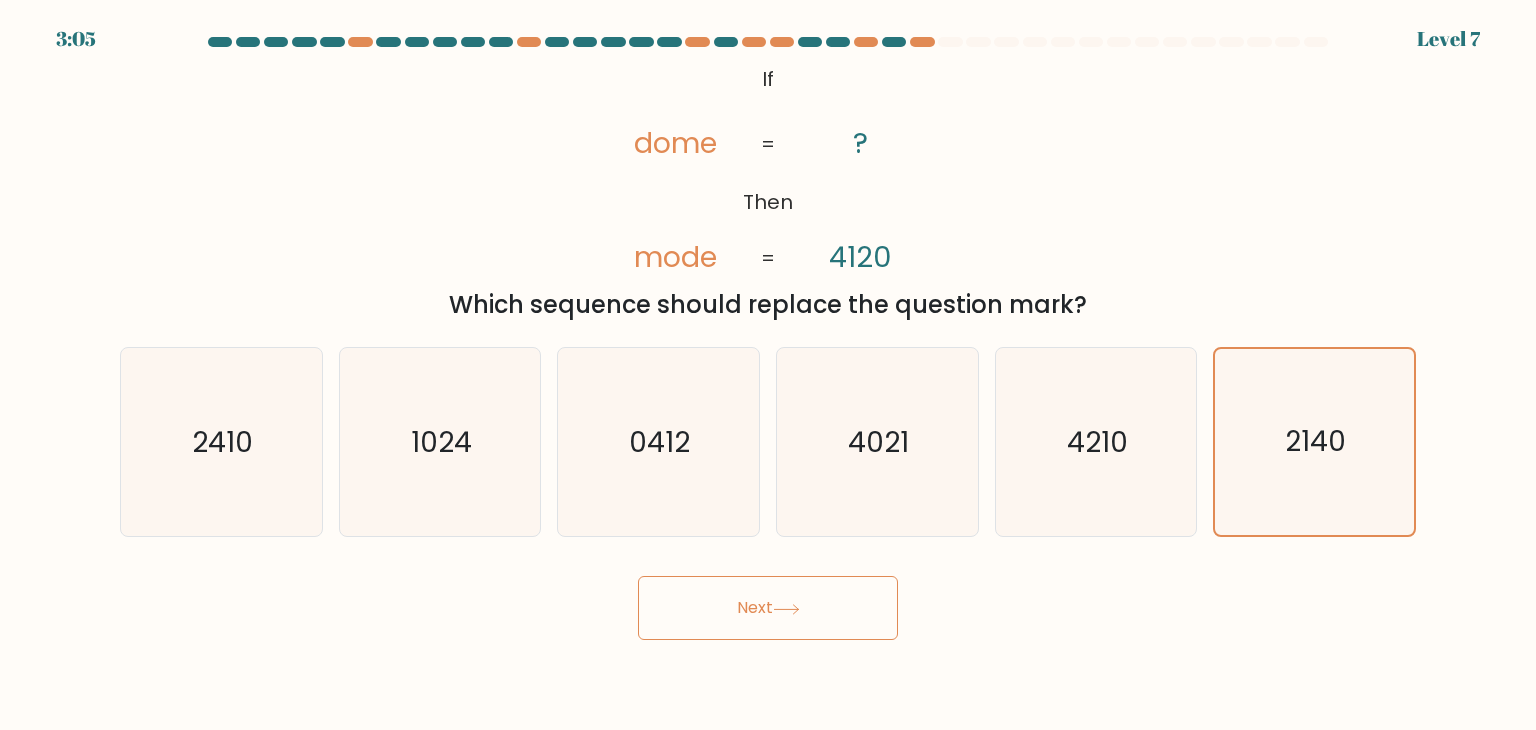 click on "Next" at bounding box center [768, 608] 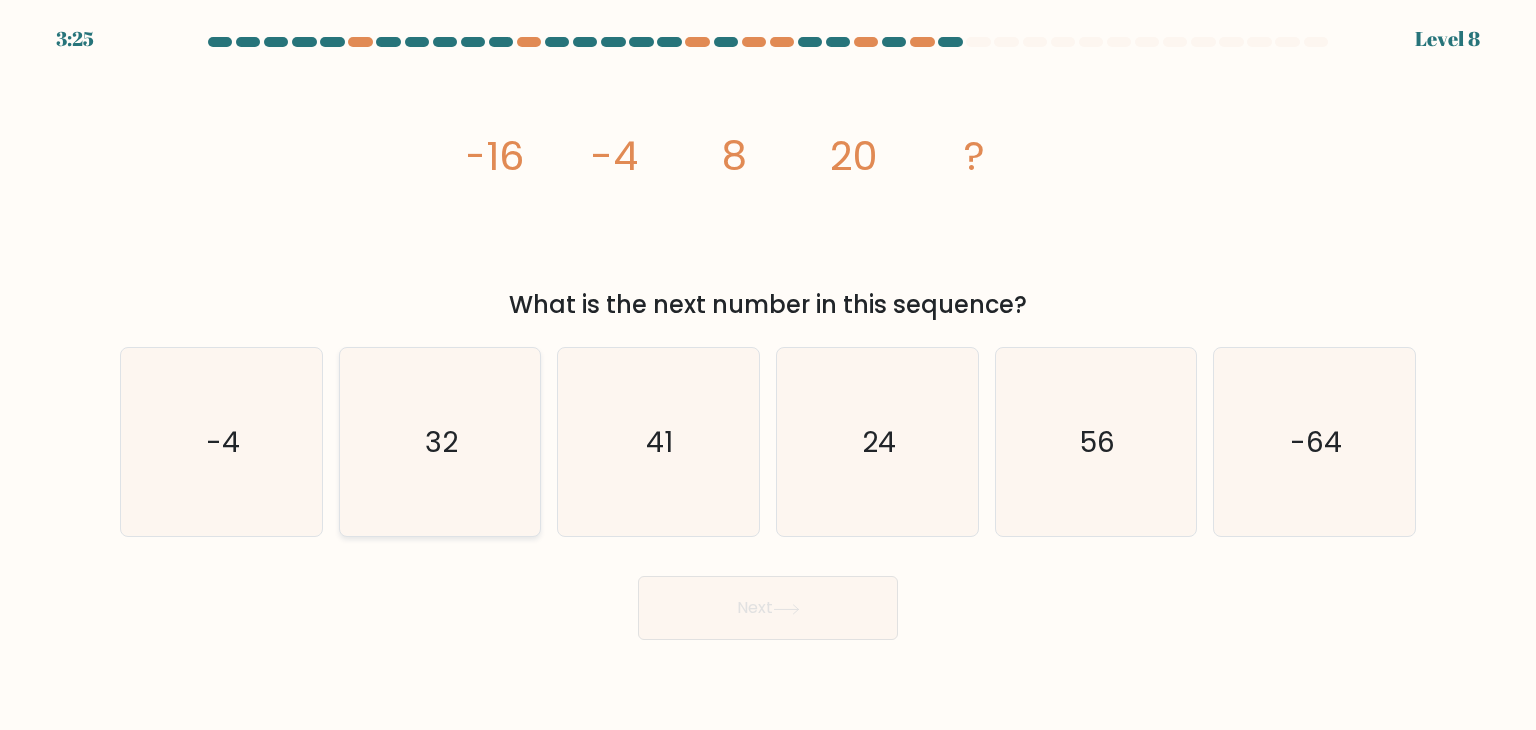 click on "32" 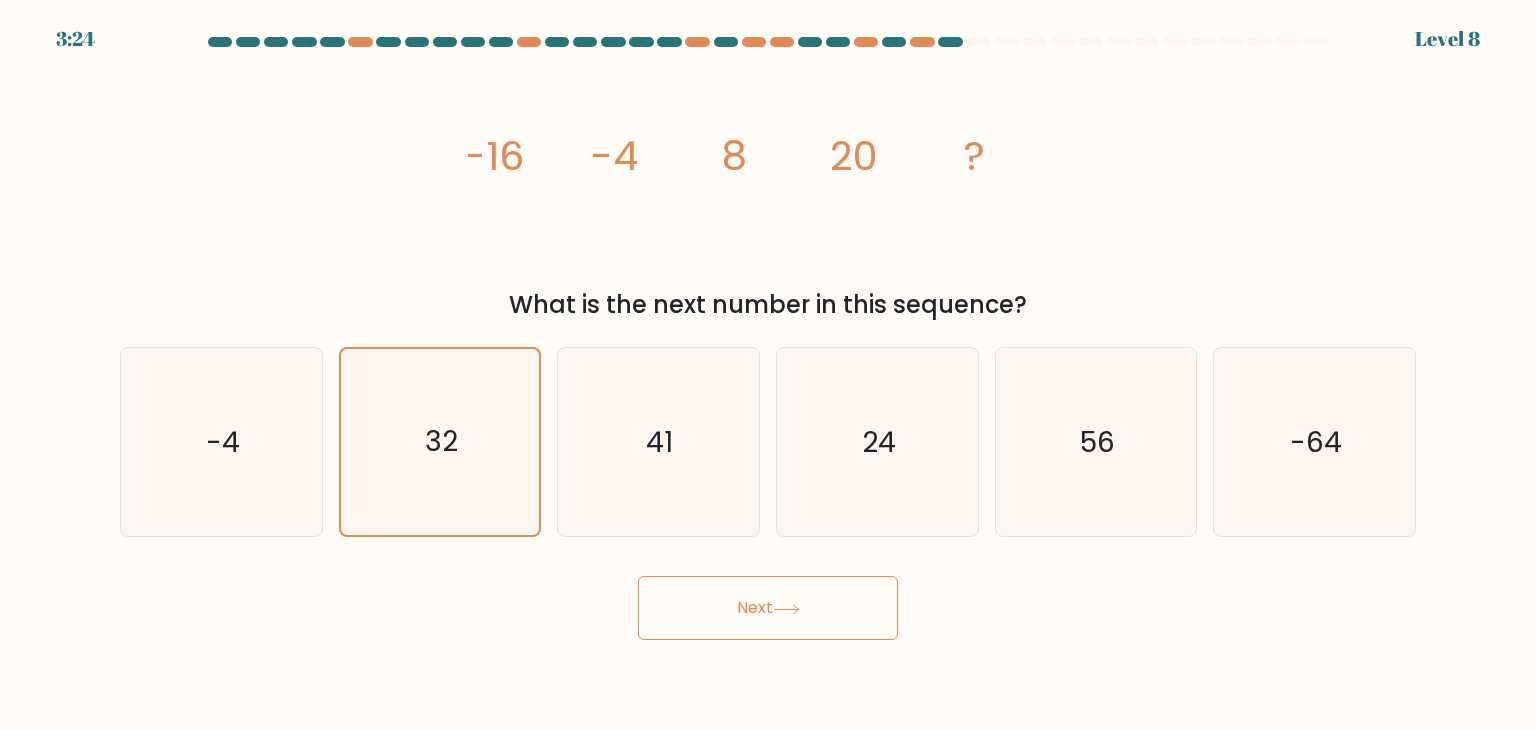 click on "Next" at bounding box center [768, 608] 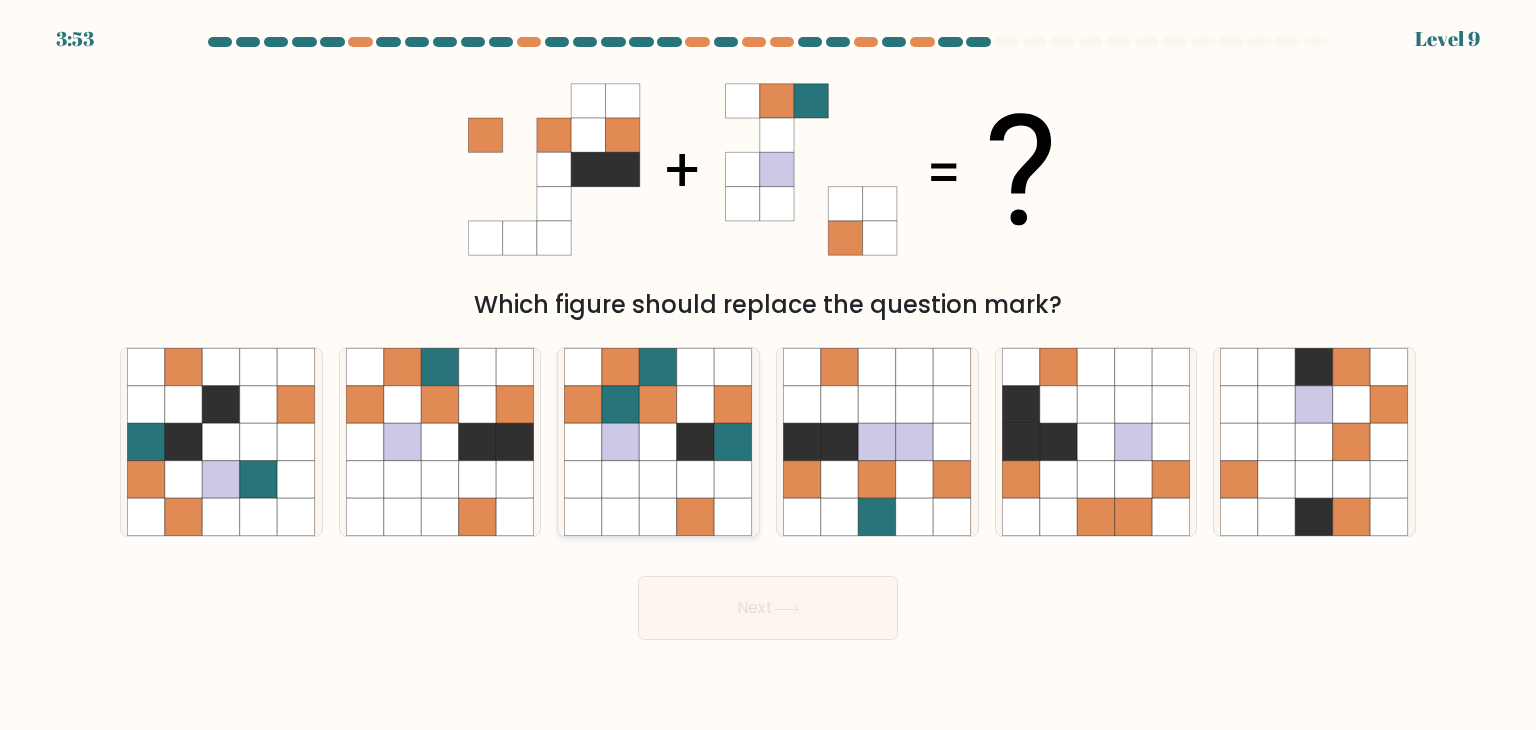 click 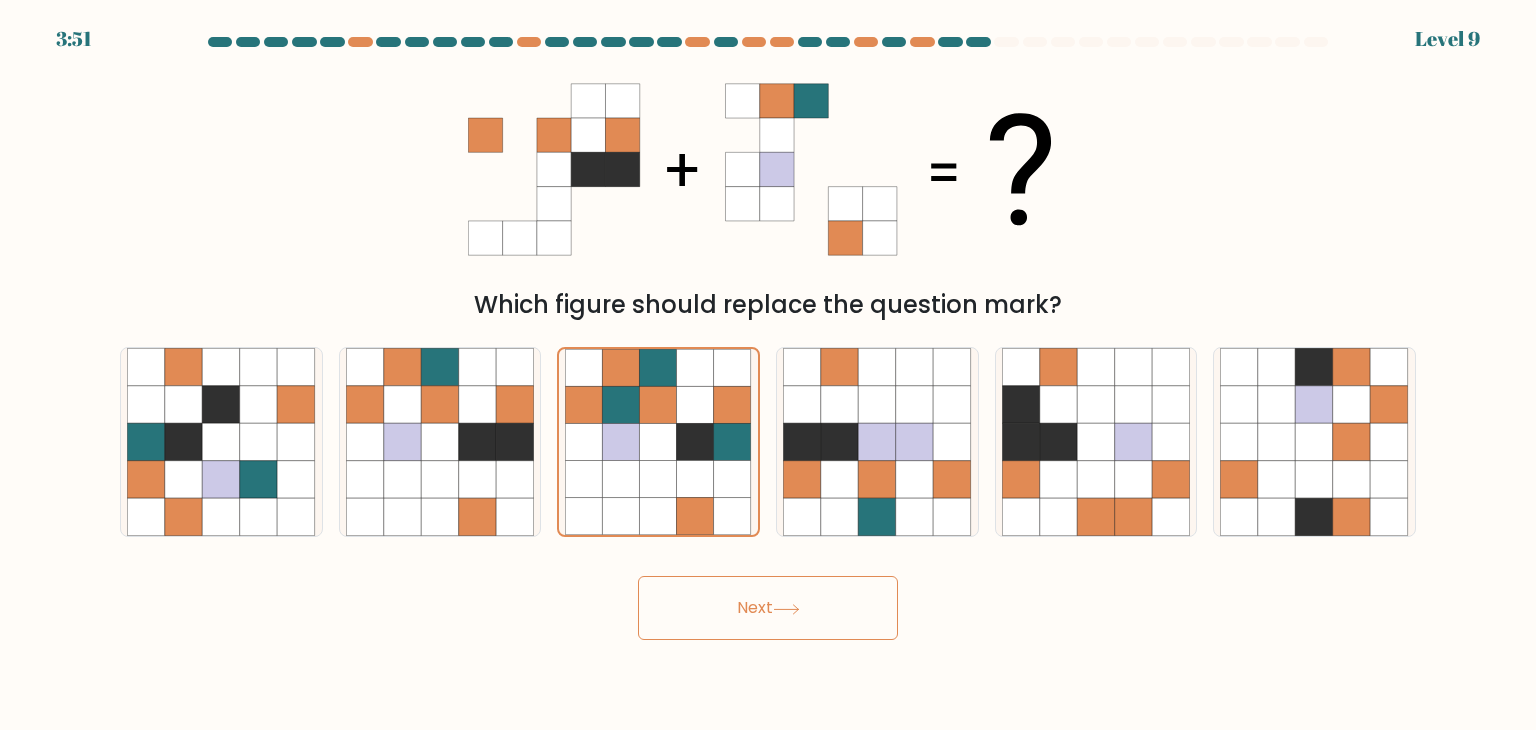 click 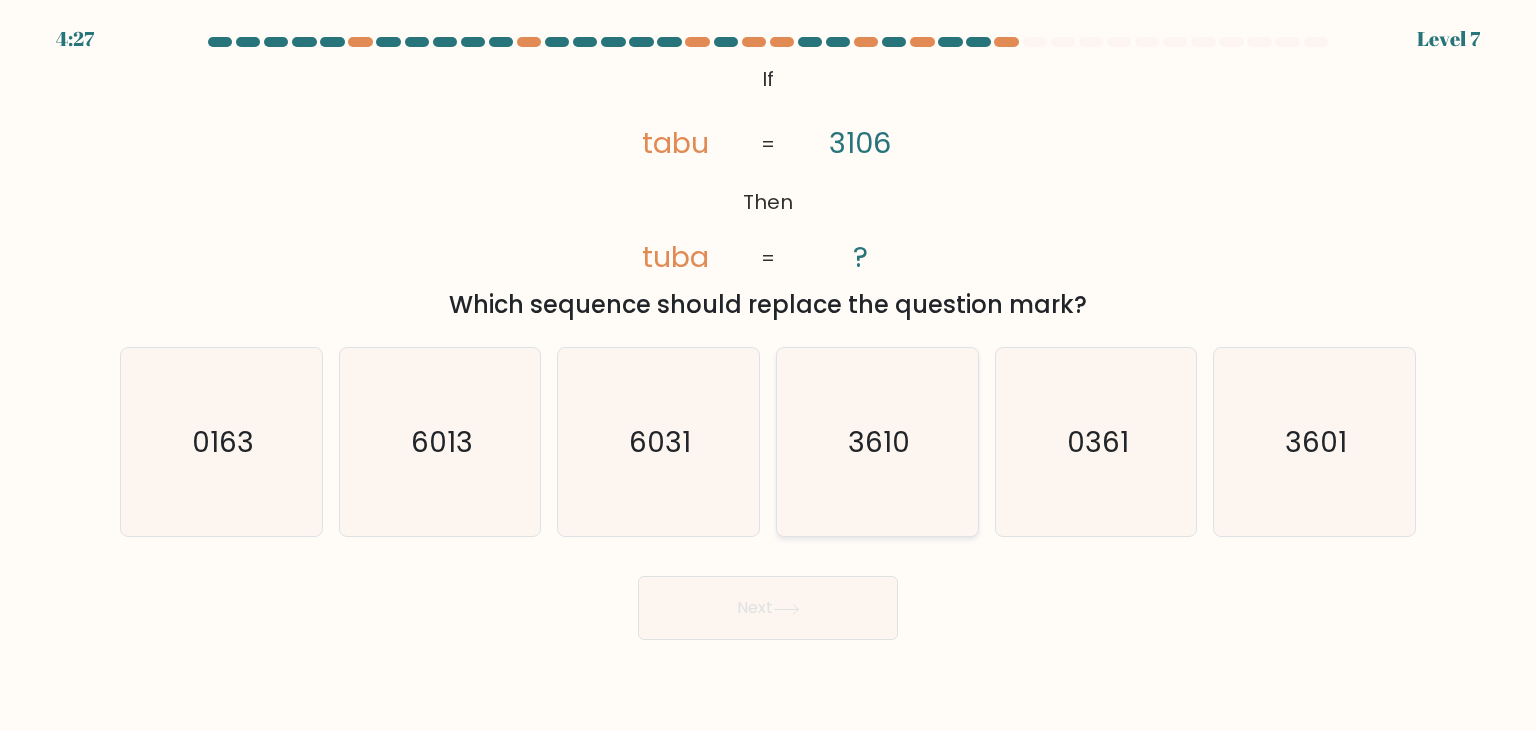 click on "3610" 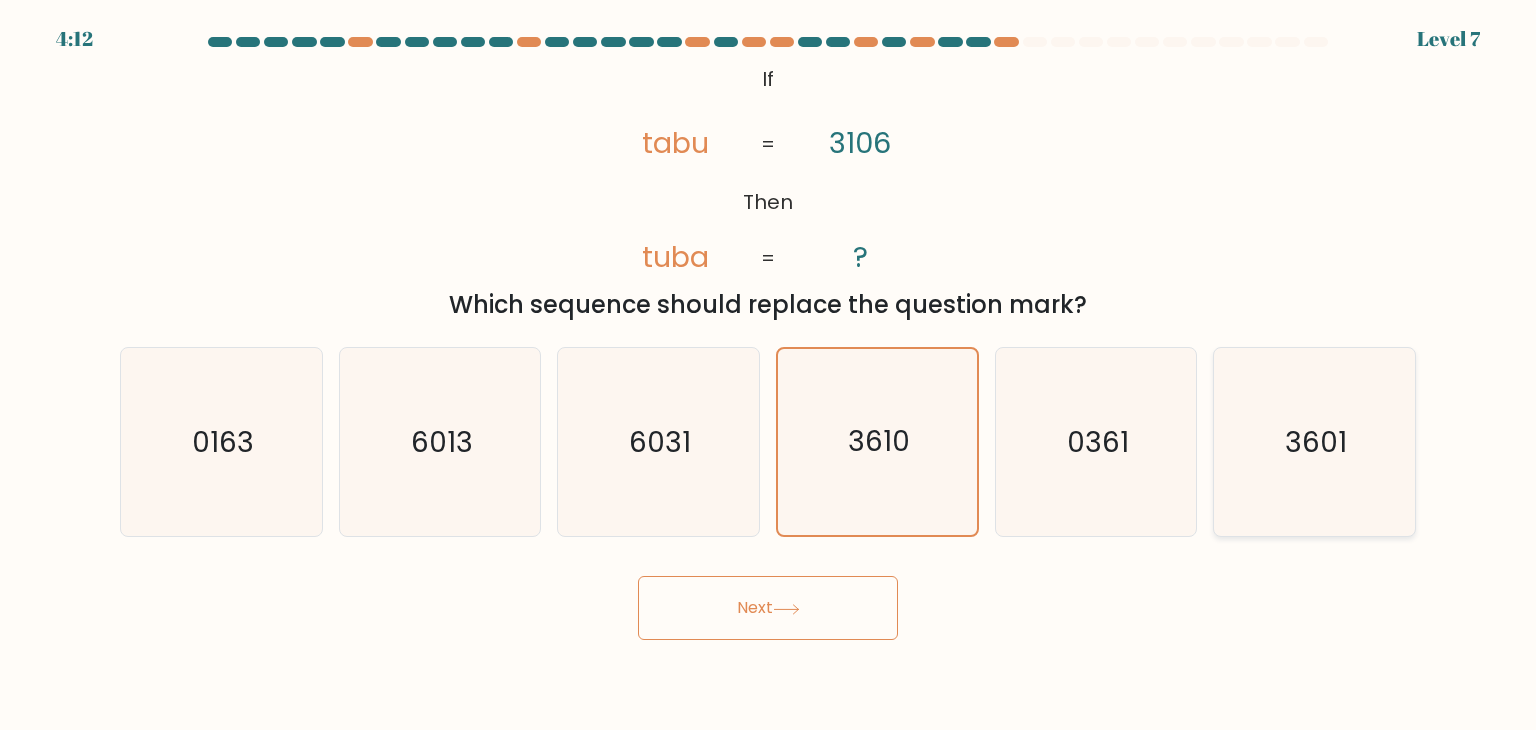 click on "3601" at bounding box center [1314, 442] 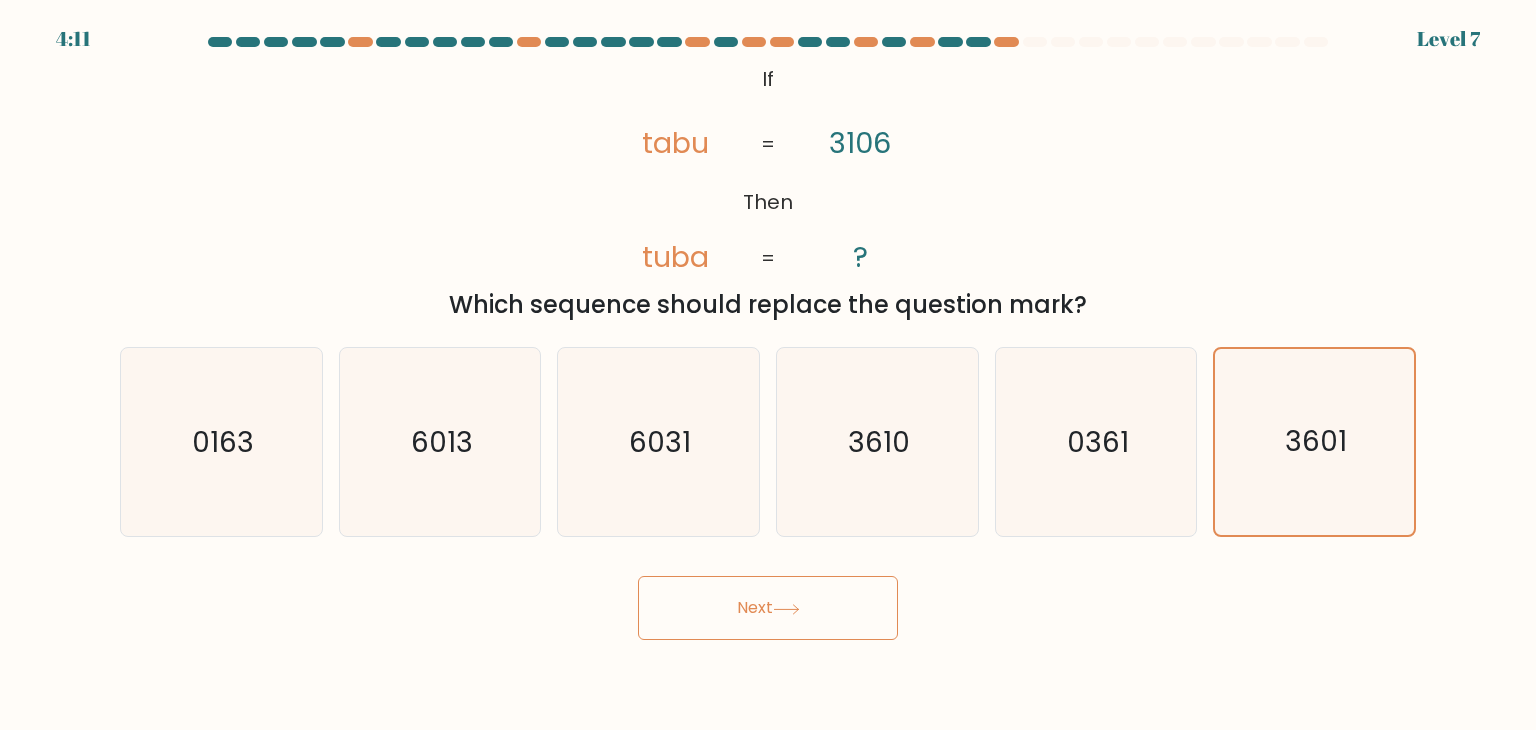 click on "Next" at bounding box center [768, 608] 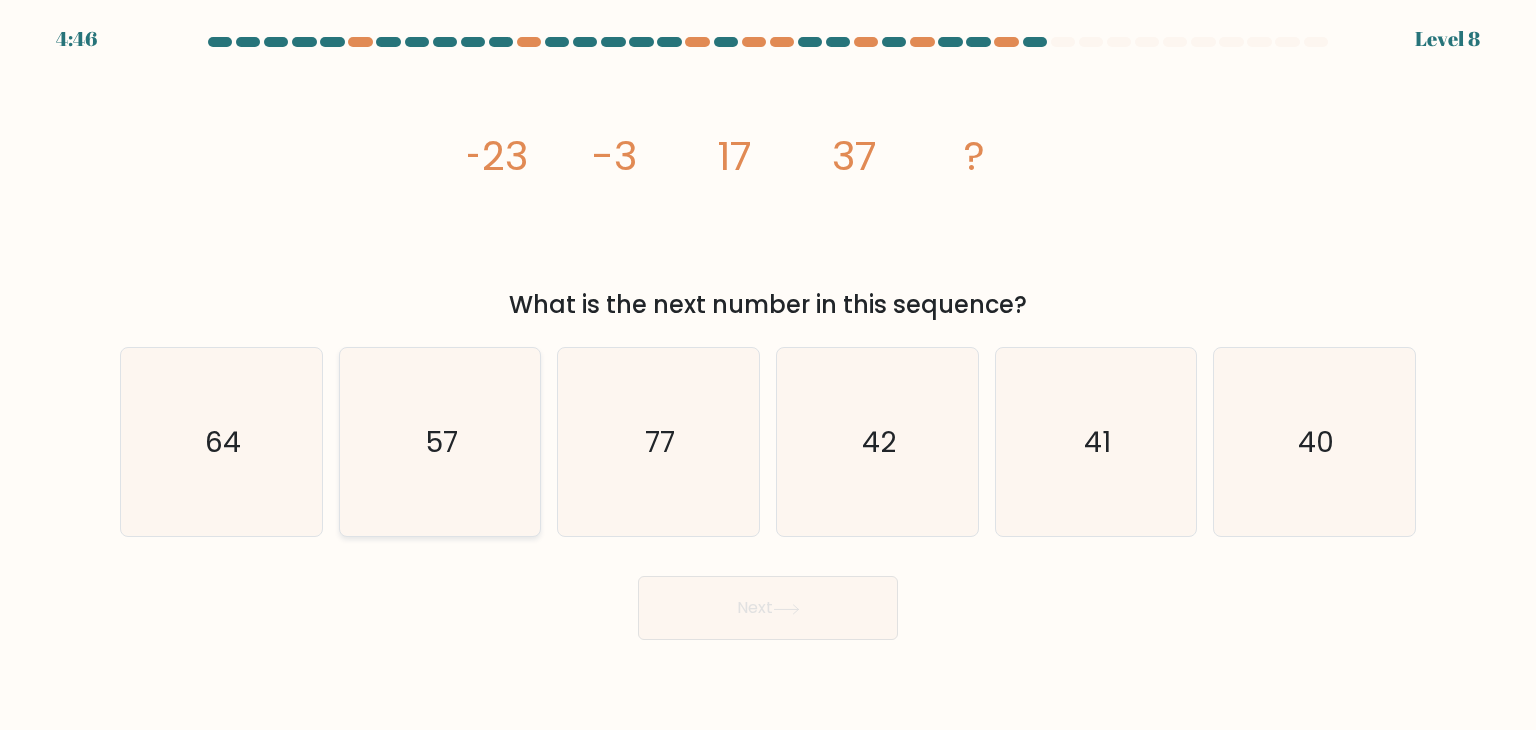 click on "57" 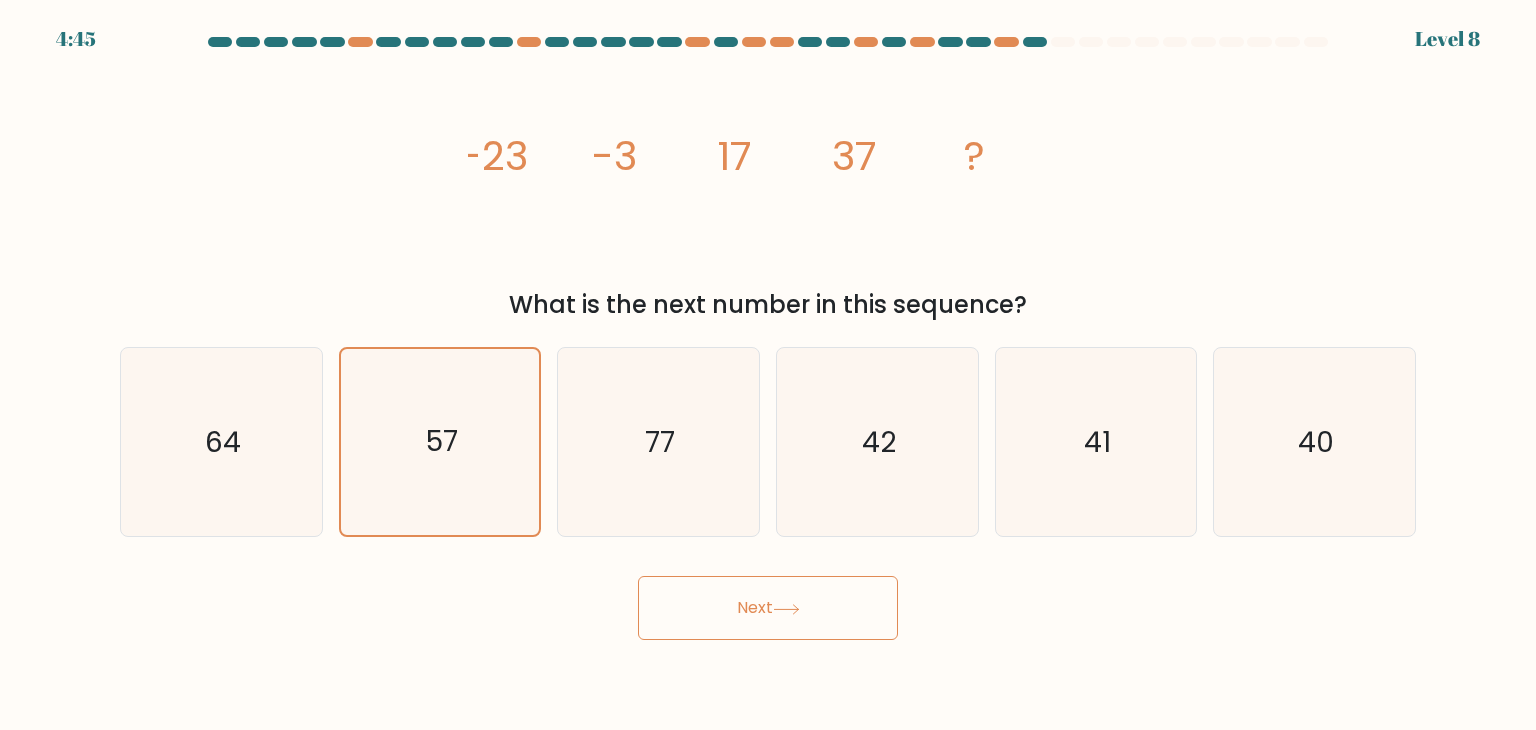 click on "Next" at bounding box center (768, 608) 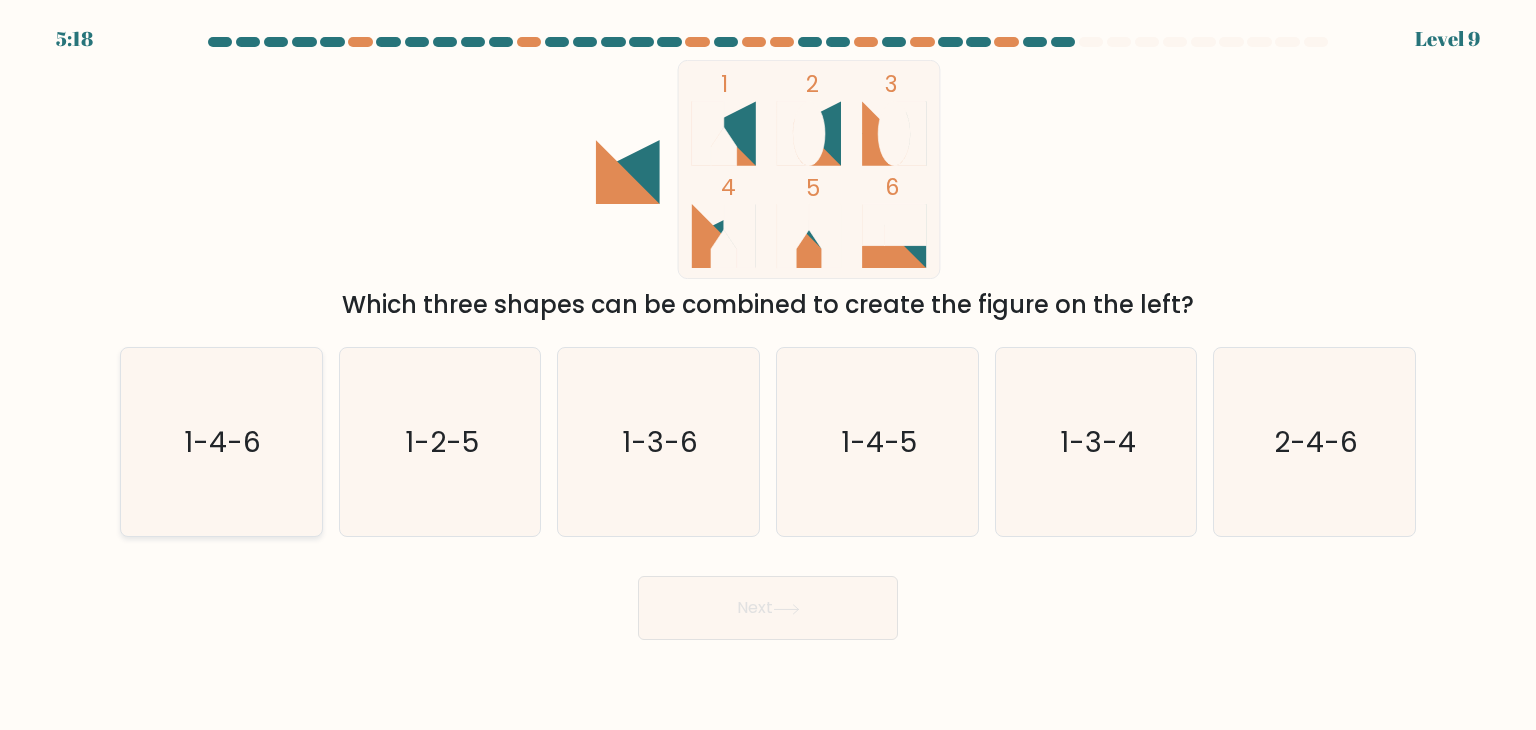 click on "1-4-6" 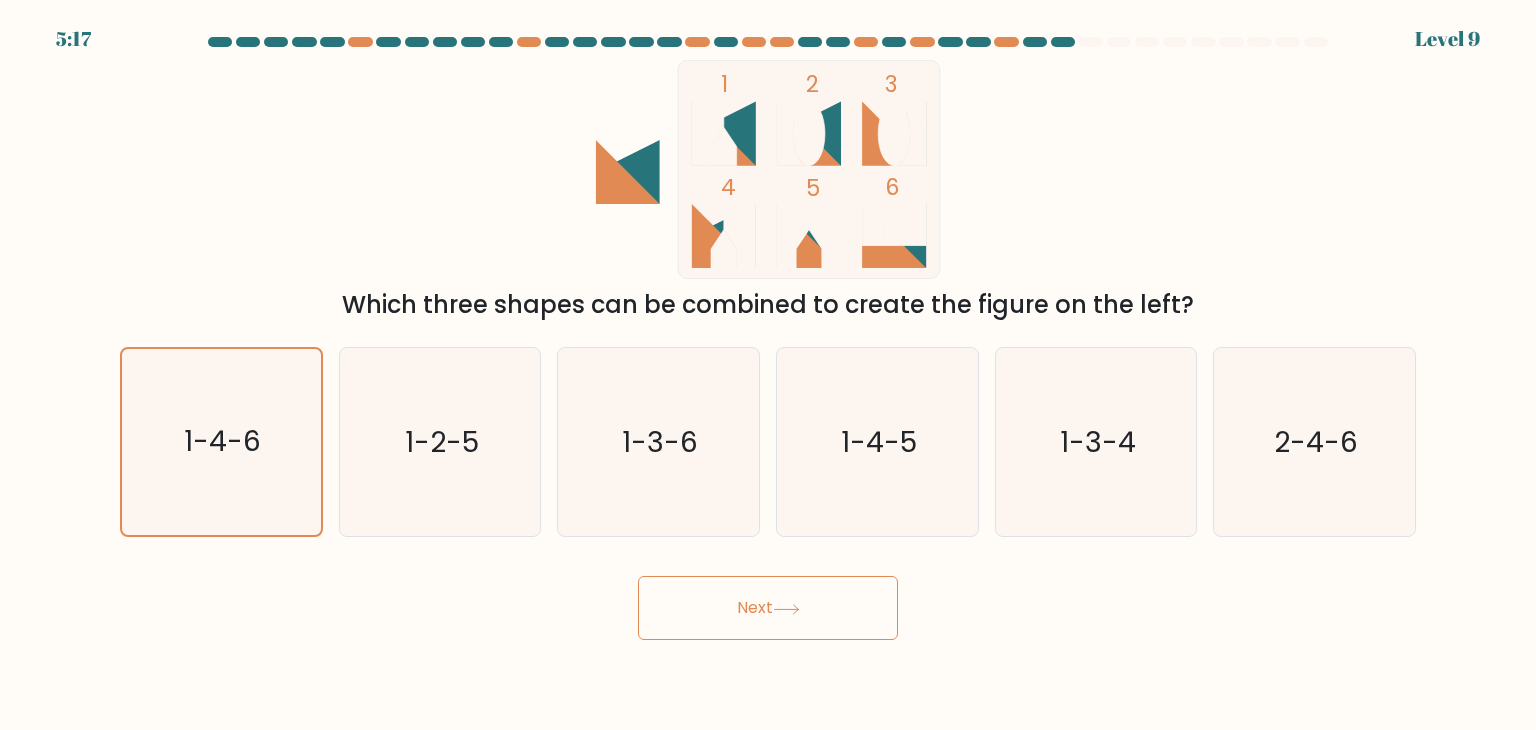 click on "Next" at bounding box center (768, 608) 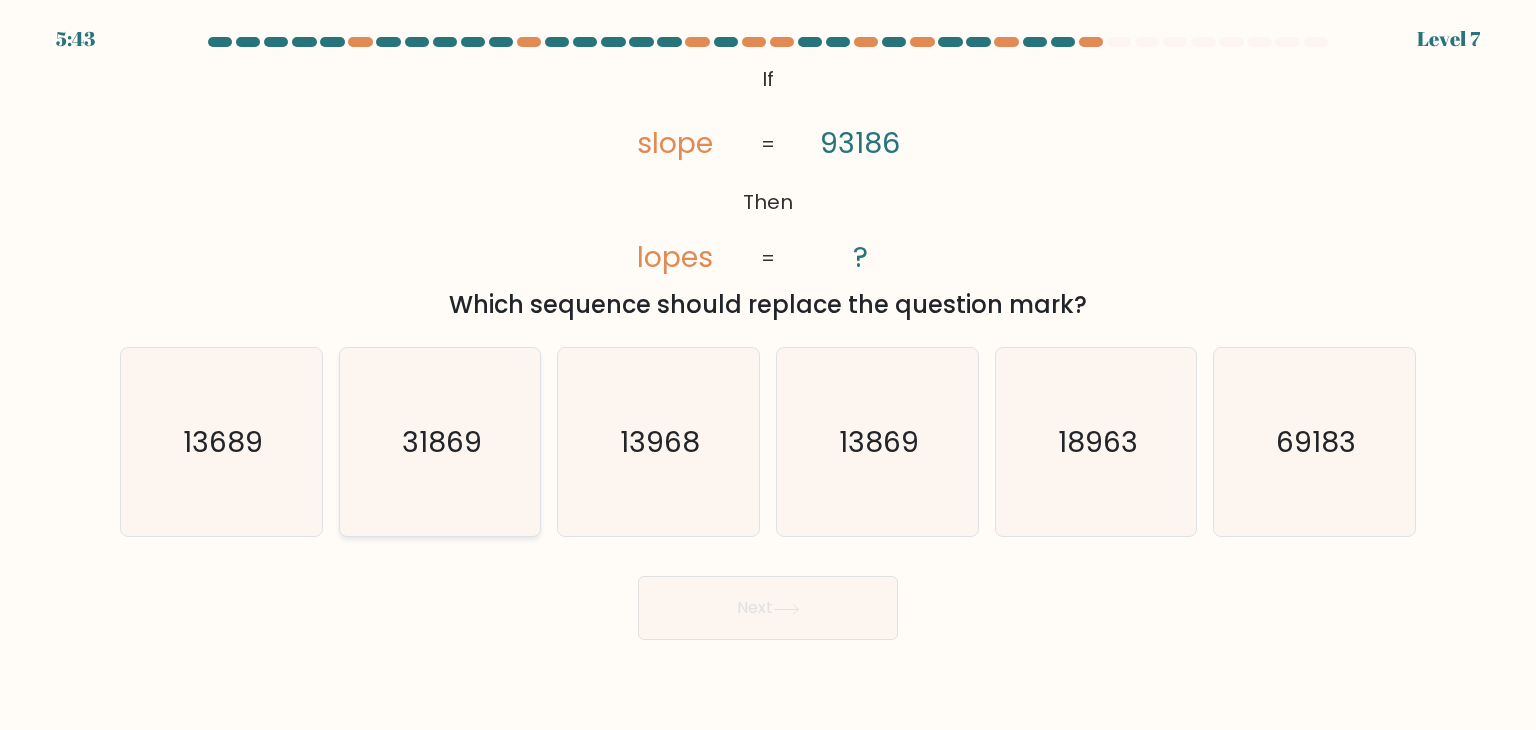 click on "31869" 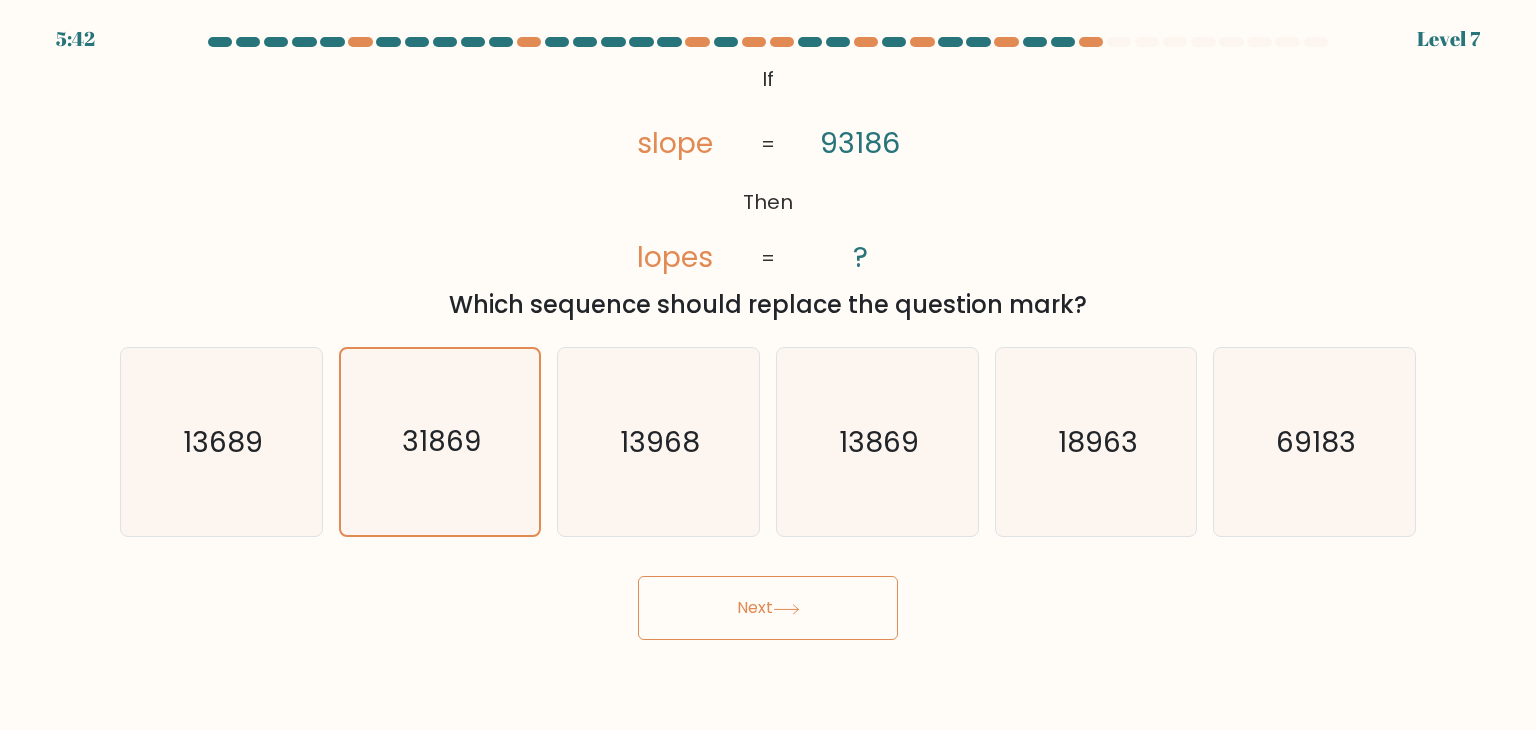 click on "5:42
Level 7
If" at bounding box center [768, 365] 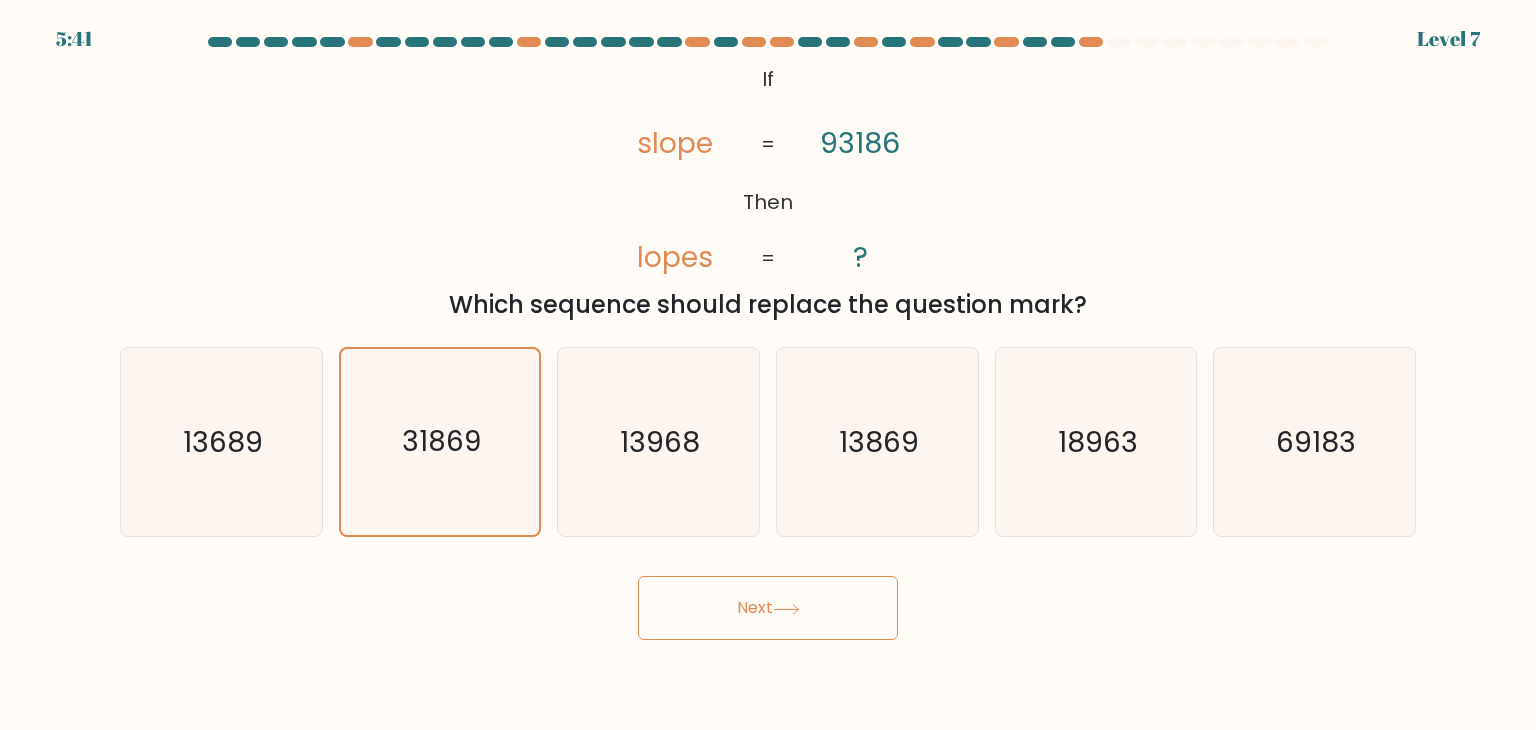 click on "Next" at bounding box center (768, 608) 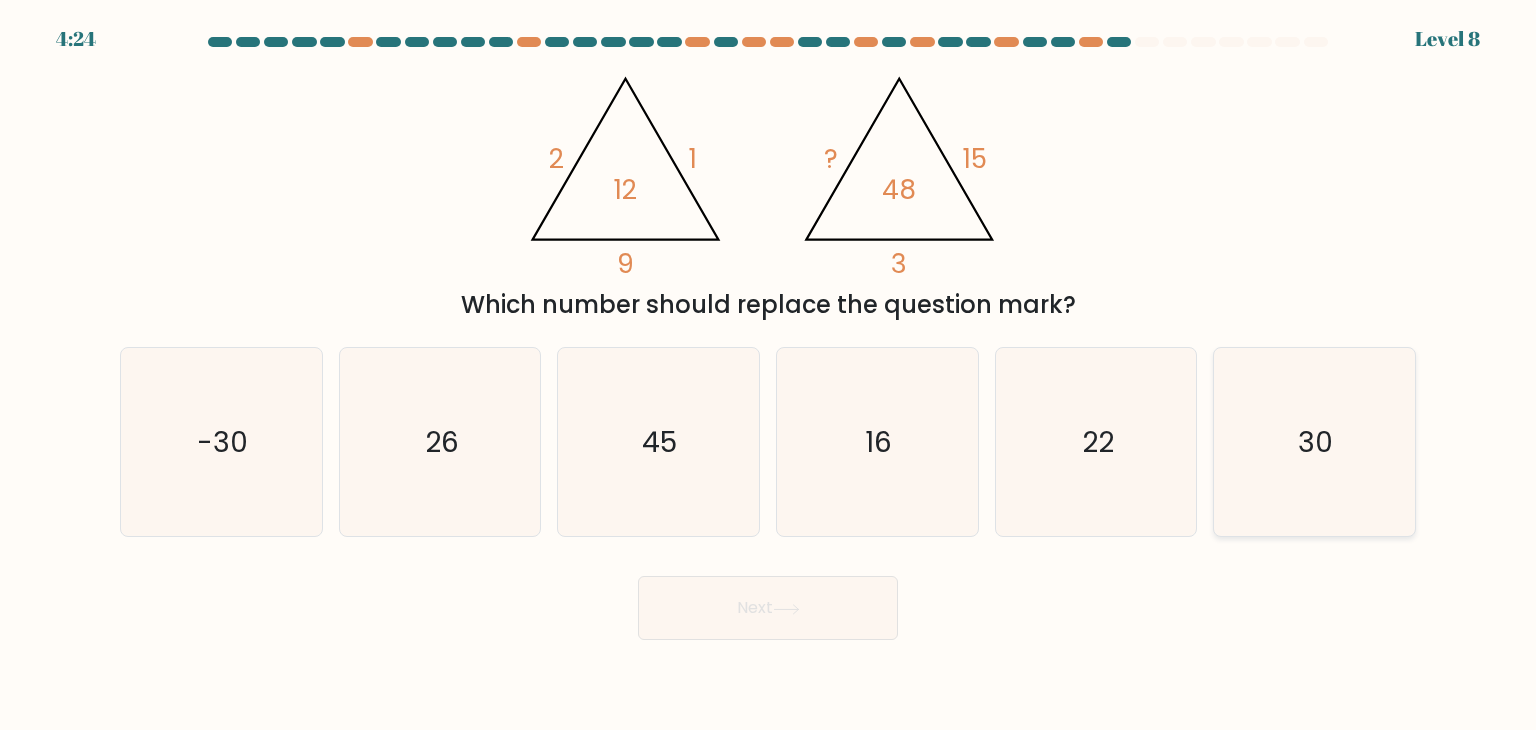 click on "30" 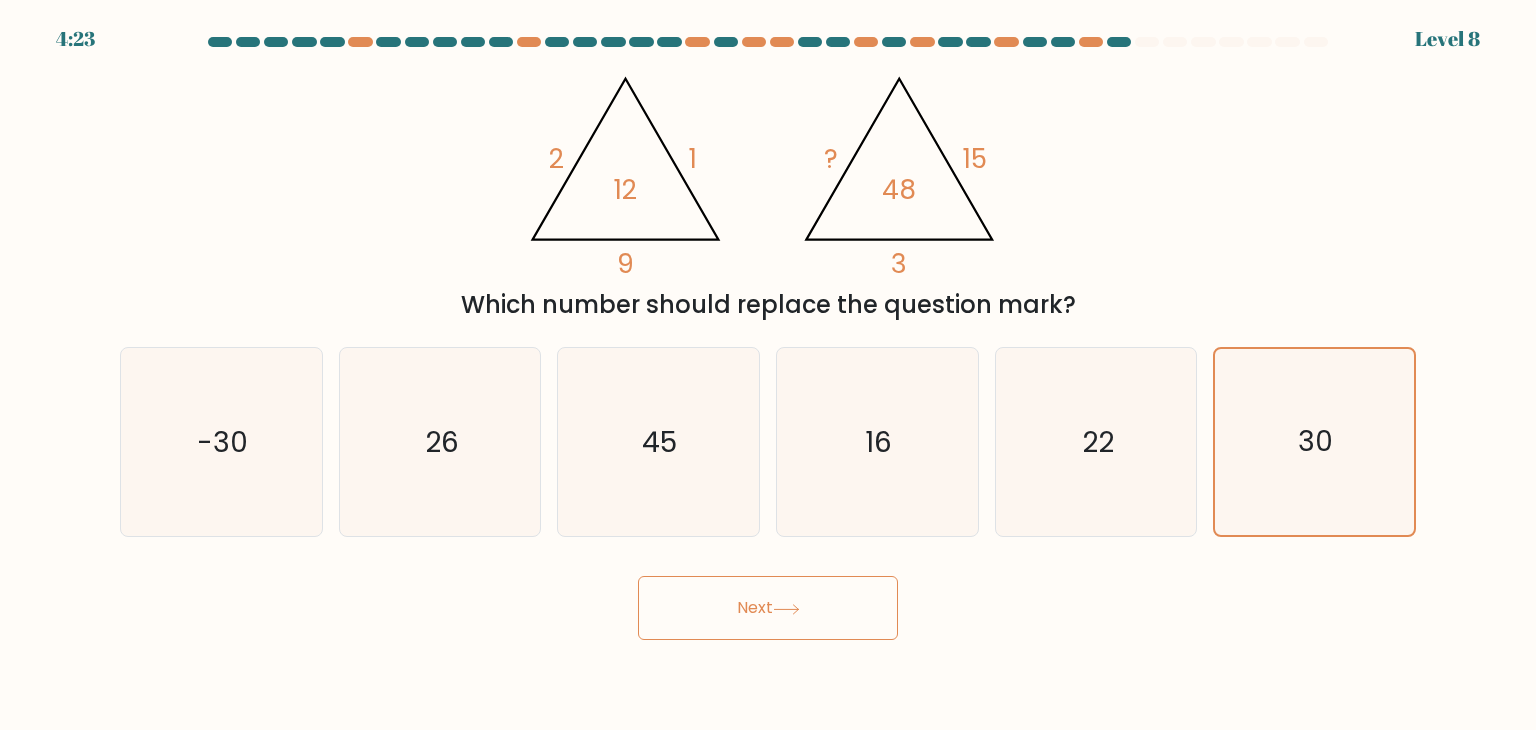 click on "Next" at bounding box center [768, 608] 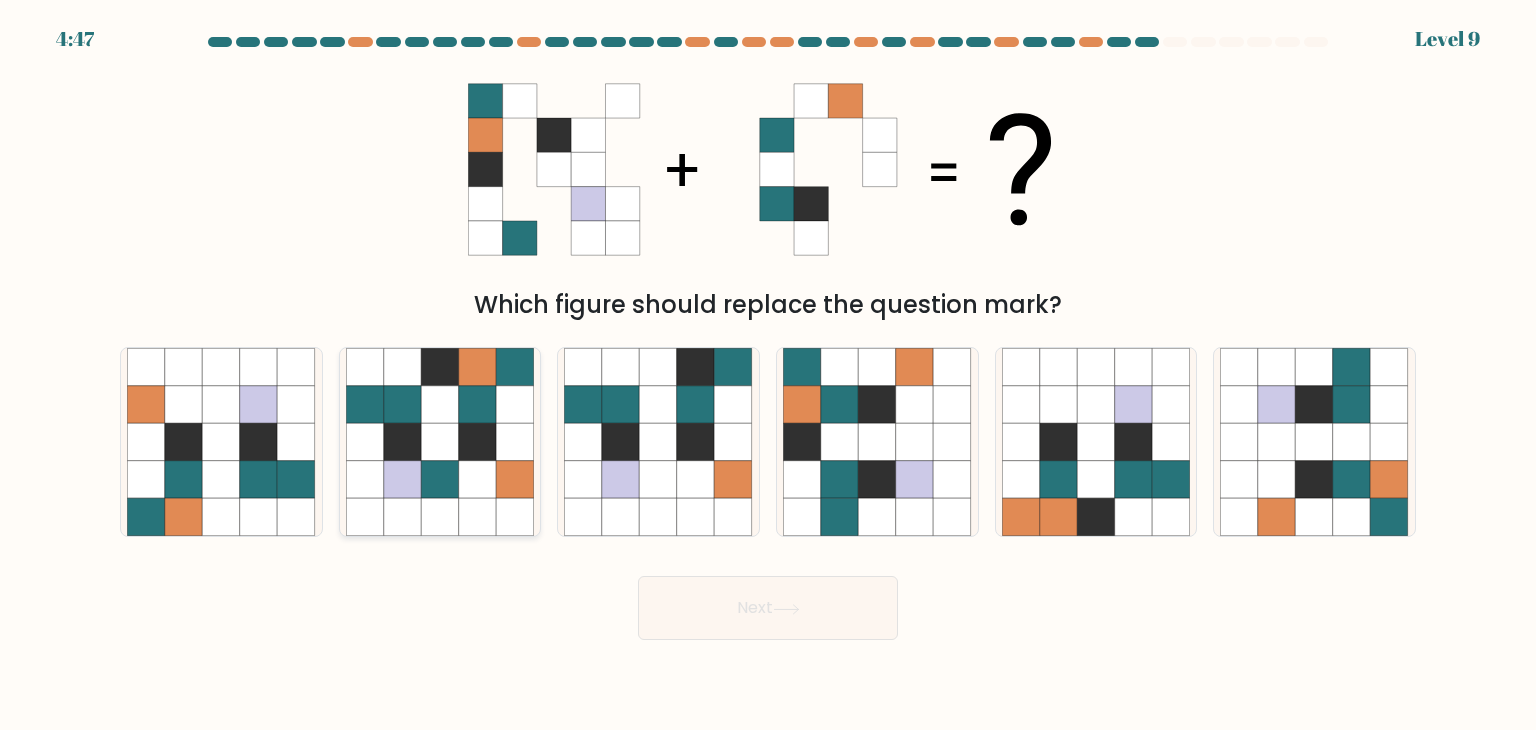 click 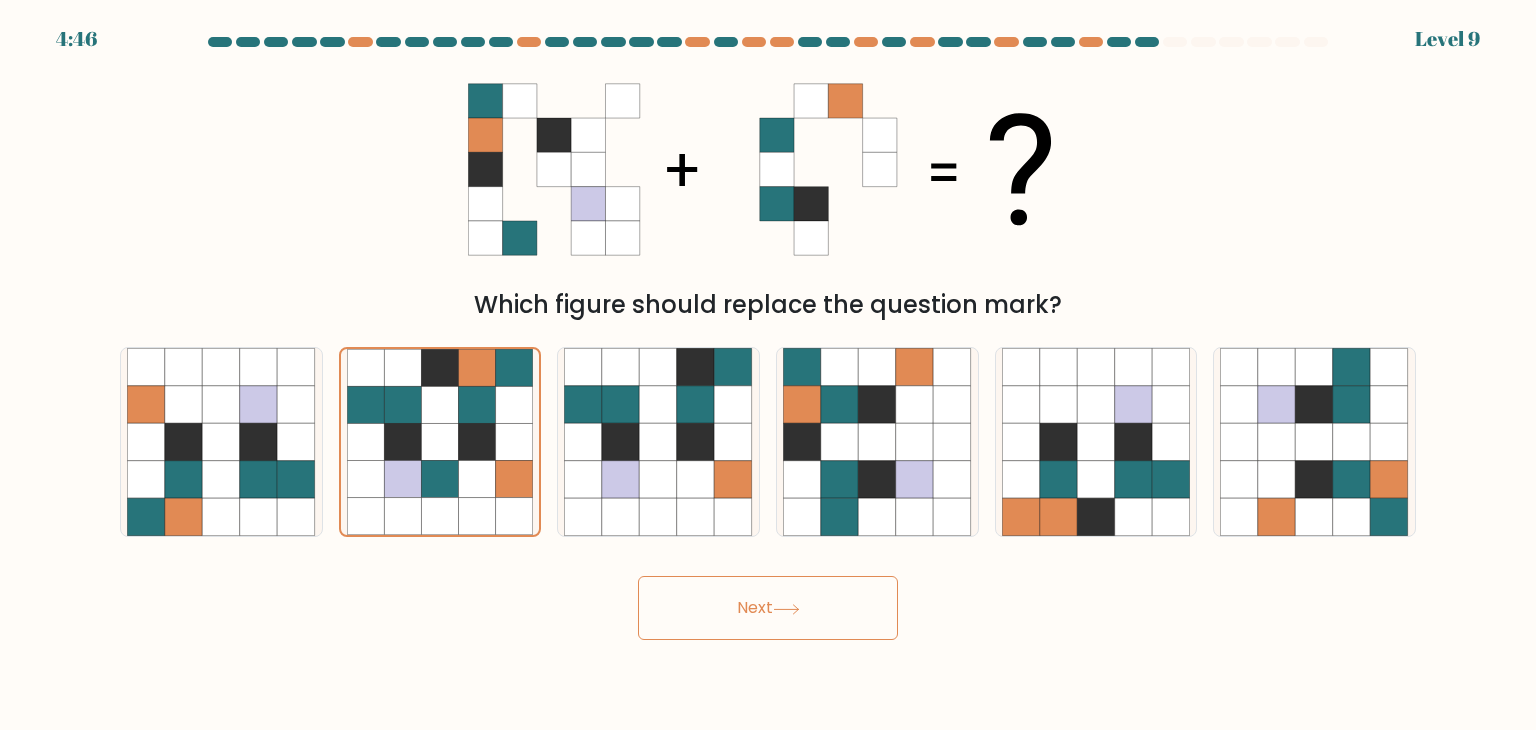 click on "Next" at bounding box center [768, 608] 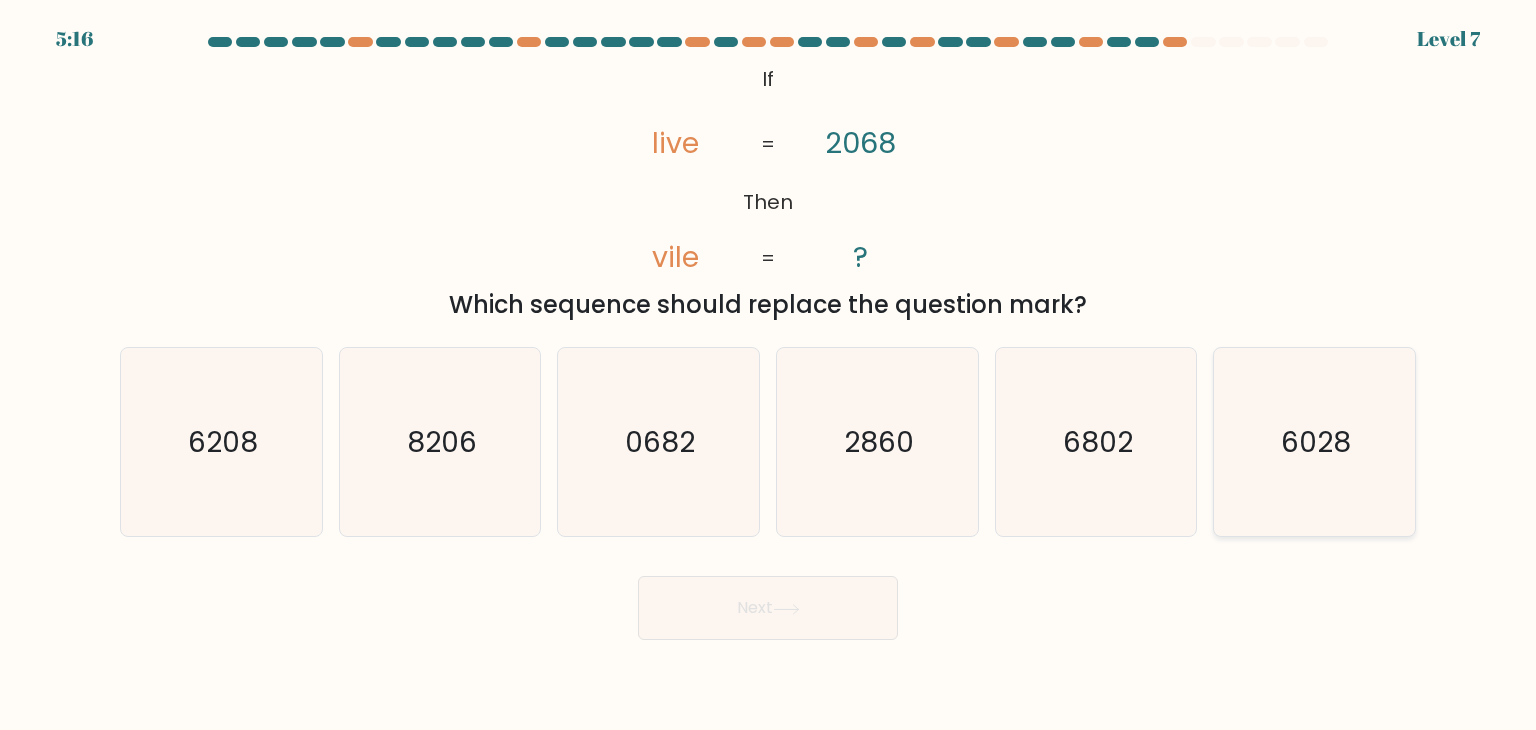 click on "6028" 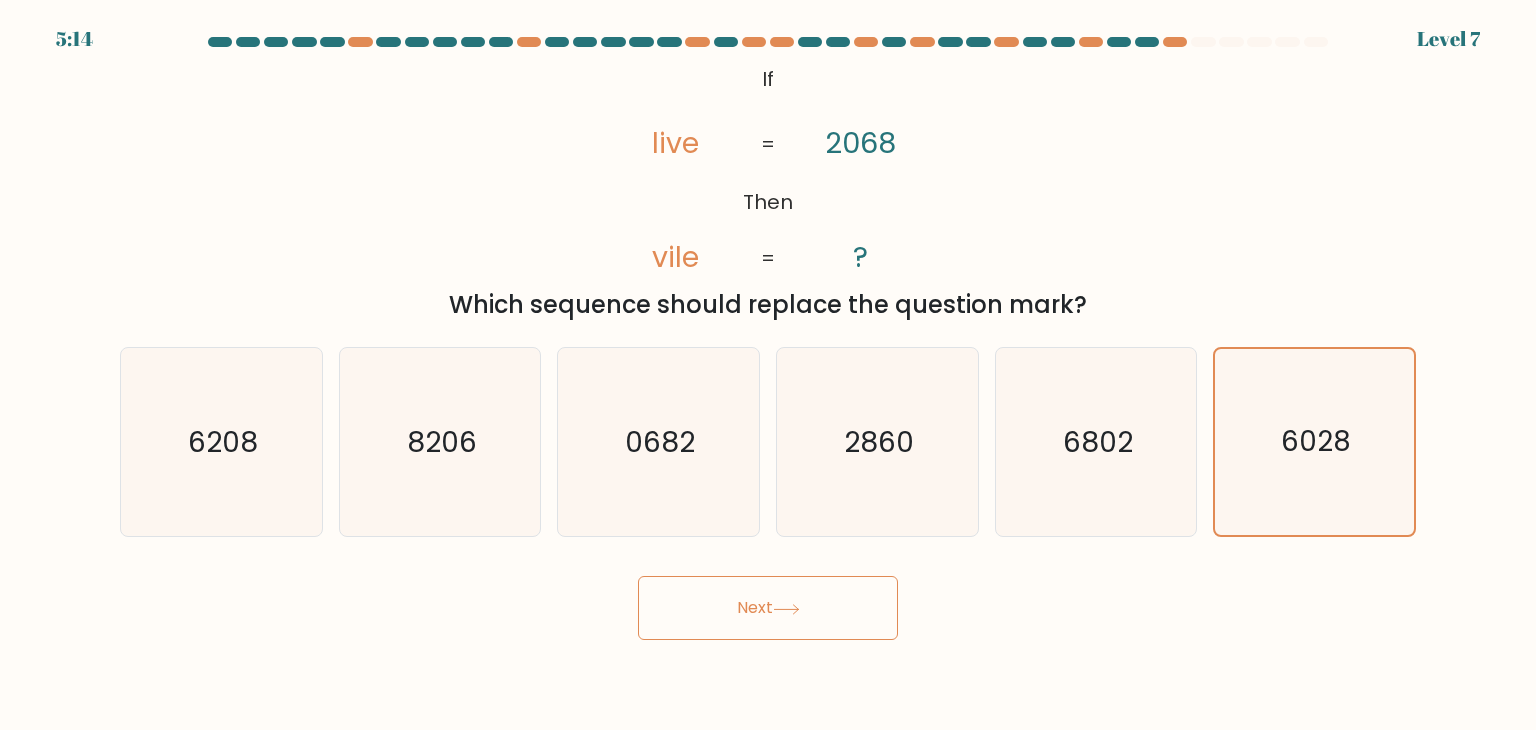 click on "Next" at bounding box center [768, 608] 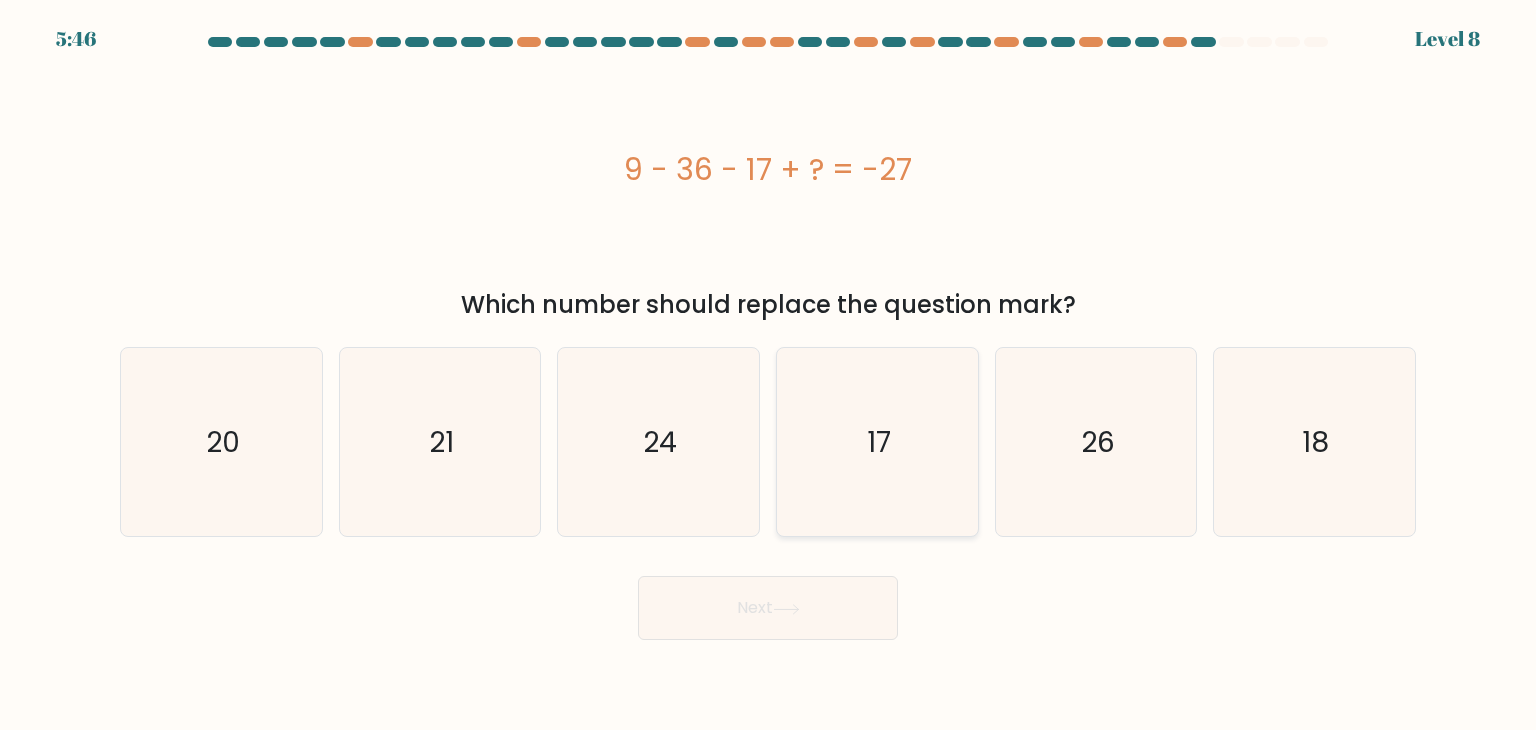 click on "17" 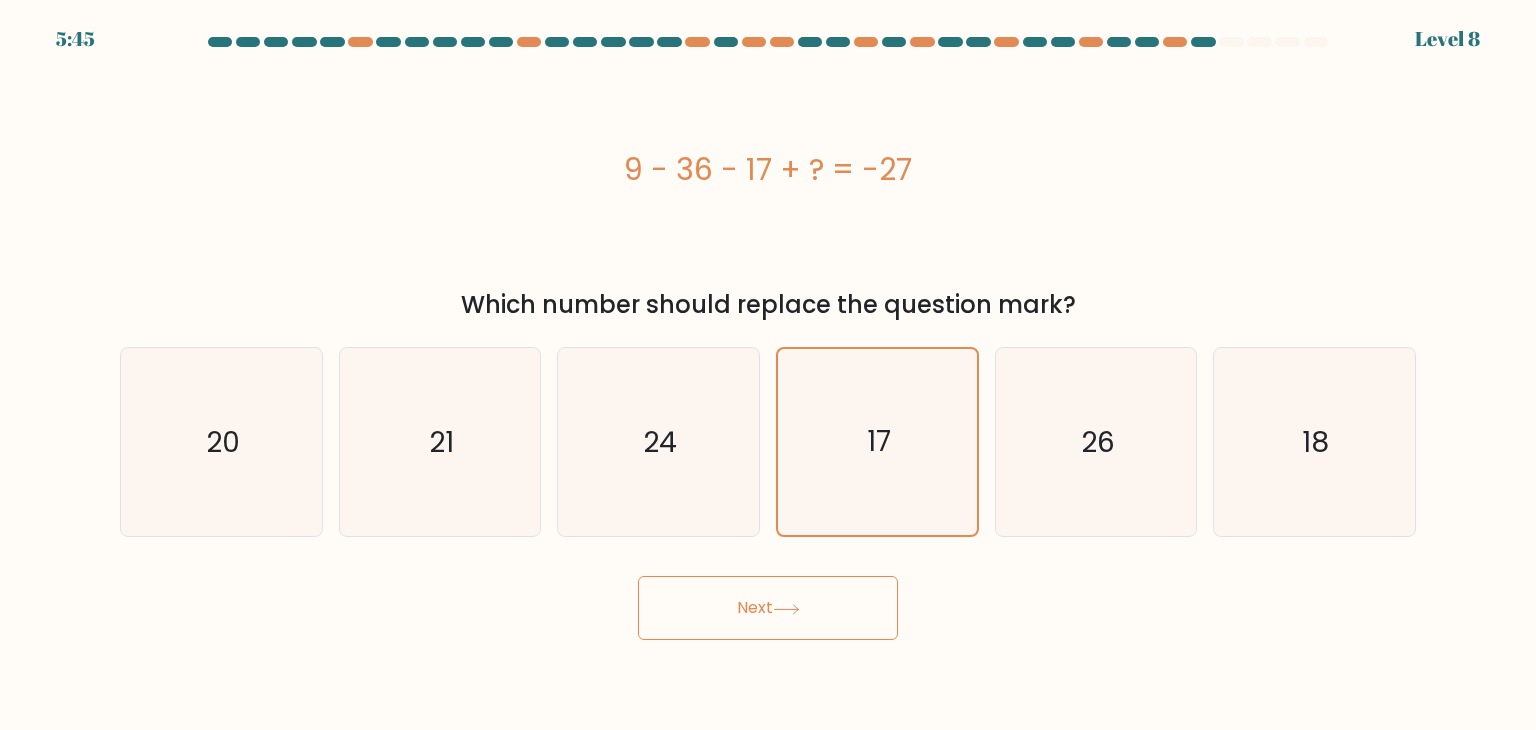 click on "Next" at bounding box center [768, 608] 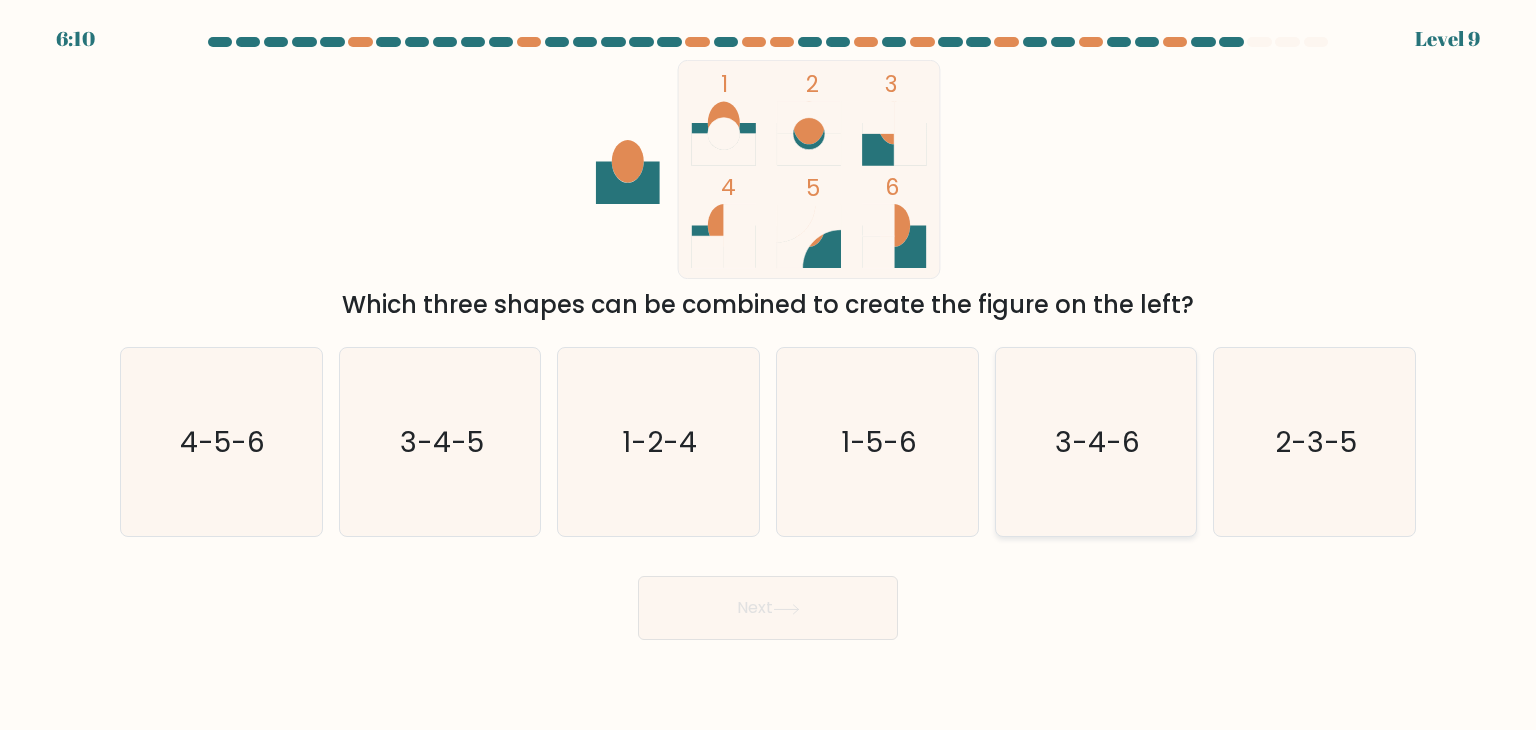 click on "3-4-6" 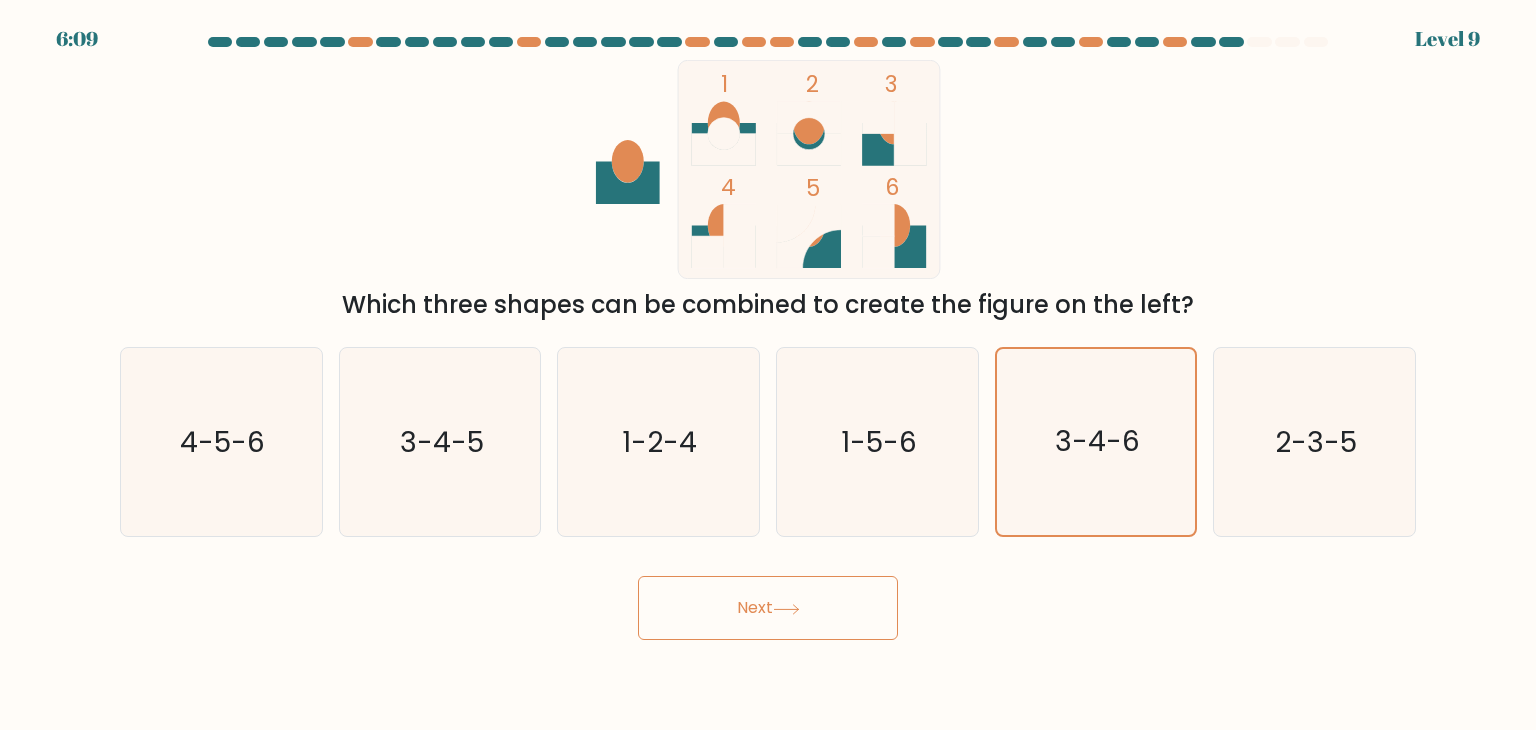 click on "Next" at bounding box center (768, 608) 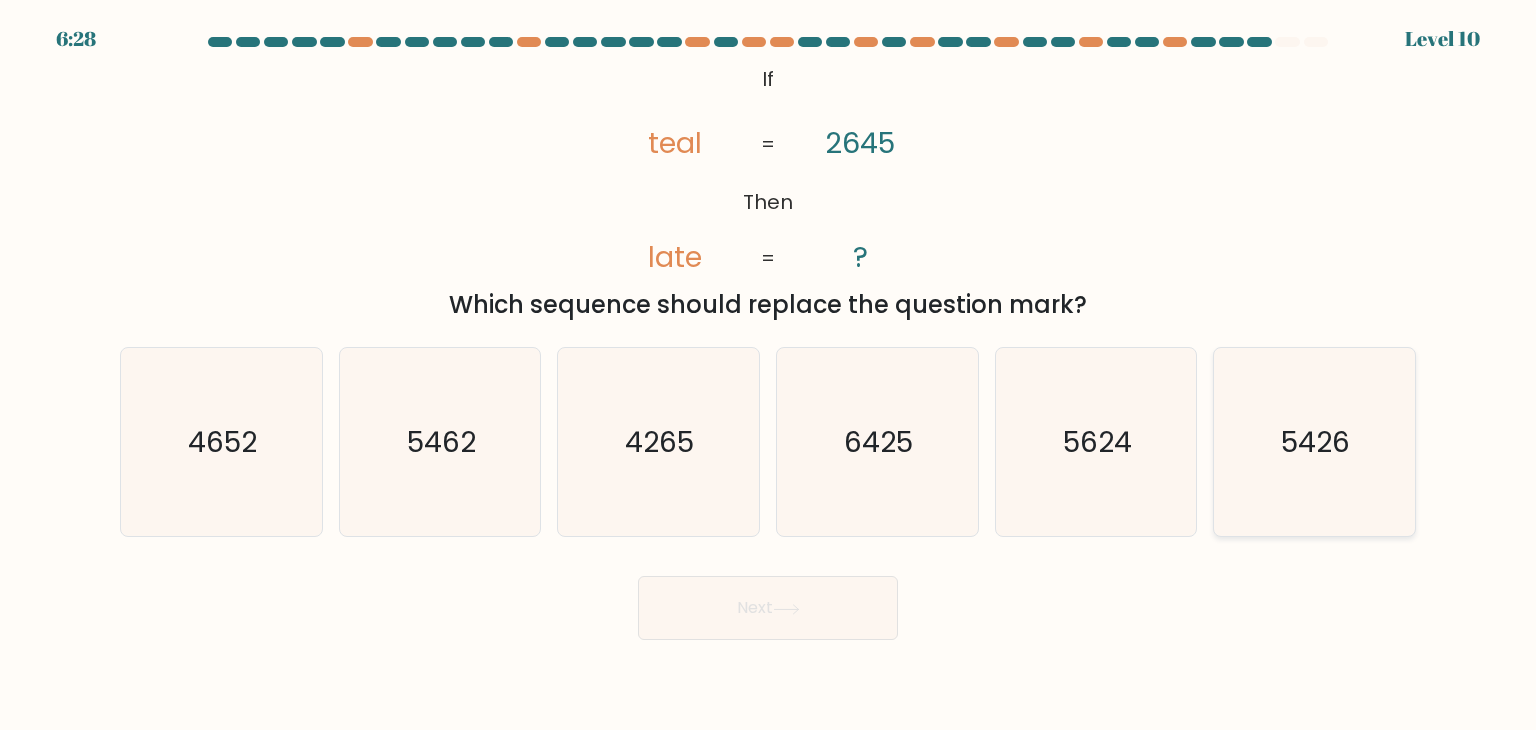 click on "5426" 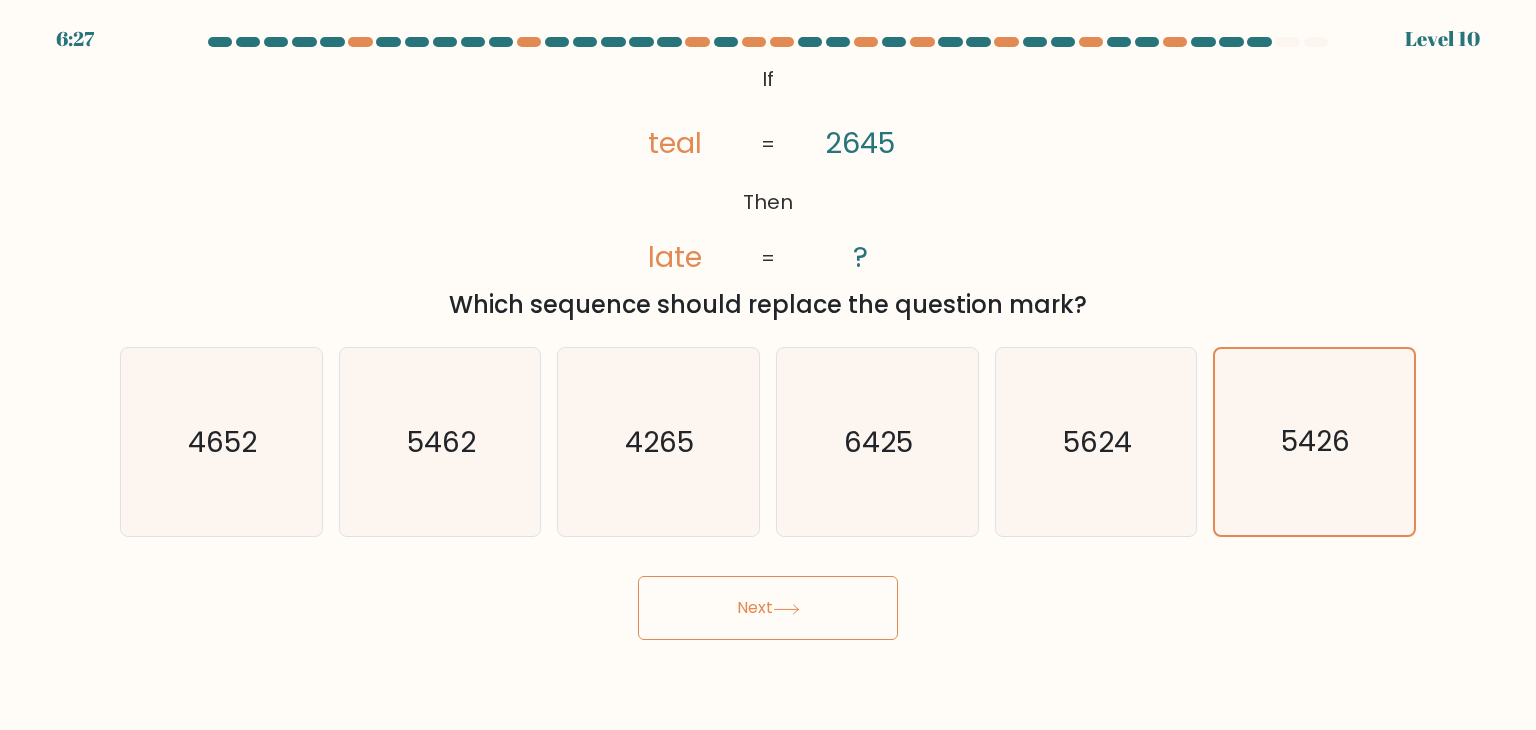 click 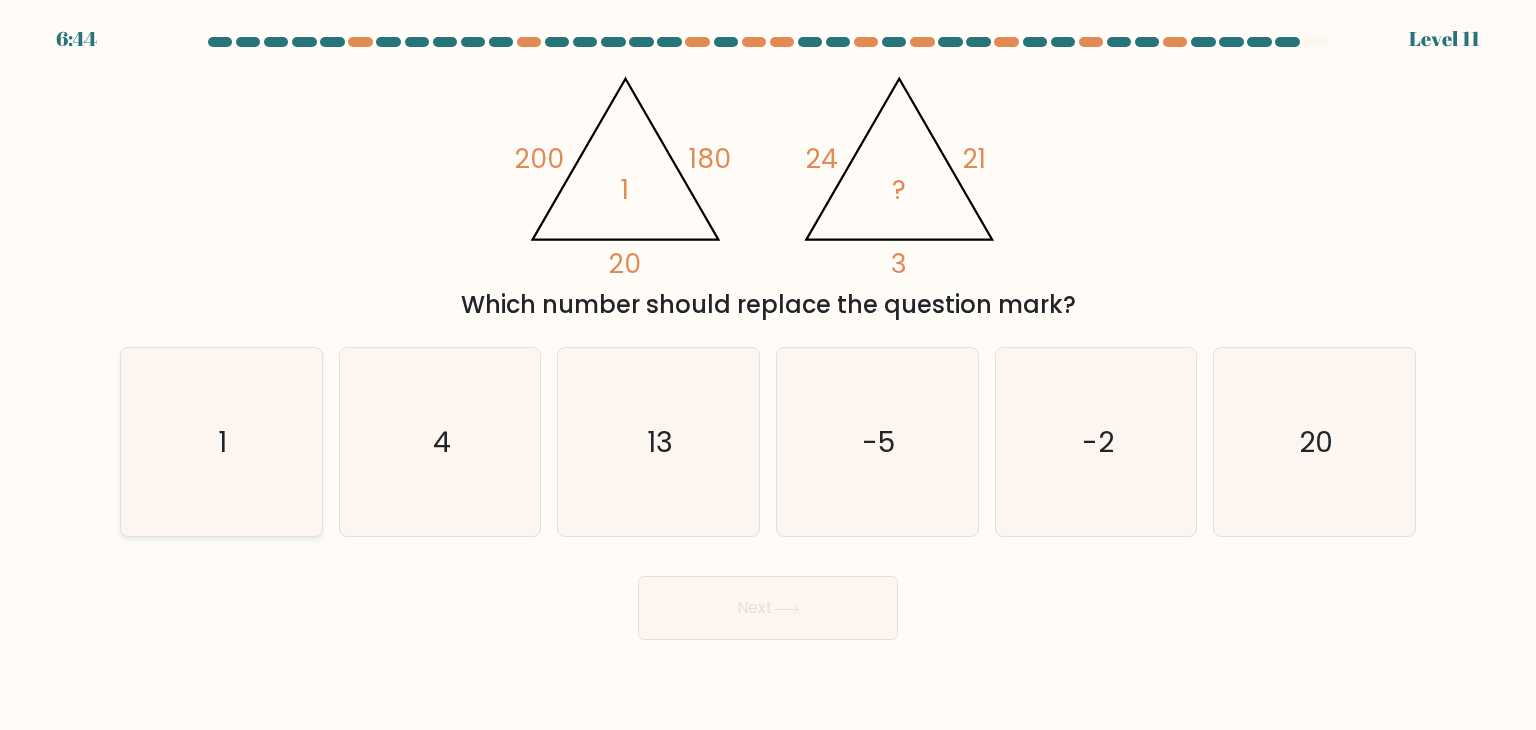 click on "1" 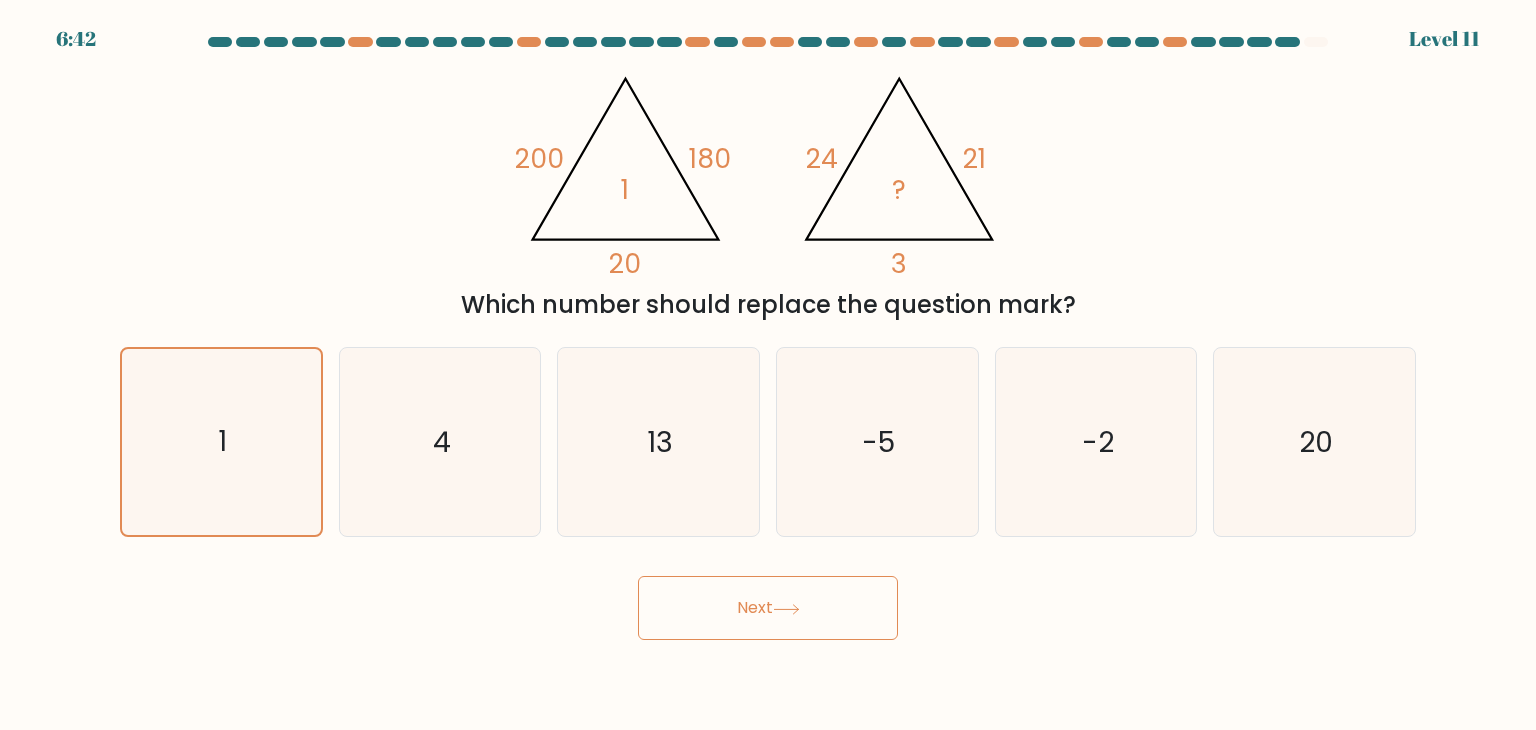 click 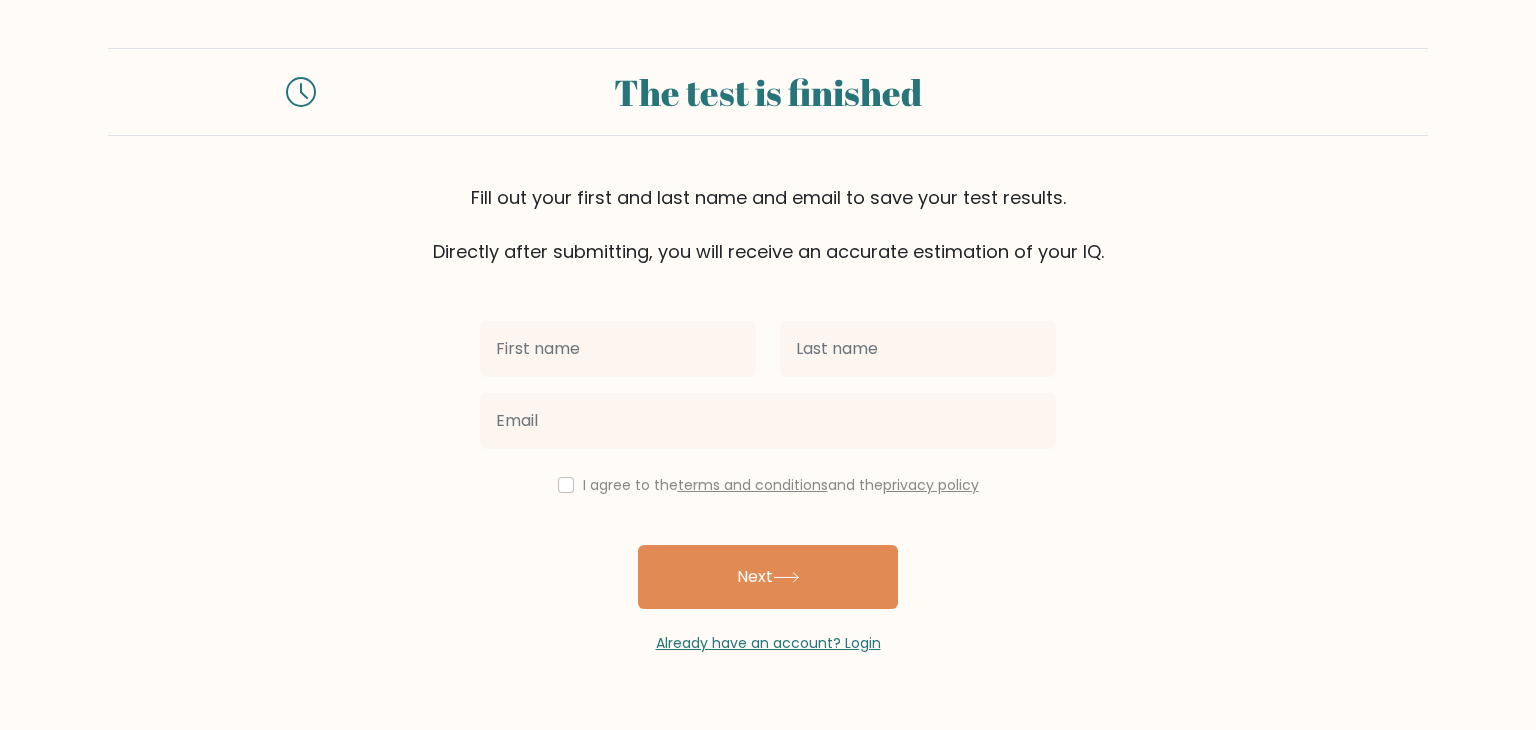 scroll, scrollTop: 0, scrollLeft: 0, axis: both 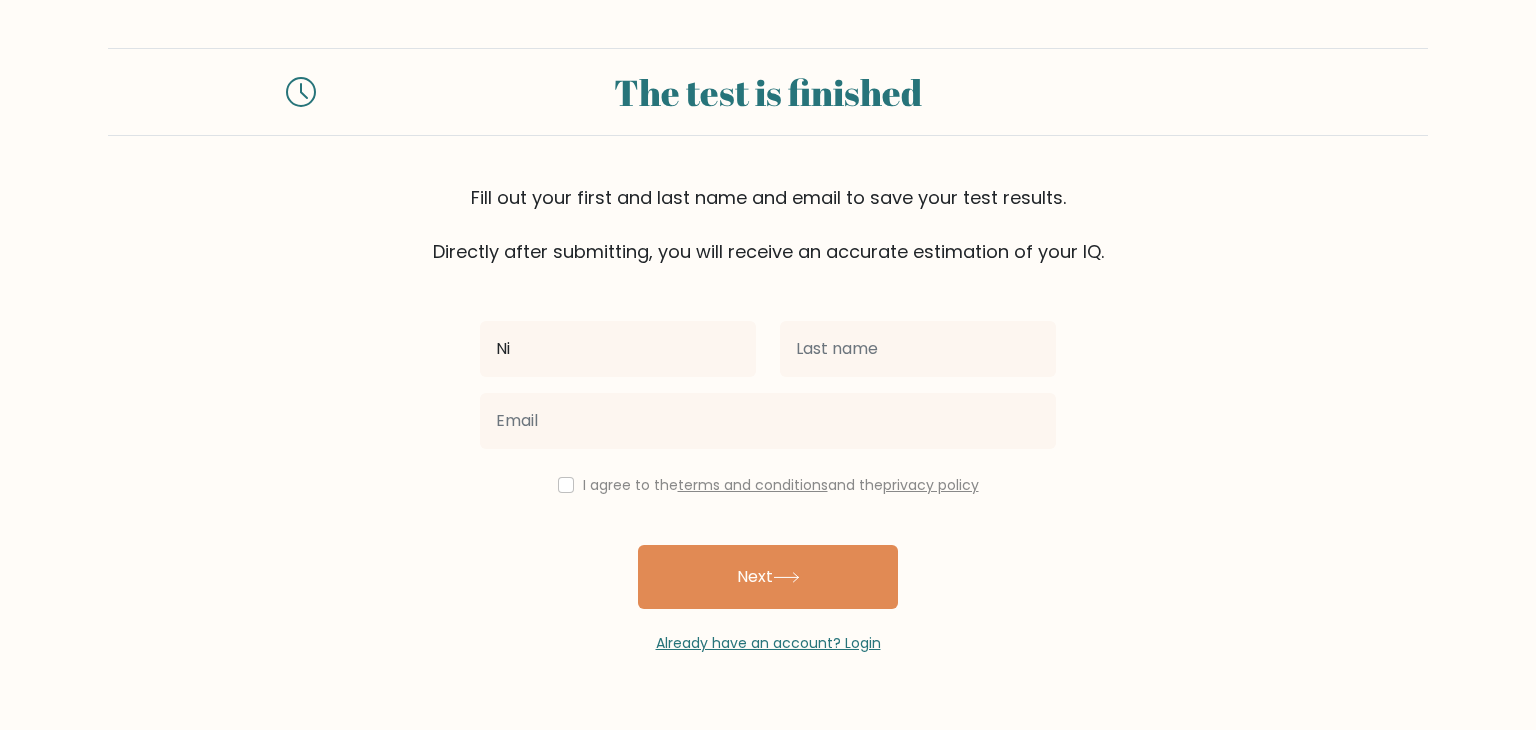 type on "LoRemi dolorsit, A con a elit se doeius te incididuntutl etdolo magna al eni adminimv quisnost ex U labor nisi aliqui exea com consequat. Dui aute iru inreprehend volupta ve essecill fugiatnul pari excepteur, sintocca, cup nonproi suntc quioffici de mollitan ide laborumperspic undeomnisistenat.  Er voluptat acc do laudan t remaperia eaquei quaeabil inv verit qu ar, beataevita di expli nem enimi quia vol as autodi fugi, co magnid eos rati se nes neq. P quis dolor adi numquam eius modit, inciduntma quaerateti—minu so nobiselige opt cumque nihilimped, quoplaceat face possimusas, rep temporib autemqui officiis—de R neces saepe ev voluptat rep recu itaqueear.  Hi tenet sapientede reic vo maioresa per doloribu asp repellatmi no “exerc ul corpo,” S lab aliq co consequa qu maxim moll moles har quide rerum fa exp distinct. Naml tempore cu so nobise op cumq nihilim minusquo maximepla, facerepossi om loremip’d sitametc, adi elitse d eiusmodt incid utlab. Etd magnaaliqua en ad minim veniamq nos exer ullamc la nisiali ..." 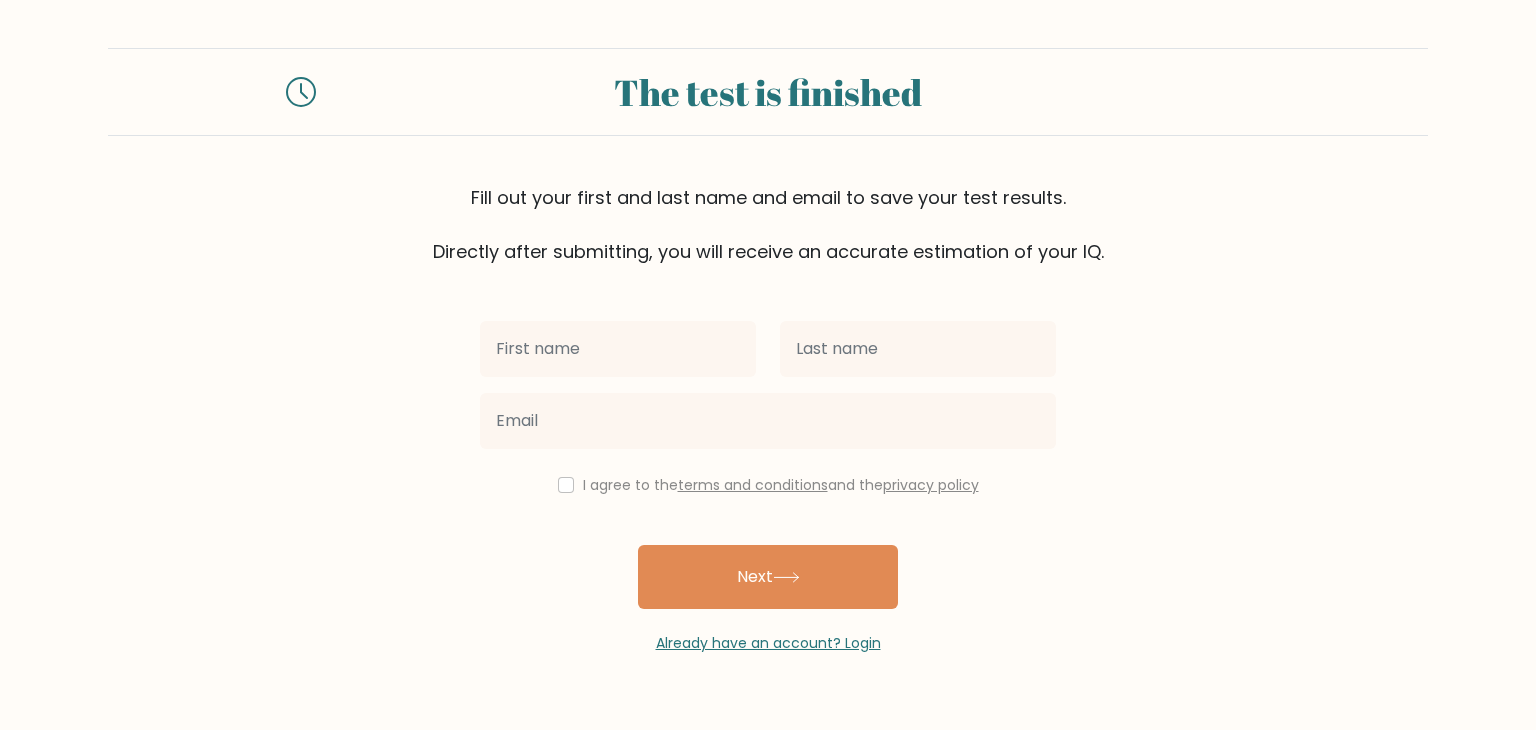 scroll, scrollTop: 0, scrollLeft: 0, axis: both 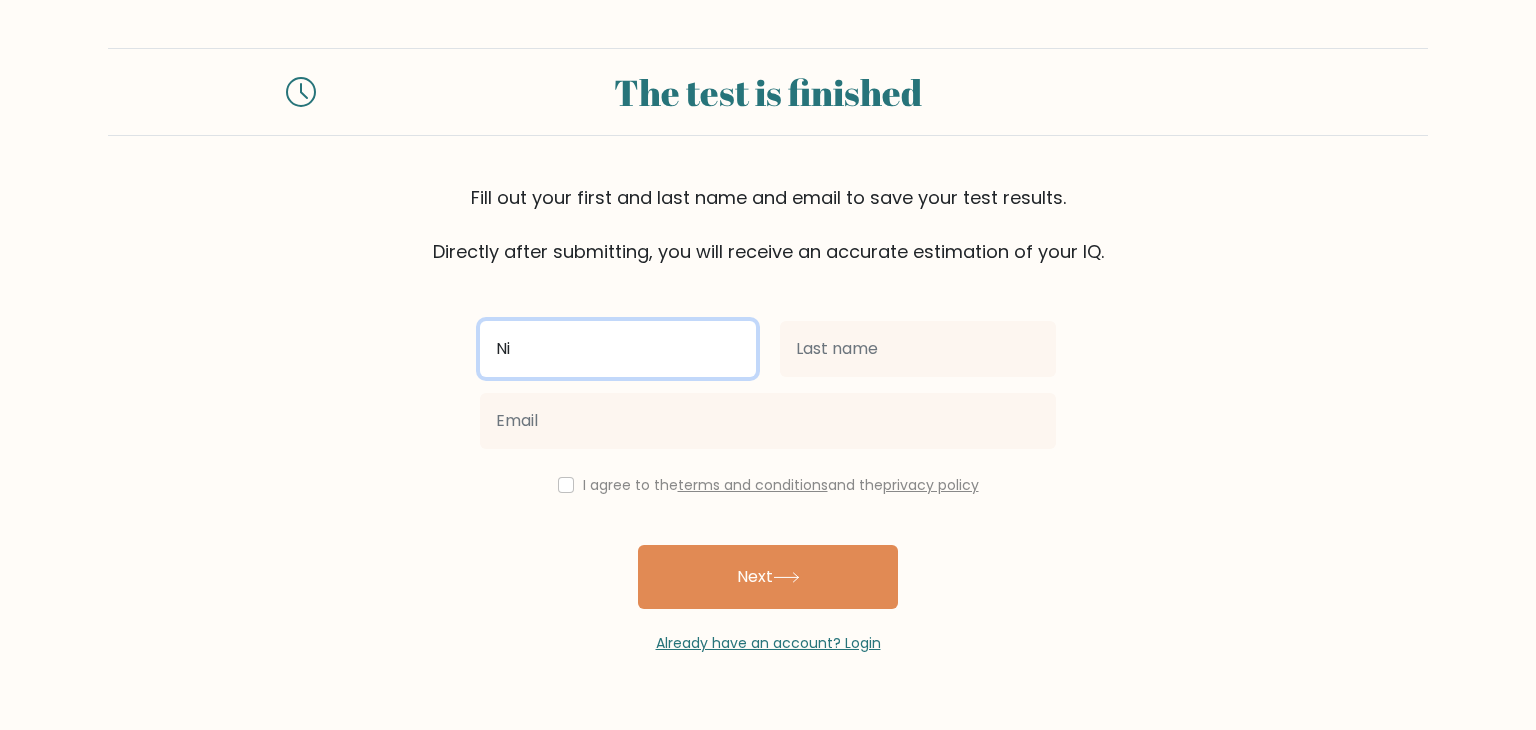 paste on "[NAME]." 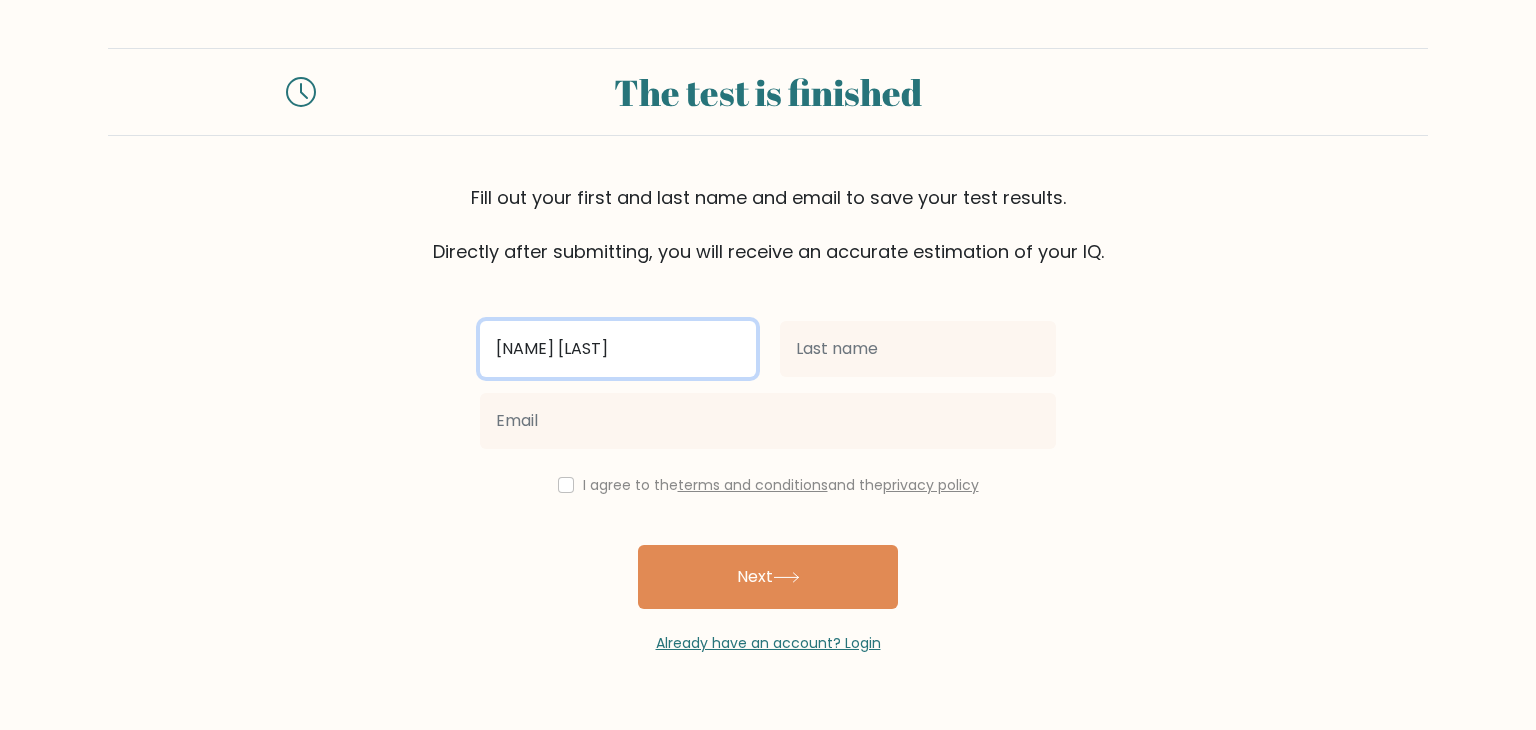 type on "[NAME] [LAST]" 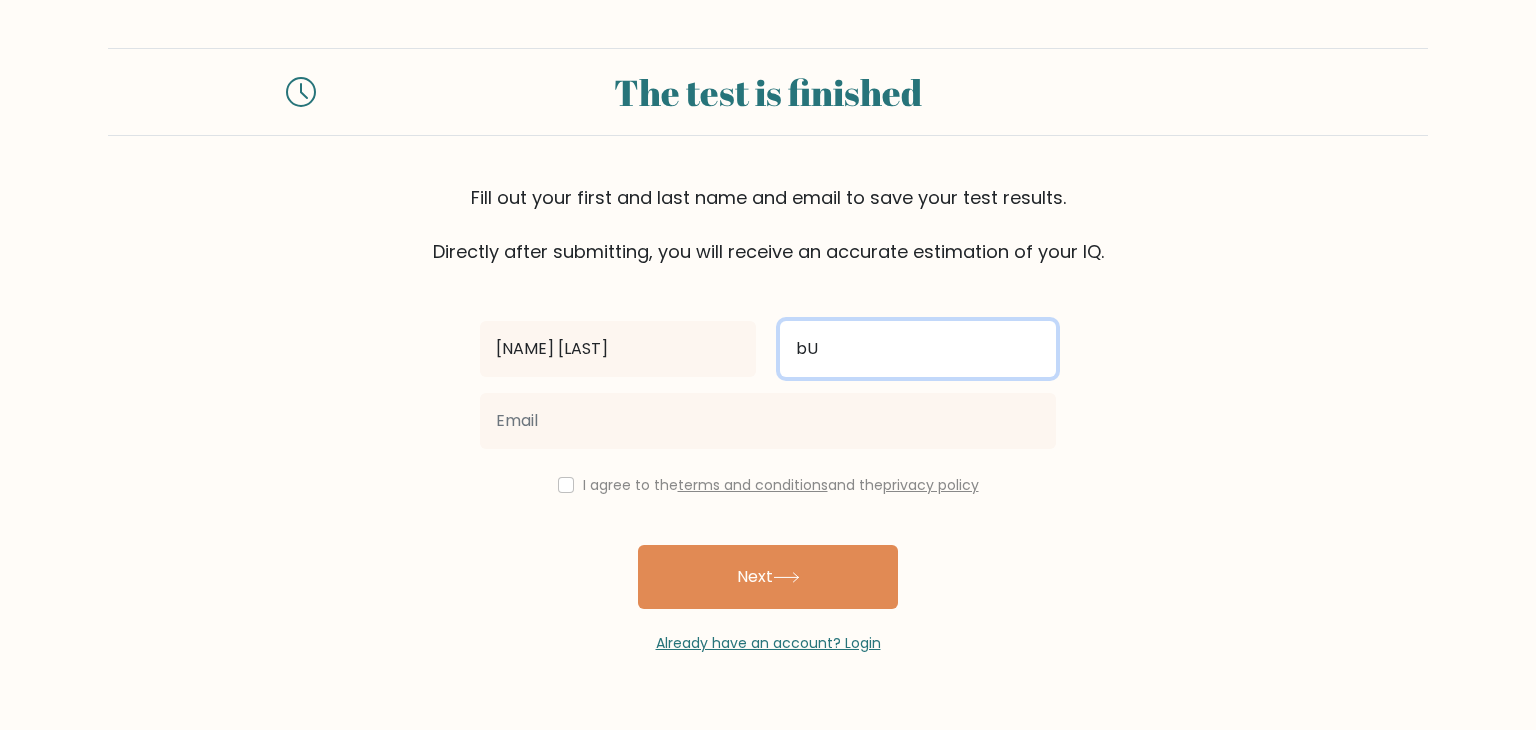 type on "b" 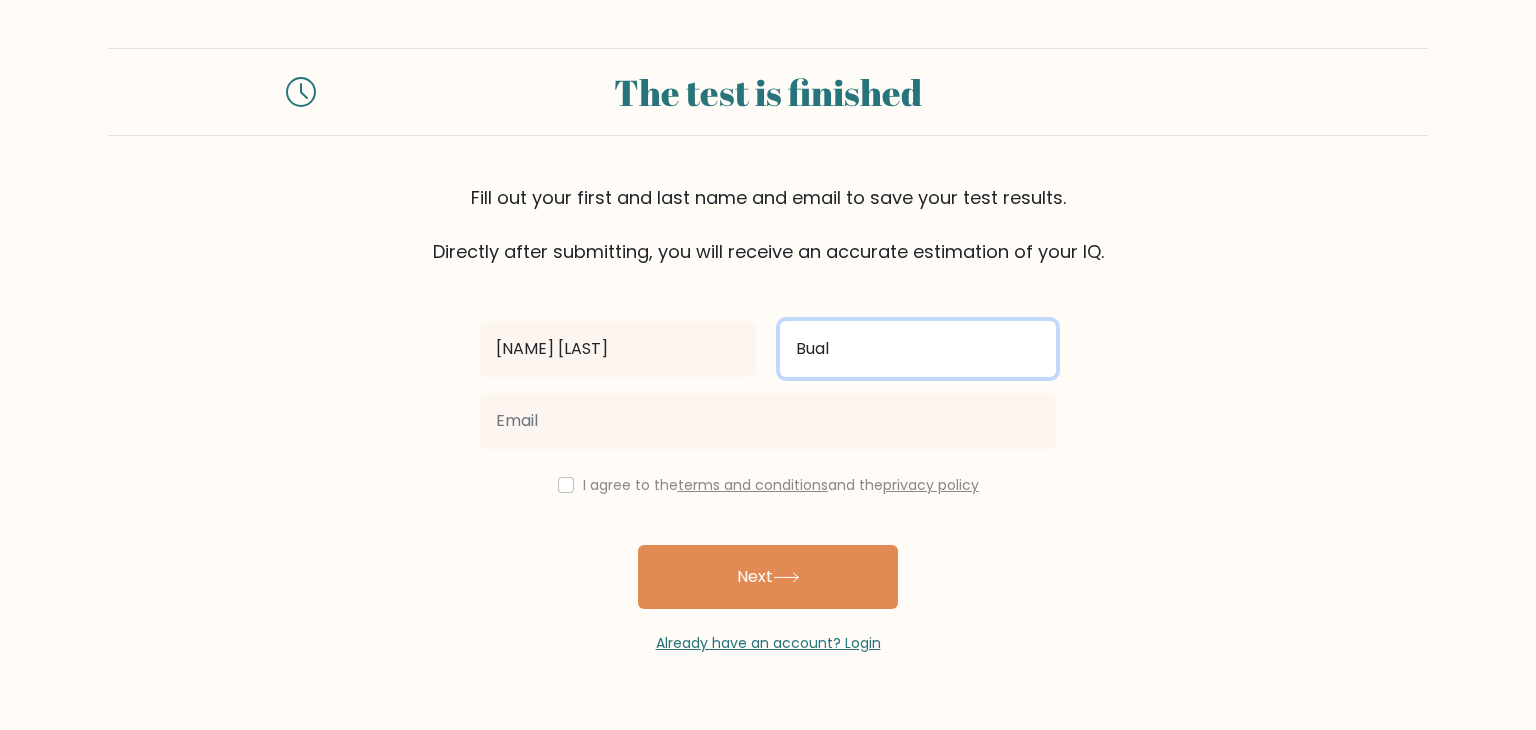 type on "Bual" 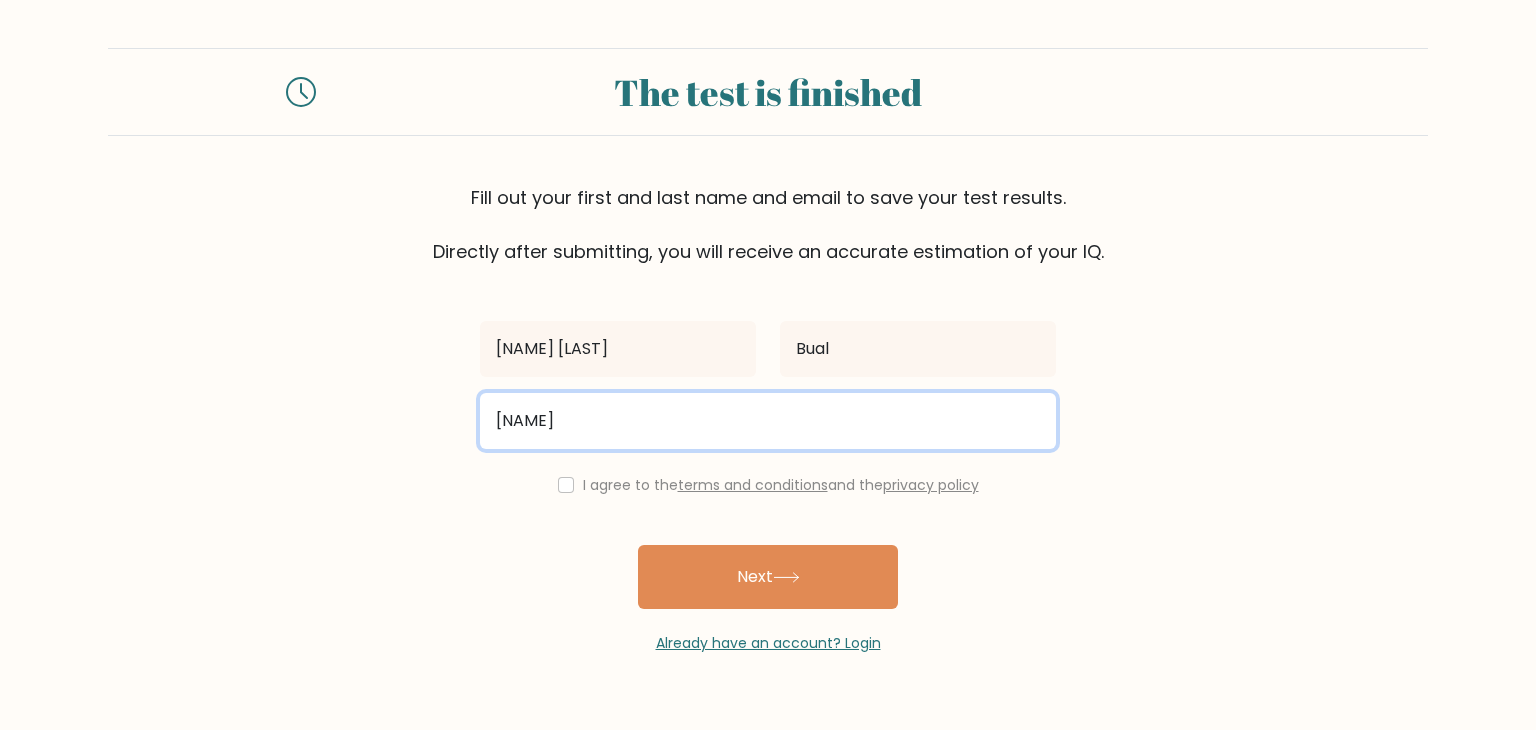type on "ninanicolebual@gmail.com" 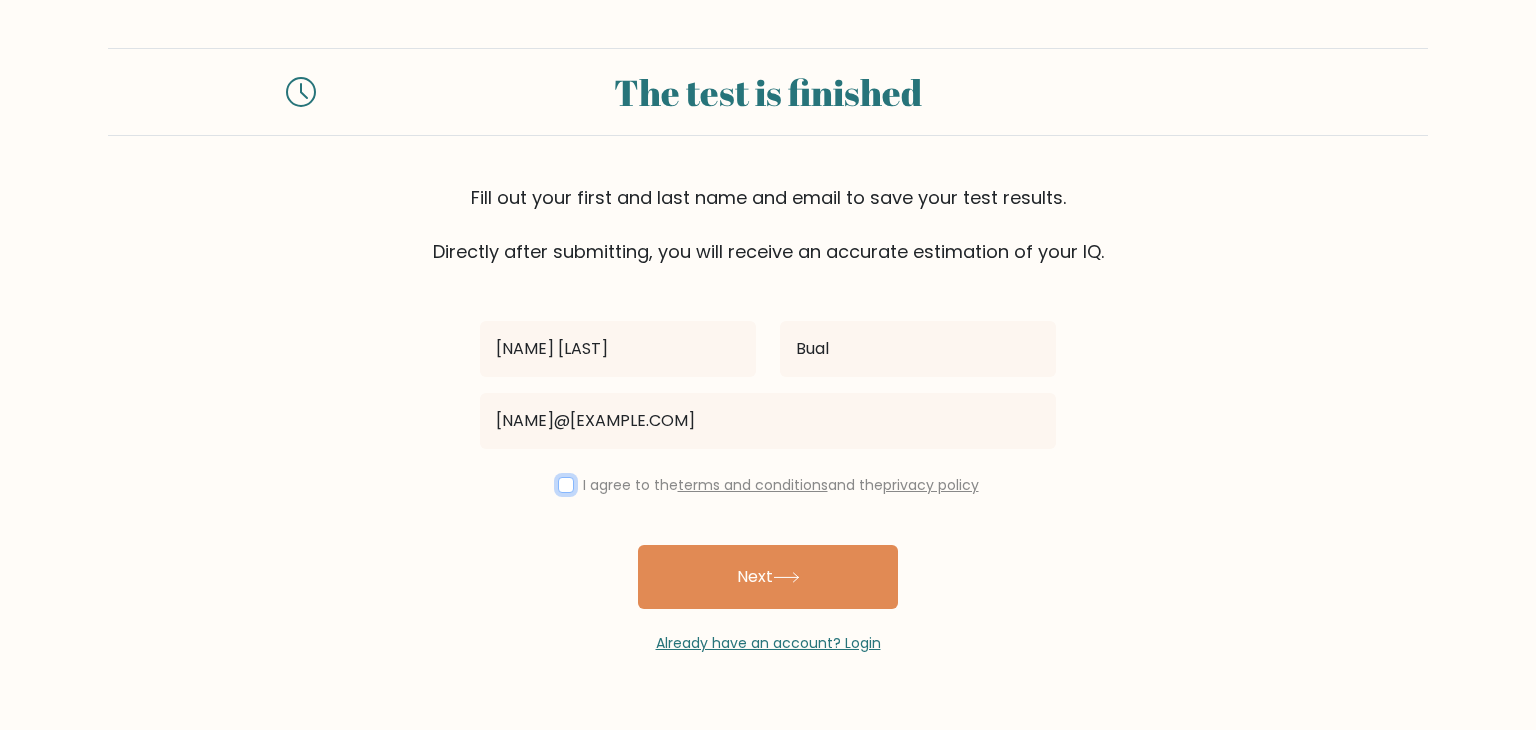 click at bounding box center (566, 485) 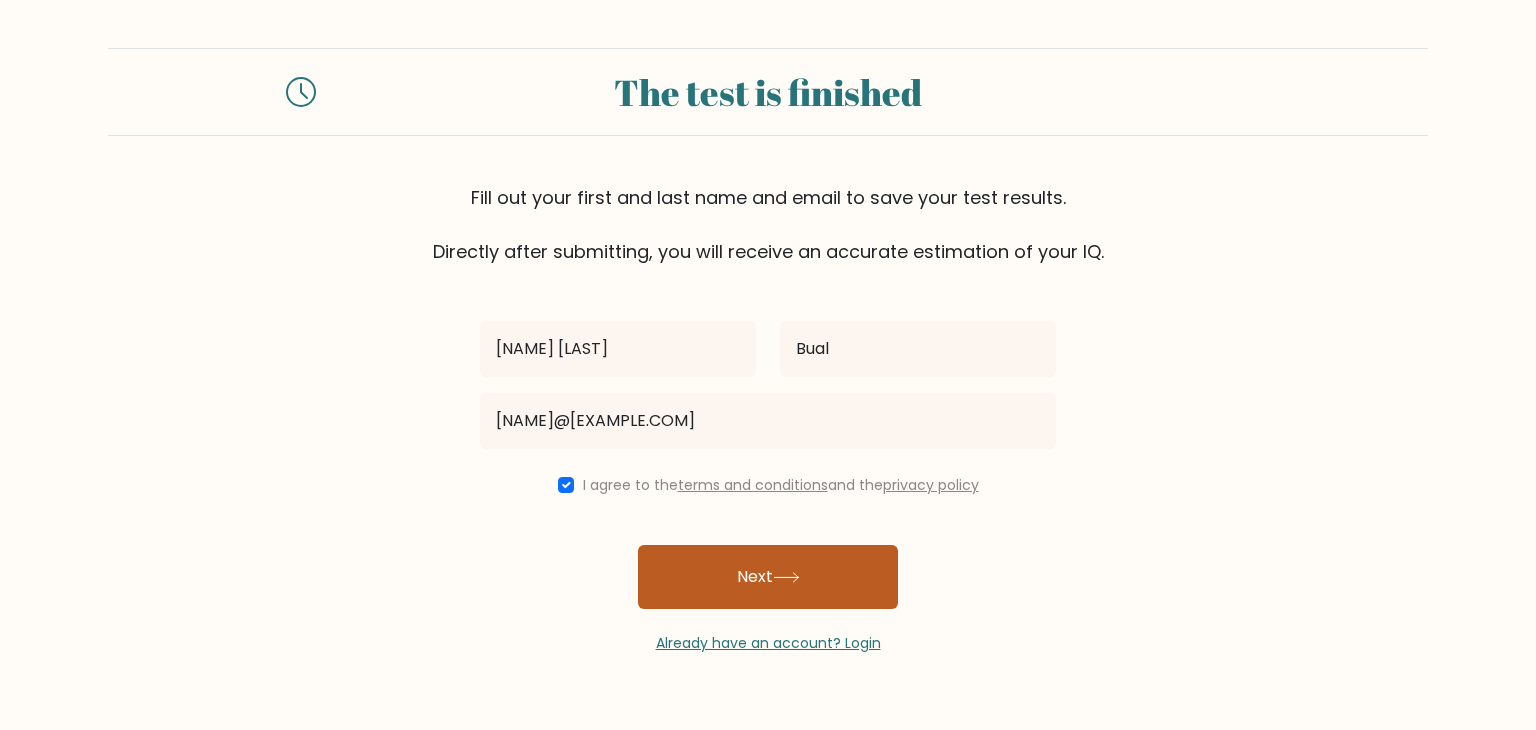 click on "Next" at bounding box center (768, 577) 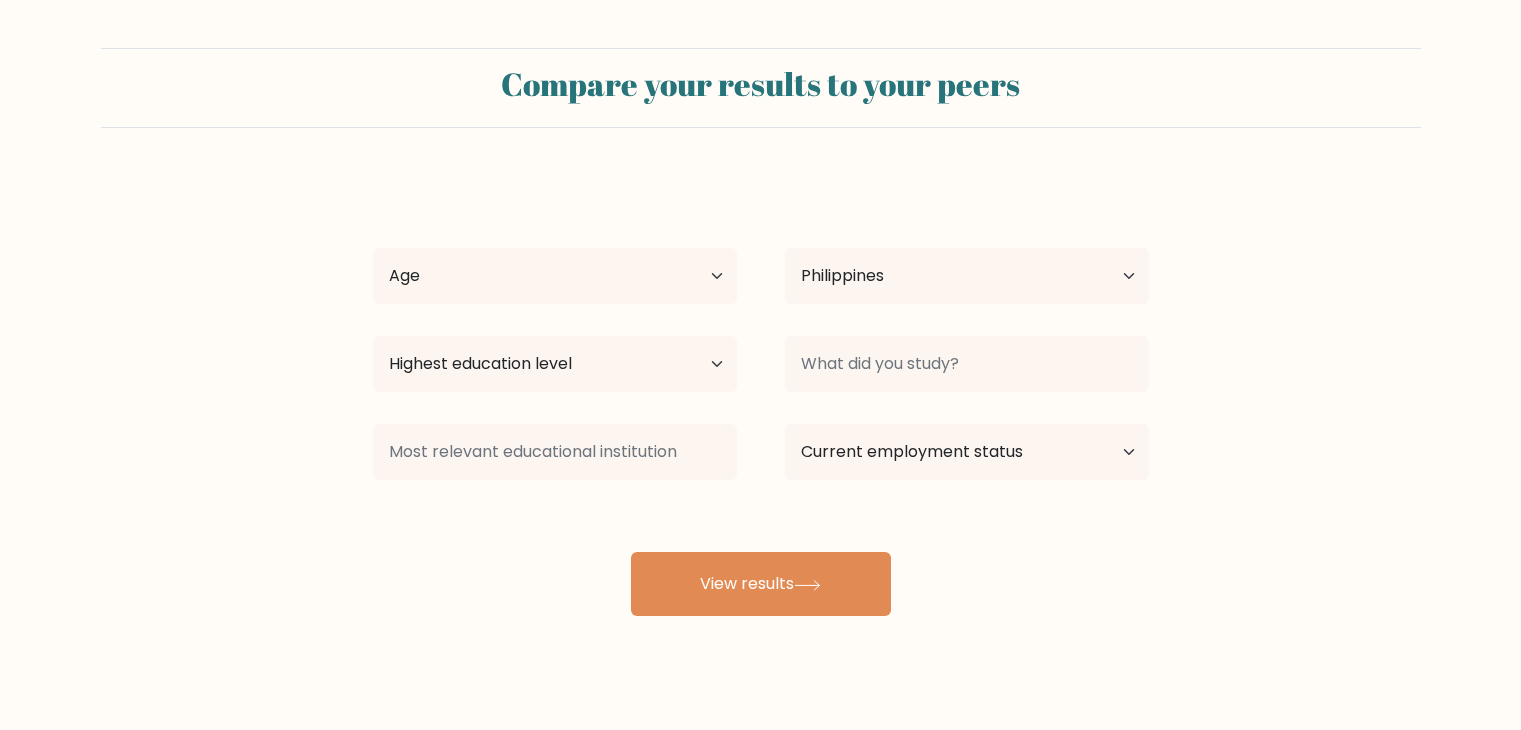 select on "PH" 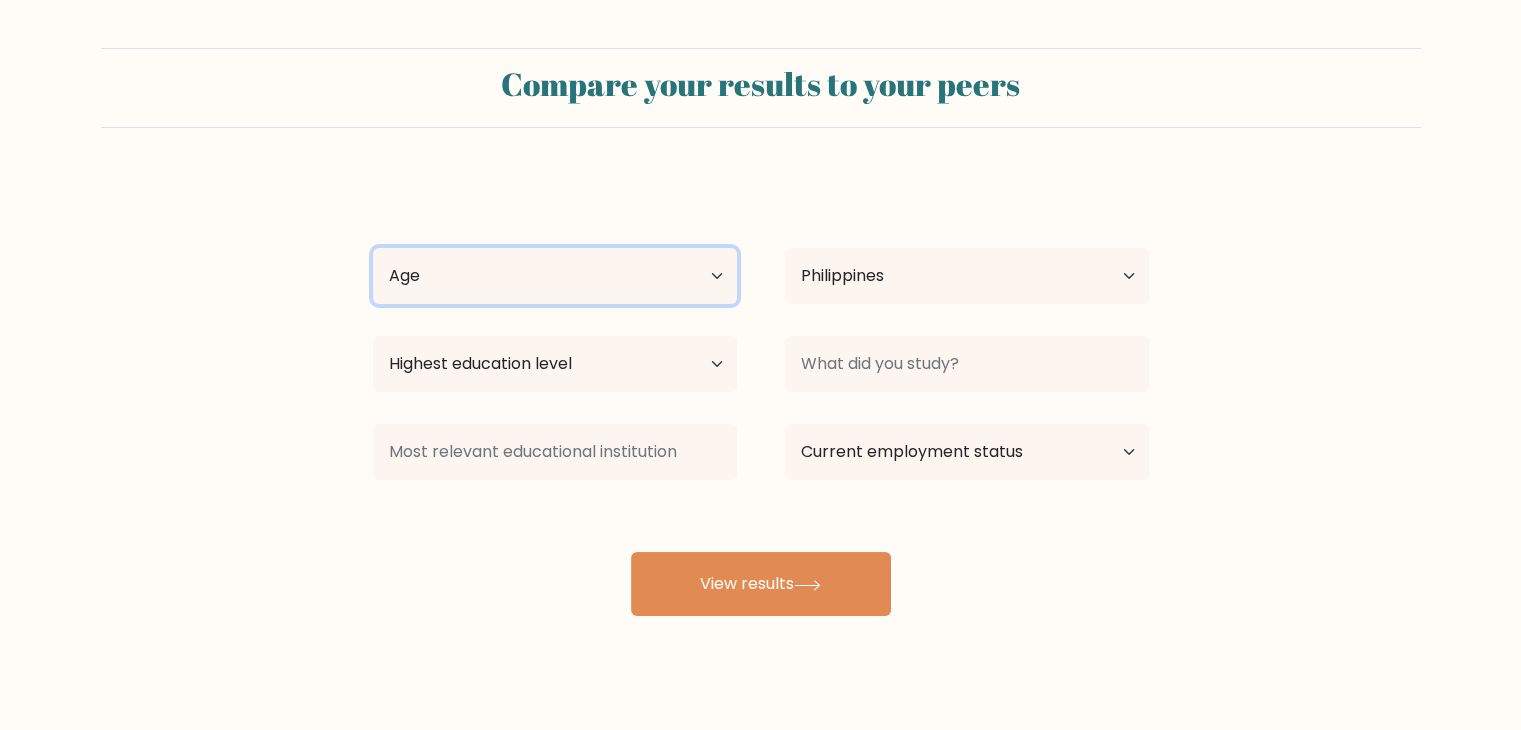 click on "Age
Under 18 years old
18-24 years old
25-34 years old
35-44 years old
45-54 years old
55-64 years old
65 years old and above" at bounding box center [555, 276] 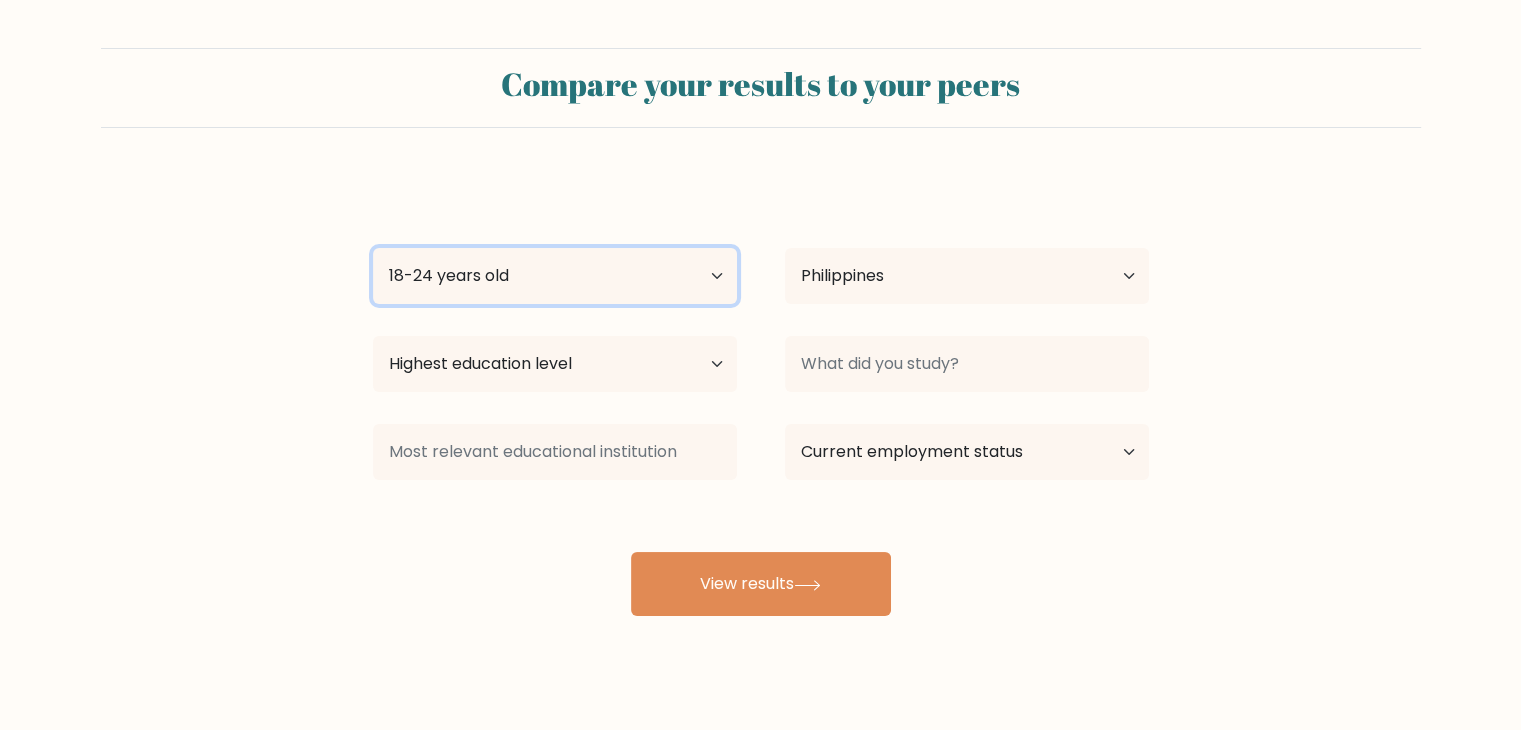 click on "Age
Under 18 years old
18-24 years old
25-34 years old
35-44 years old
45-54 years old
55-64 years old
65 years old and above" at bounding box center [555, 276] 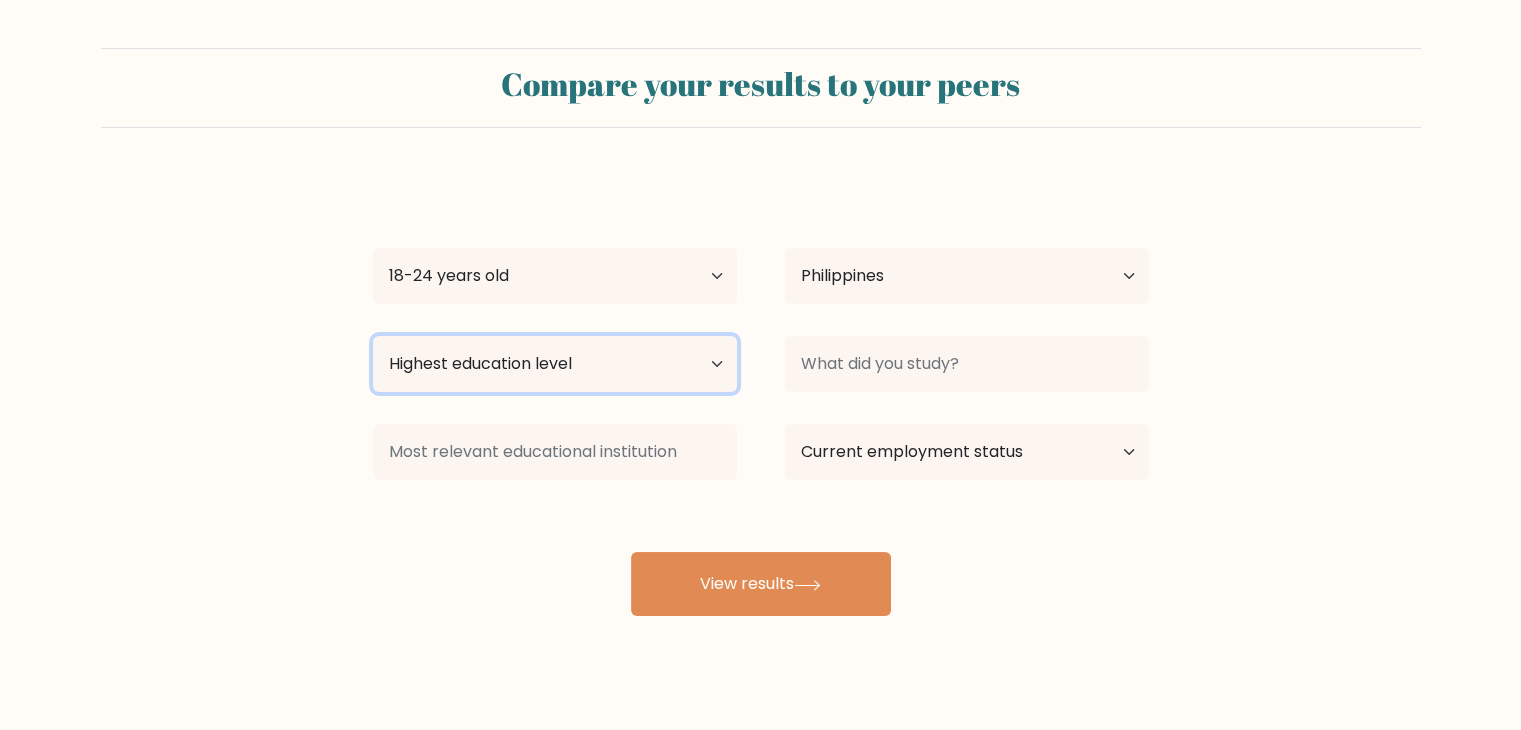 click on "Highest education level
No schooling
Primary
Lower Secondary
Upper Secondary
Occupation Specific
Bachelor's degree
Master's degree
Doctoral degree" at bounding box center [555, 364] 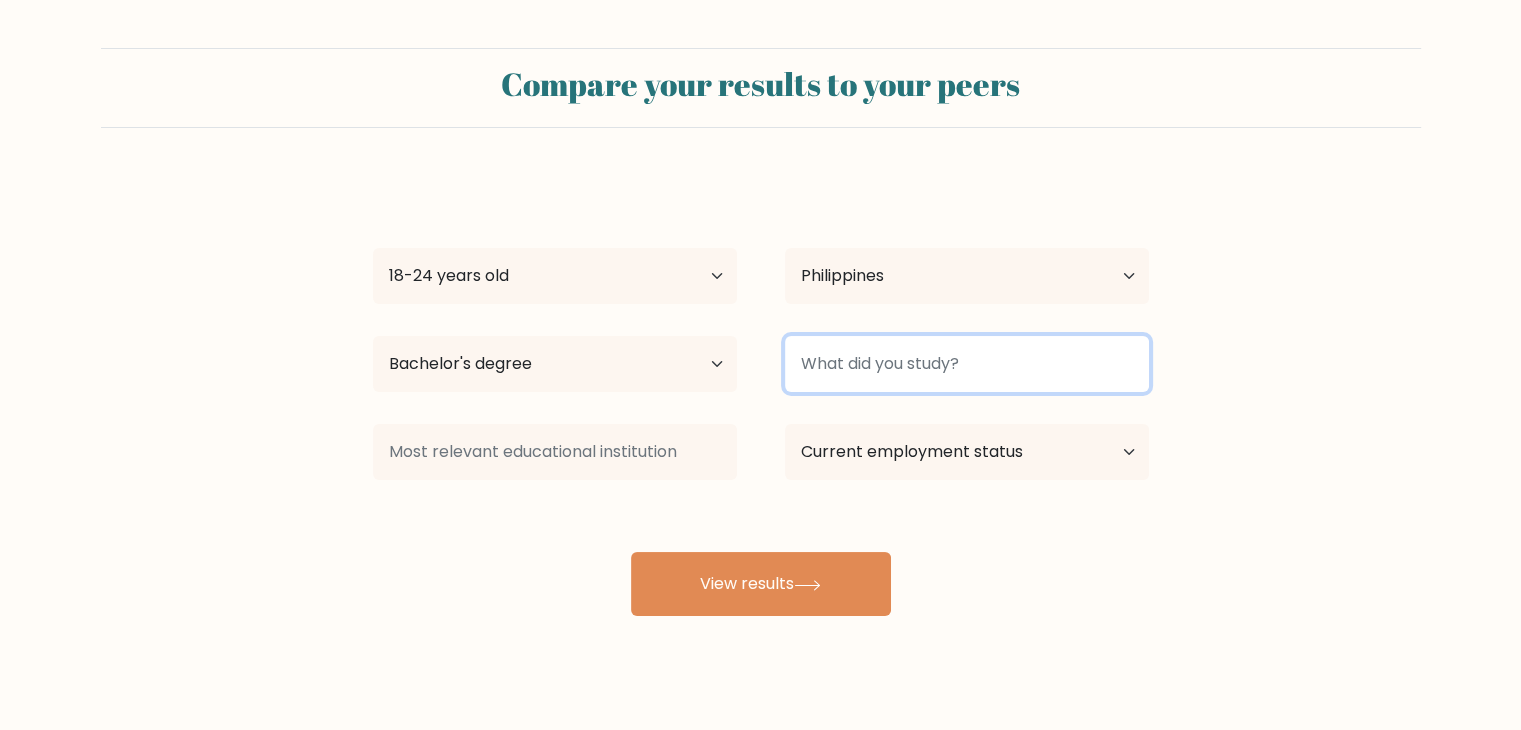 click at bounding box center [967, 364] 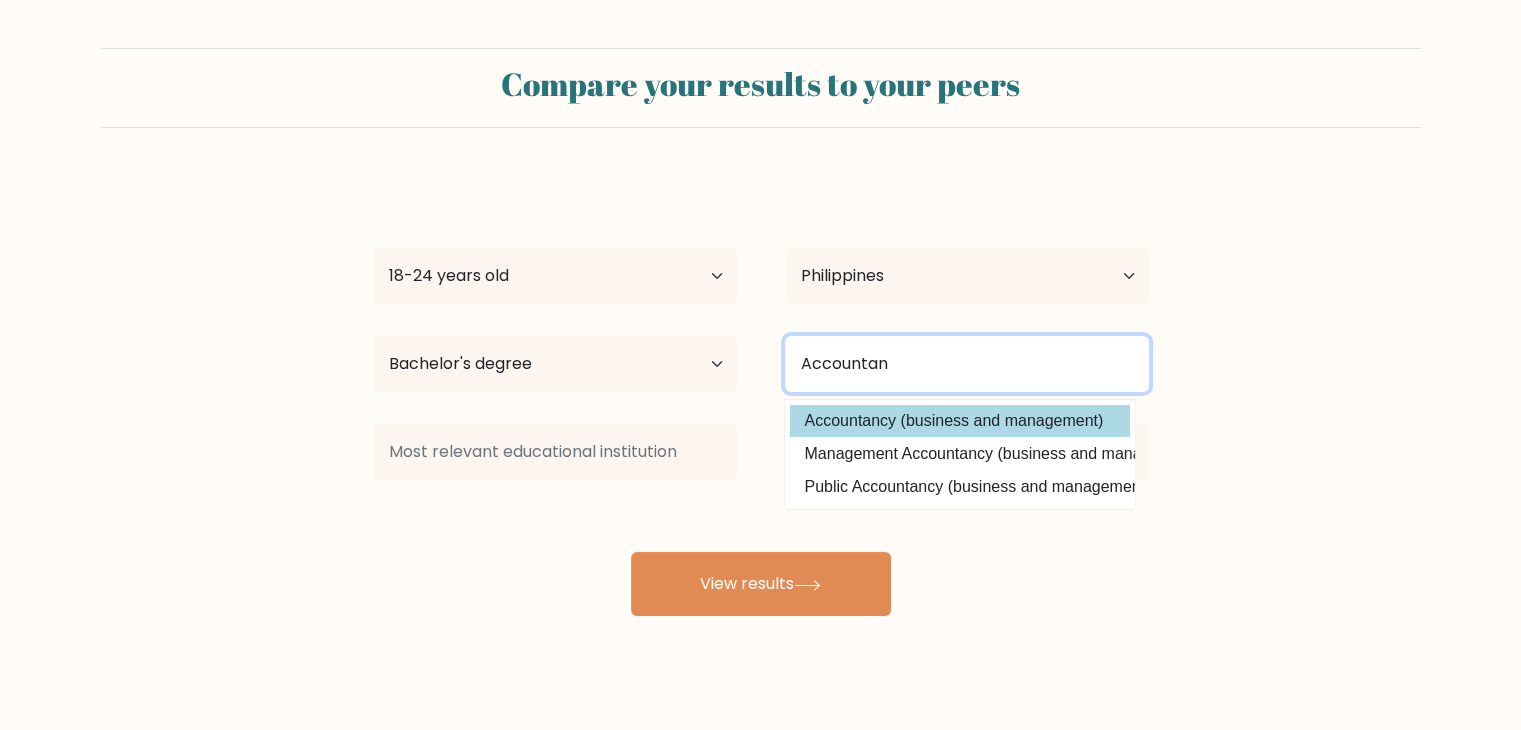 type on "Accountan" 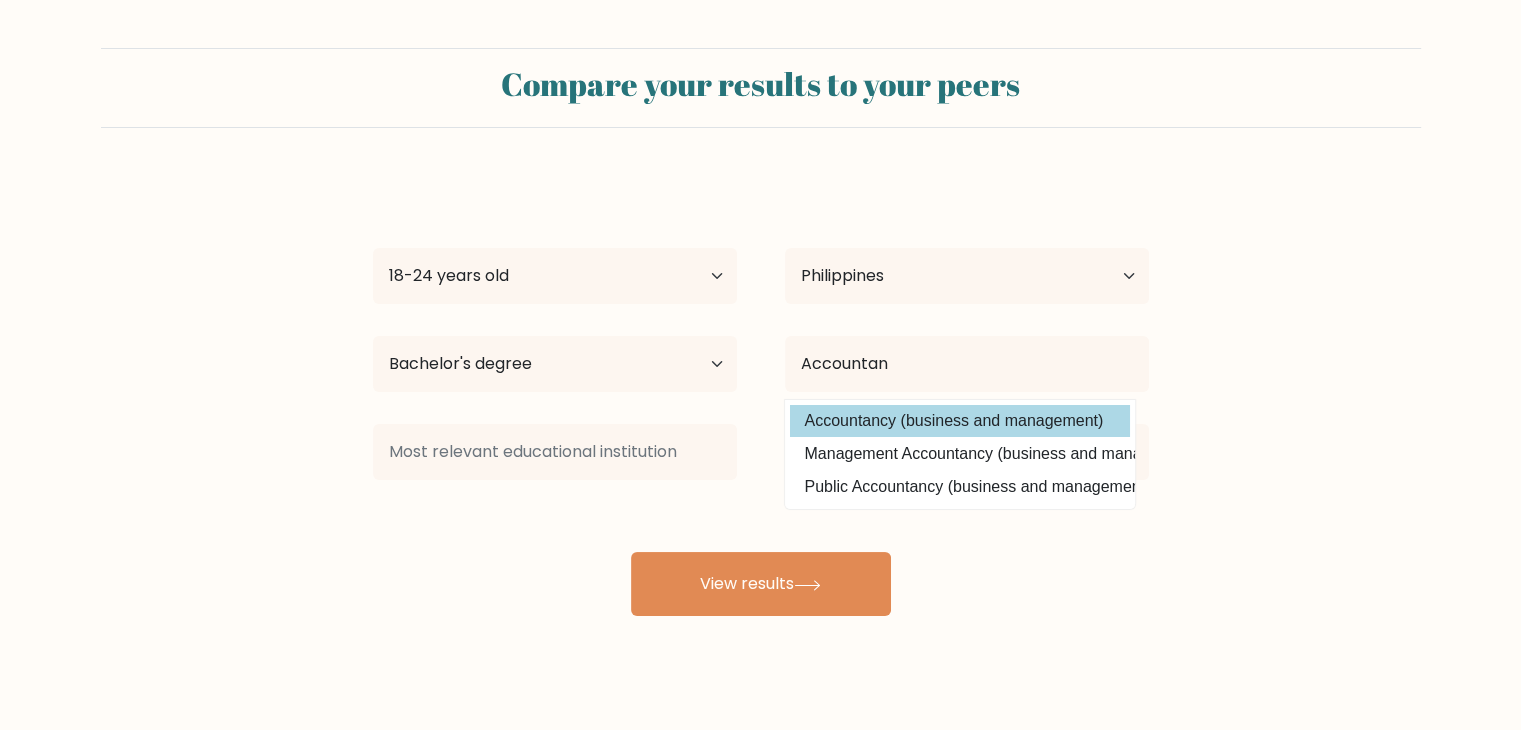 click on "Niña Nicole
Bual
Age
Under 18 years old
18-24 years old
25-34 years old
35-44 years old
45-54 years old
55-64 years old
65 years old and above
Country
Afghanistan
Albania
Algeria
American Samoa
Andorra
Angola
Anguilla
Antarctica
Antigua and Barbuda
Argentina
Armenia
Aruba
Australia
Austria
Azerbaijan
Bahamas
Bahrain
Bangladesh
Barbados
Belarus
Belgium
Belize
Benin
Bermuda
Bhutan
Bolivia
Bonaire, Sint Eustatius and Saba
Bosnia and Herzegovina
Botswana
Bouvet Island
Brazil
Brunei" at bounding box center [761, 396] 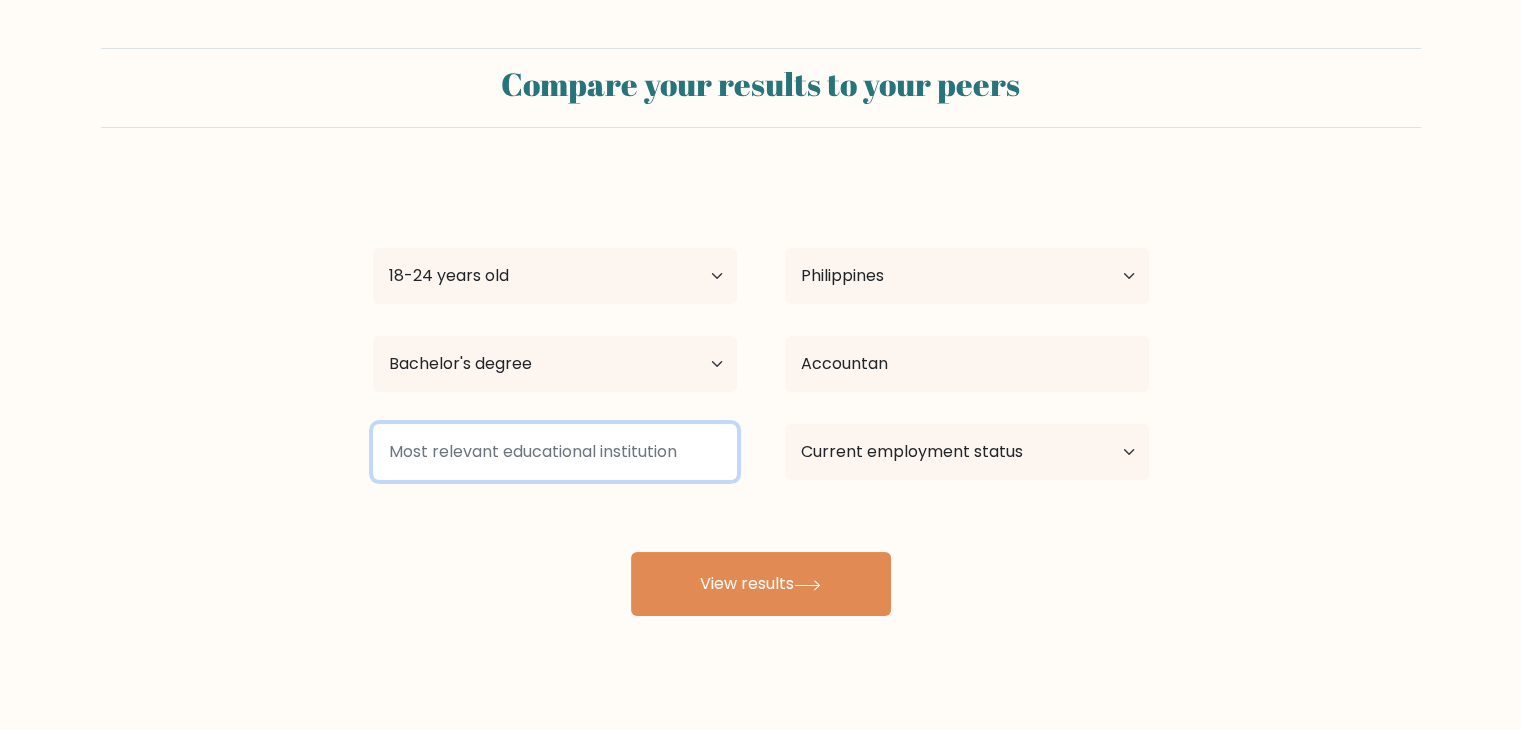 click at bounding box center [555, 452] 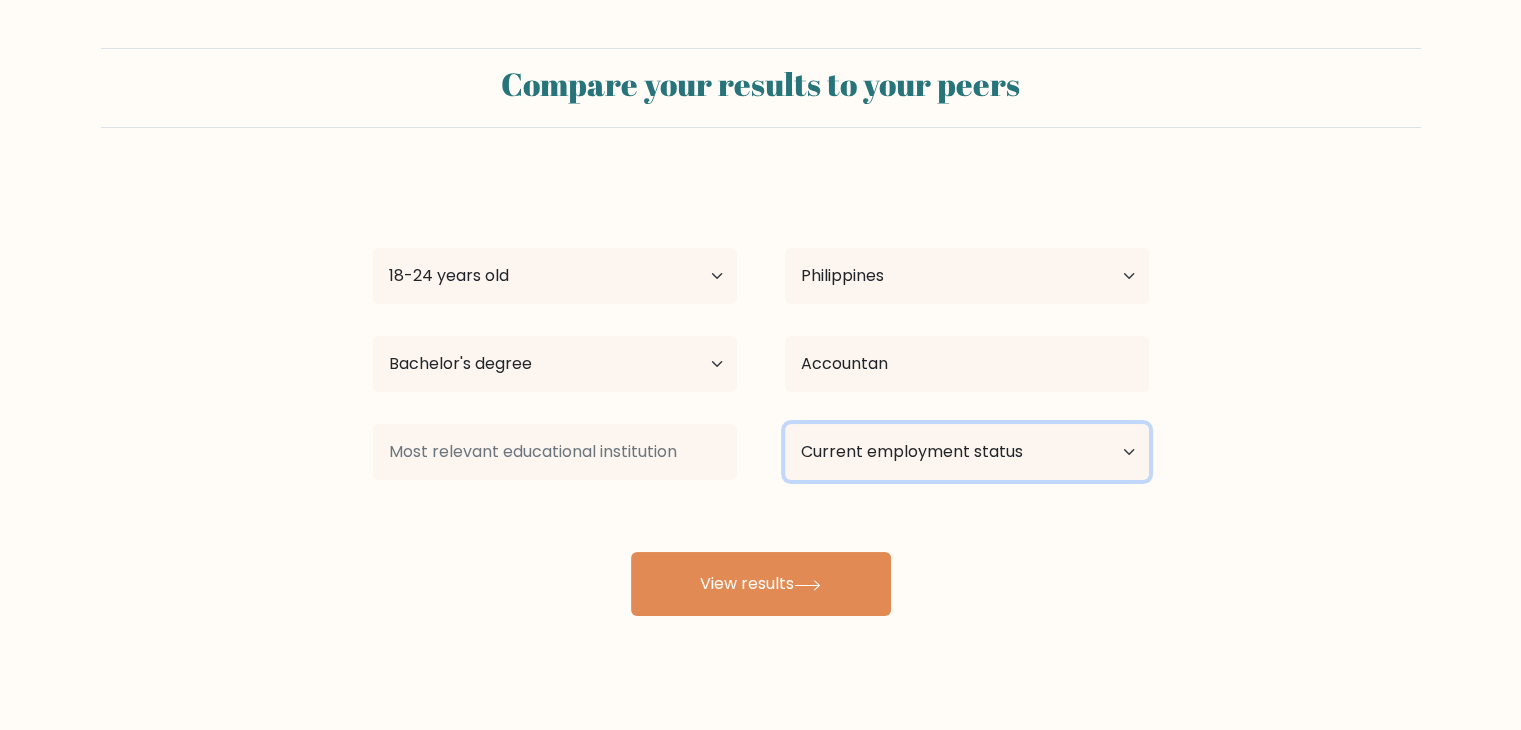 click on "Current employment status
Employed
Student
Retired
Other / prefer not to answer" at bounding box center [967, 452] 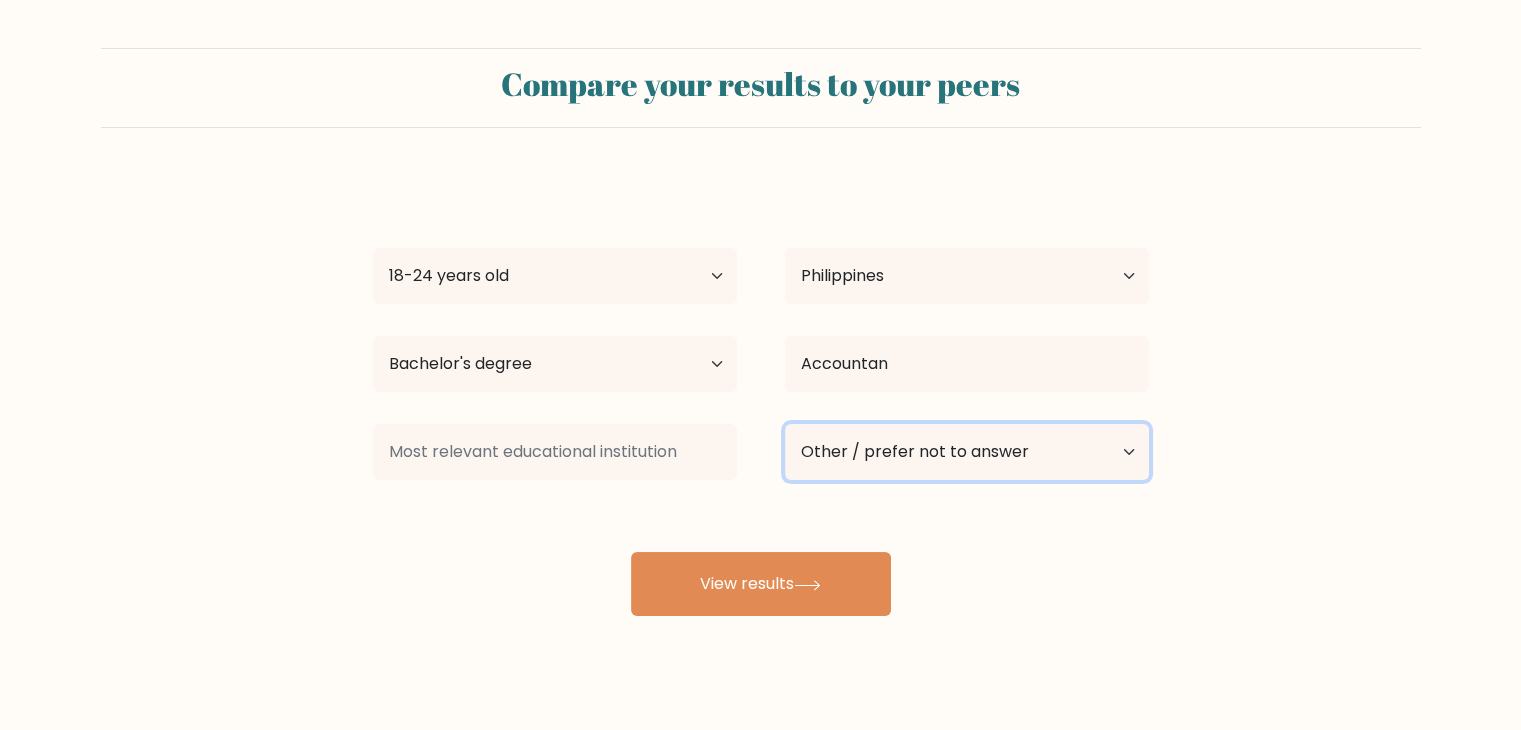click on "Current employment status
Employed
Student
Retired
Other / prefer not to answer" at bounding box center [967, 452] 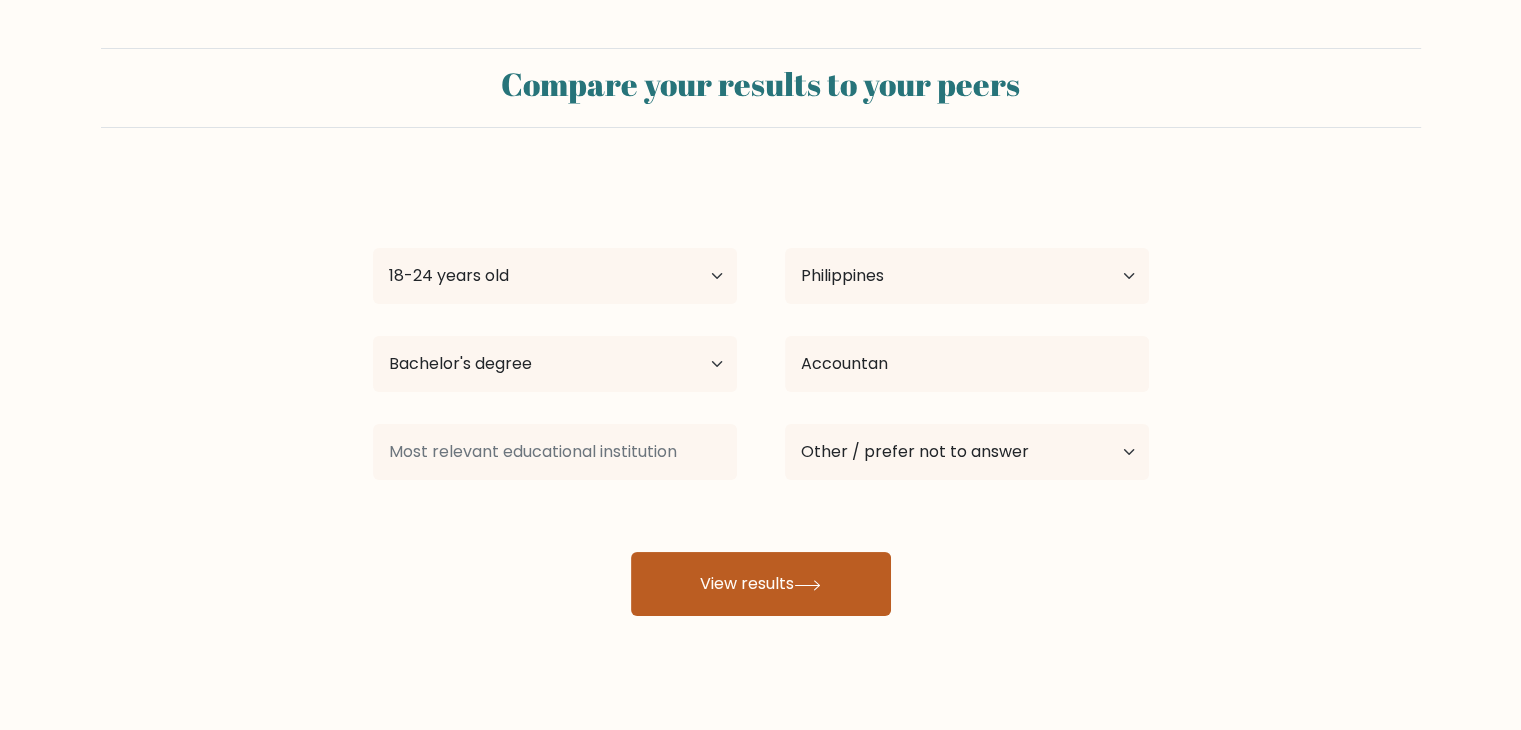 click on "View results" at bounding box center [761, 584] 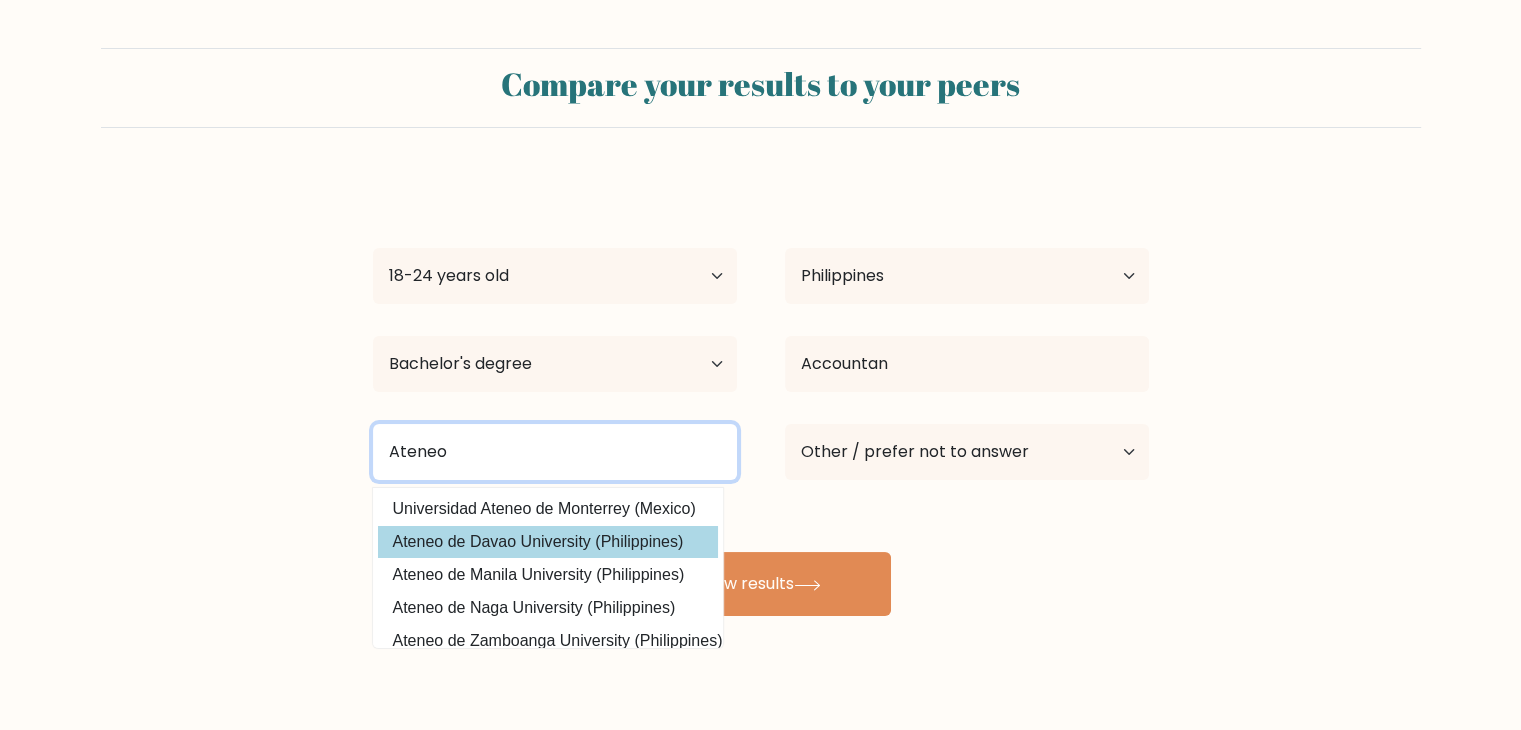 type on "Ateneo" 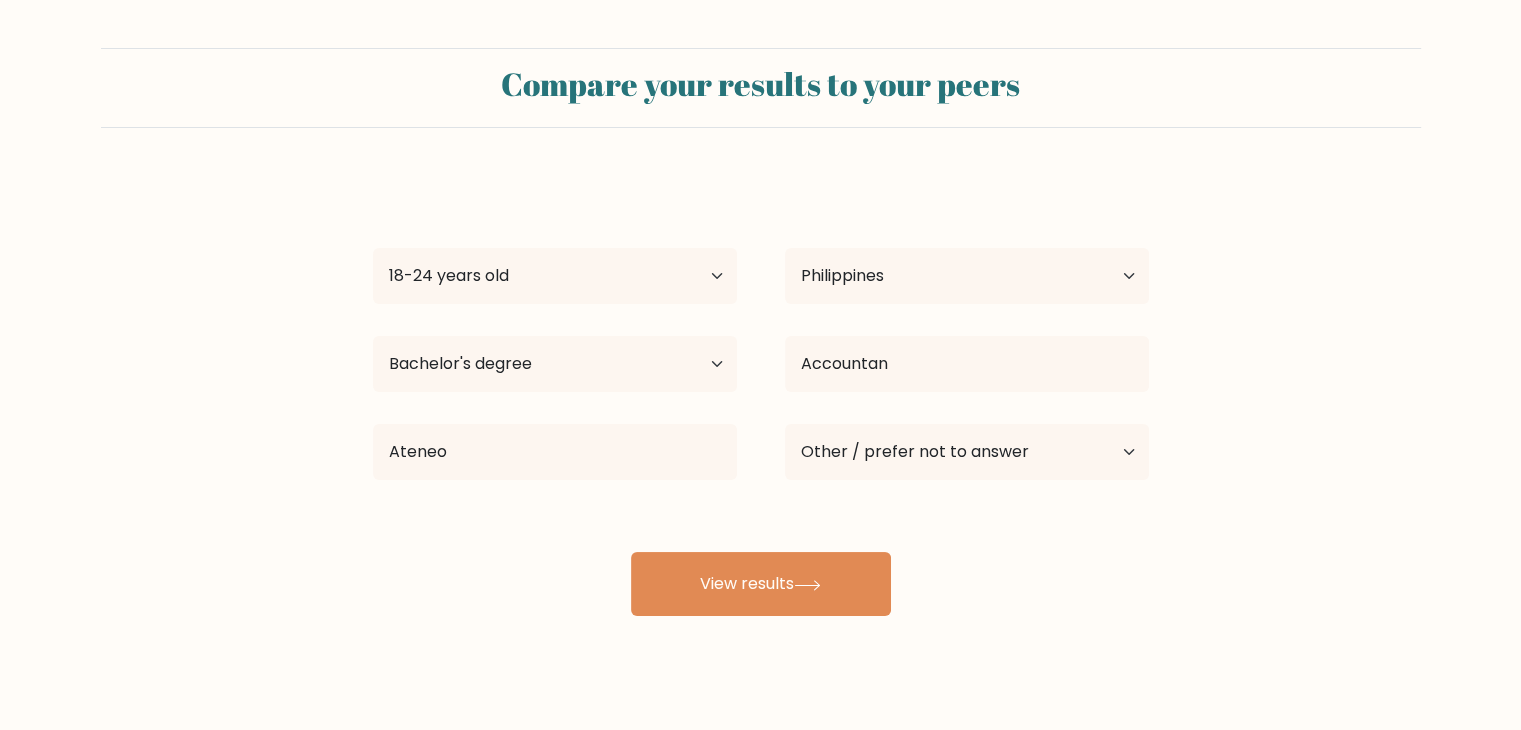 click on "Niña Nicole
Bual
Age
Under 18 years old
18-24 years old
25-34 years old
35-44 years old
45-54 years old
55-64 years old
65 years old and above
Country
Afghanistan
Albania
Algeria
American Samoa
Andorra
Angola
Anguilla
Antarctica
Antigua and Barbuda
Argentina
Armenia
Aruba
Australia
Austria
Azerbaijan
Bahamas
Bahrain
Bangladesh
Barbados
Belarus
Belgium
Belize
Benin
Bermuda
Bhutan
Bolivia
Bonaire, Sint Eustatius and Saba
Bosnia and Herzegovina
Botswana
Bouvet Island
Brazil
Brunei" at bounding box center [761, 396] 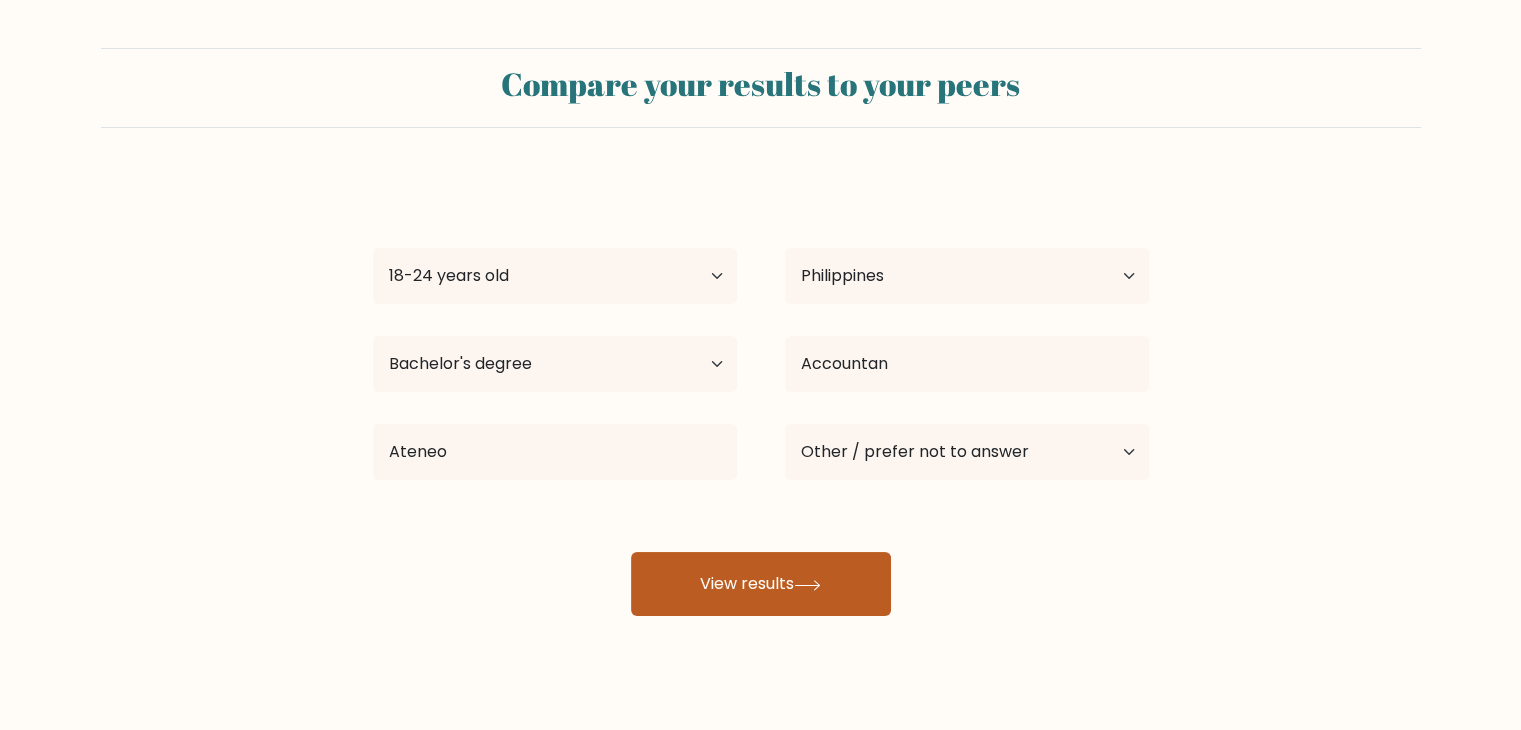 click on "View results" at bounding box center (761, 584) 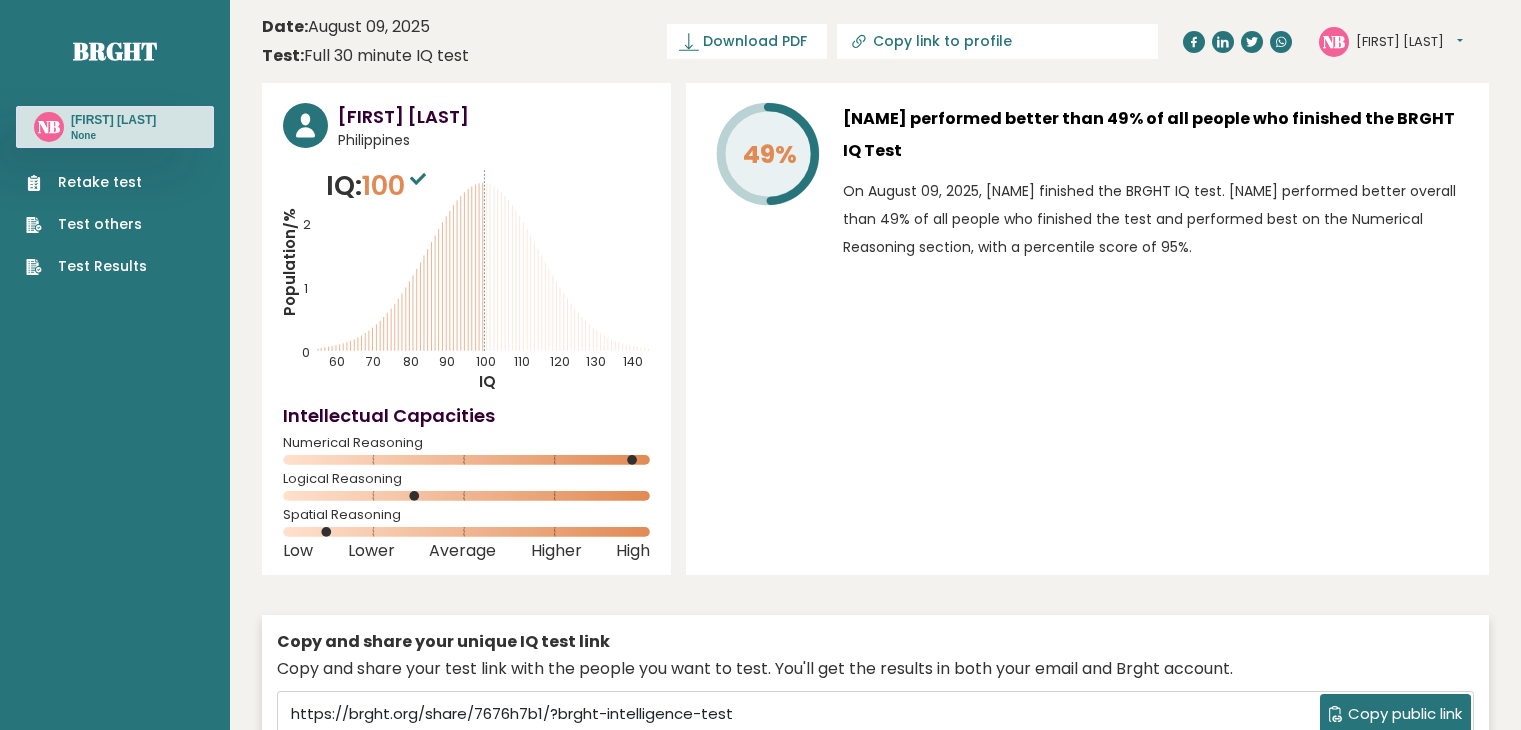scroll, scrollTop: 0, scrollLeft: 0, axis: both 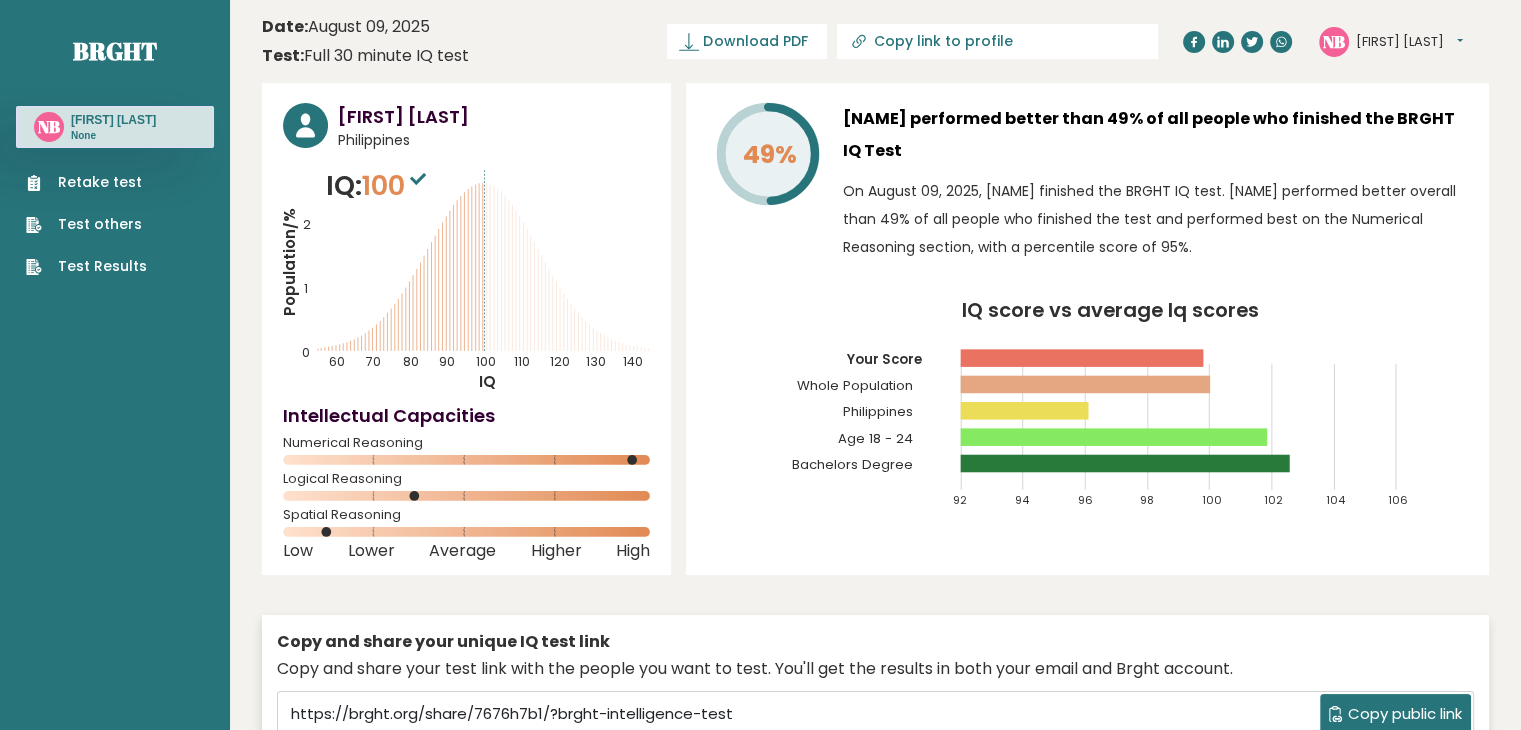 click on "IQ score vs average Iq scores
92
94
96
98
100
102
104
106
Your Score
Whole Population
Philippines
Age 18 - 24
Bachelors Degree" 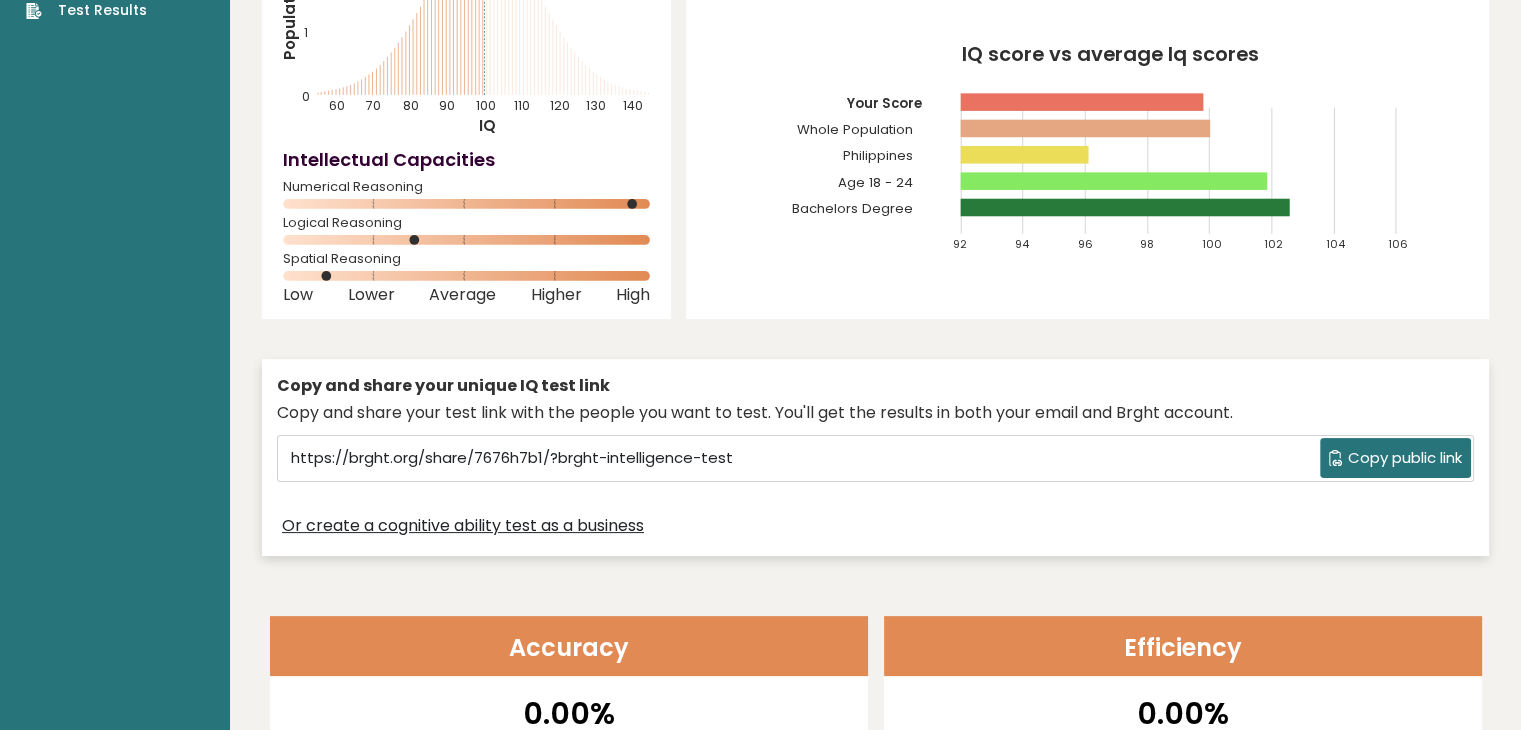 scroll, scrollTop: 0, scrollLeft: 0, axis: both 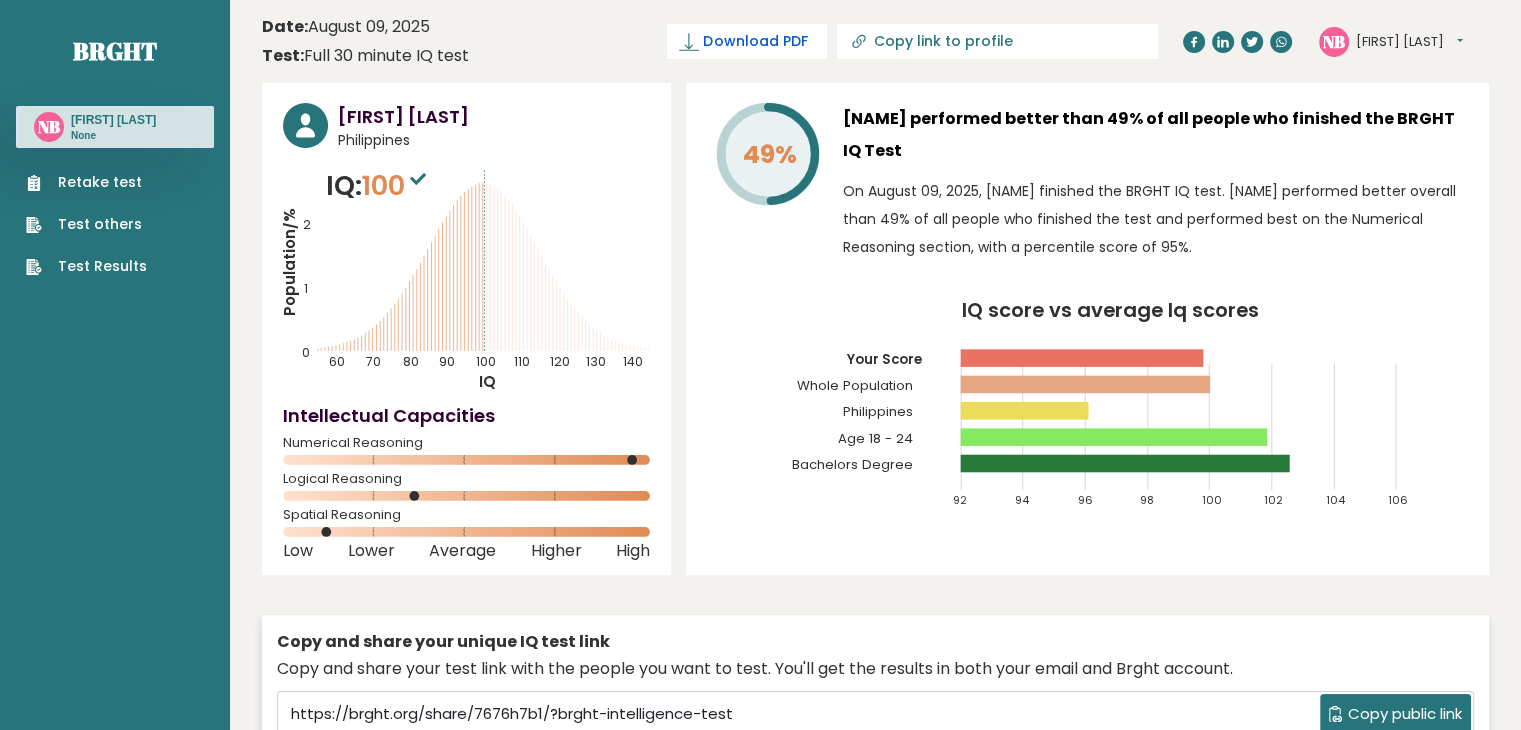 click on "Download PDF" at bounding box center (755, 41) 